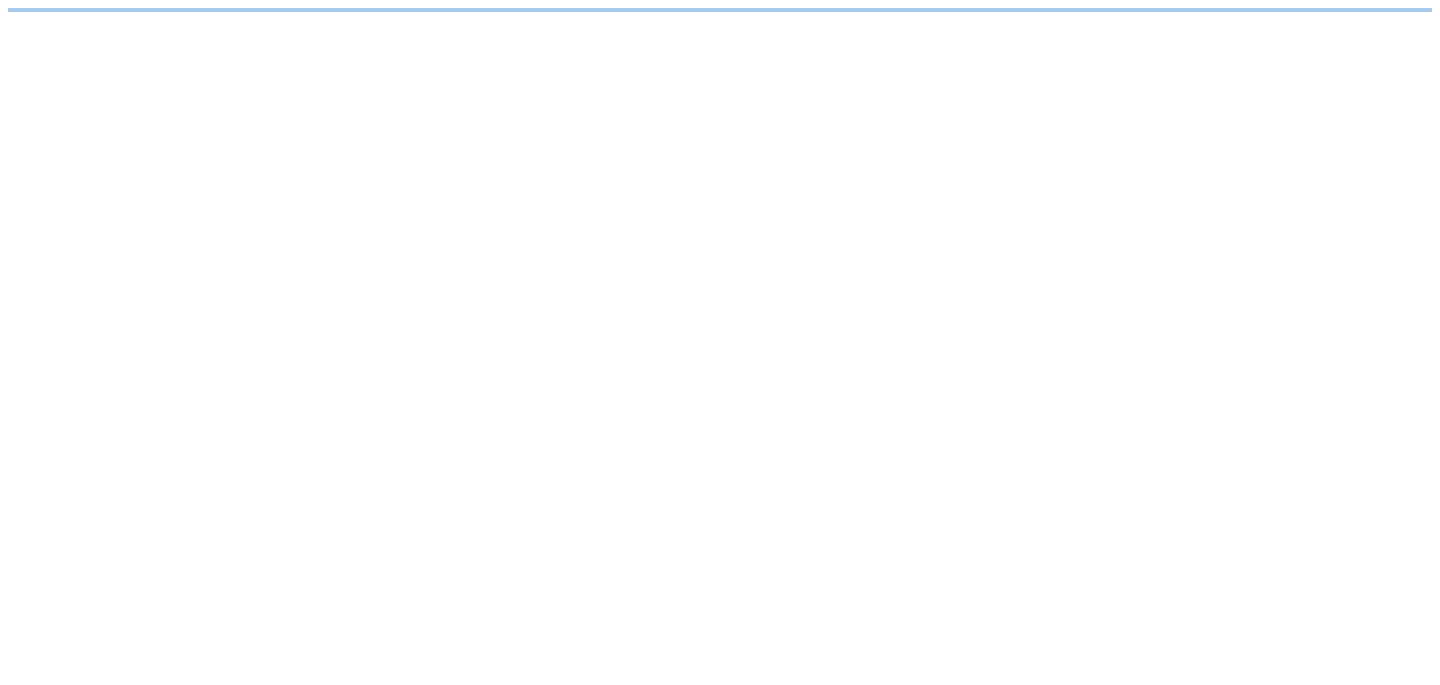 scroll, scrollTop: 0, scrollLeft: 0, axis: both 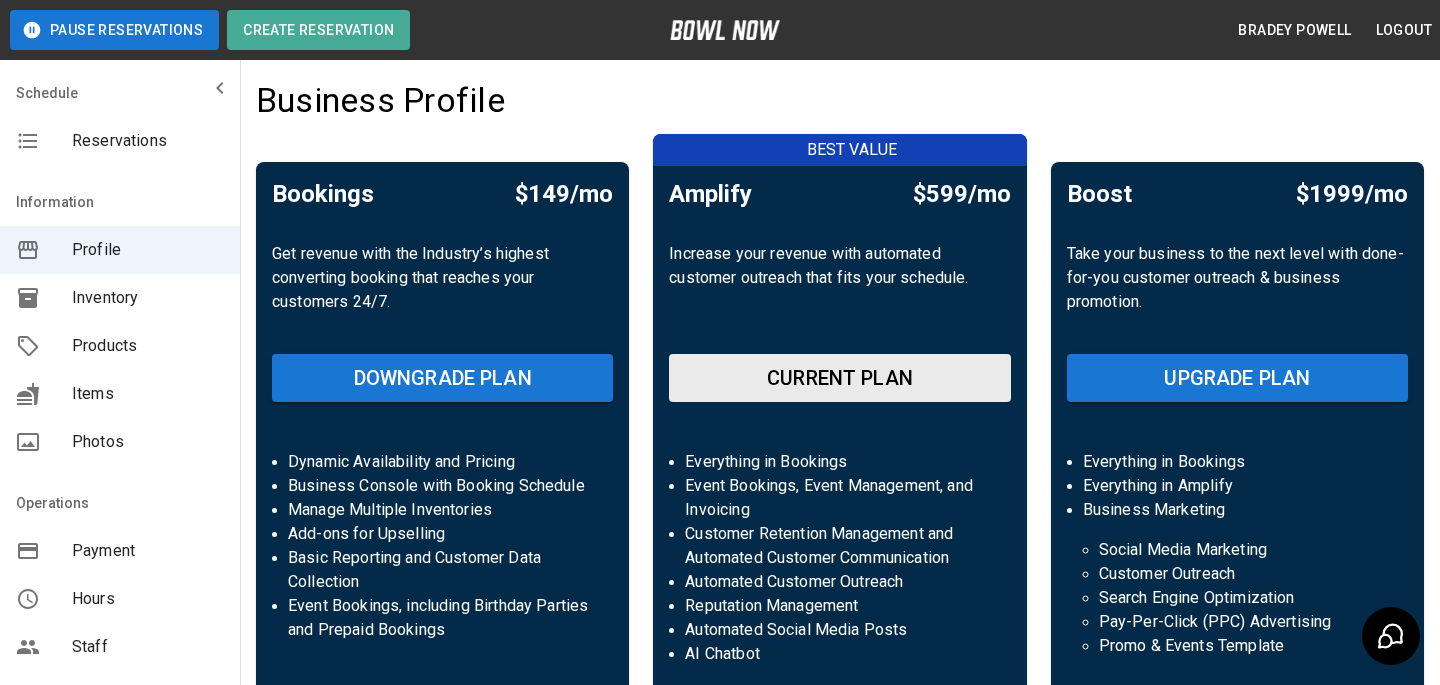 click on "Business Profile" at bounding box center [840, 107] 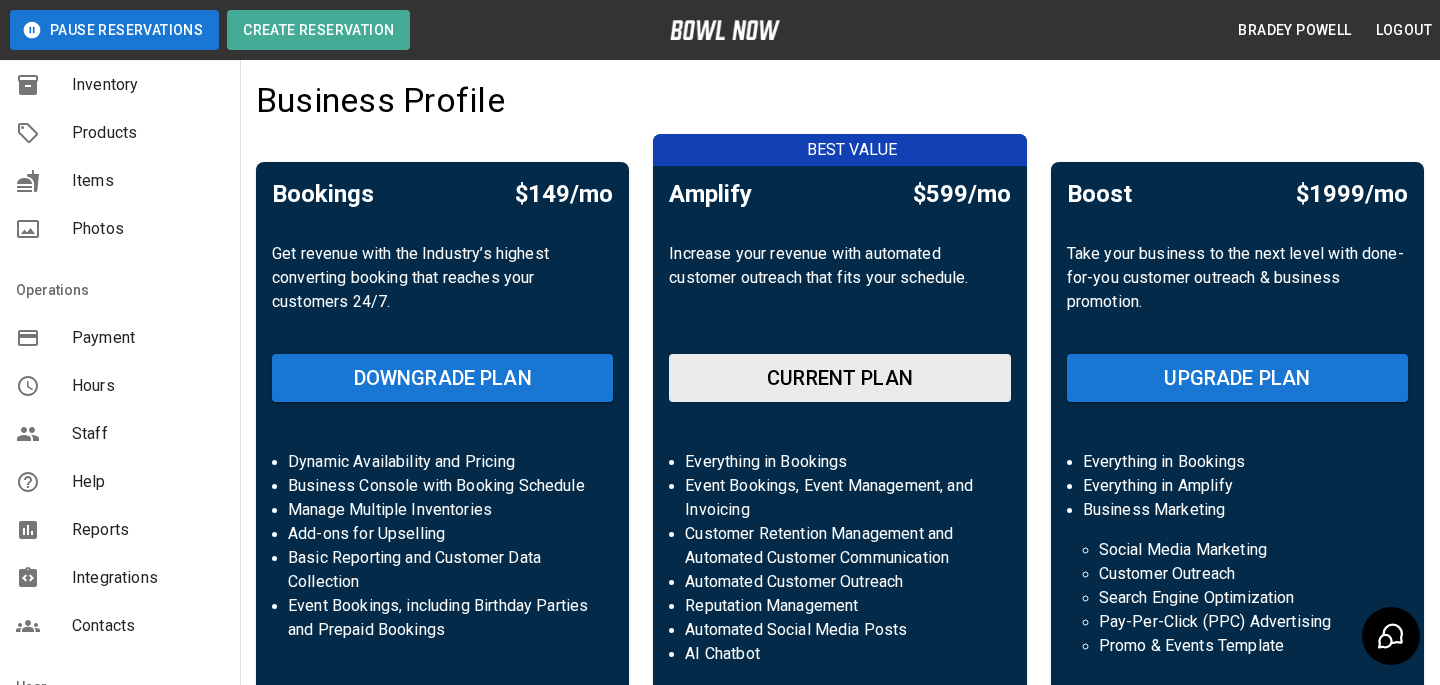 scroll, scrollTop: 250, scrollLeft: 0, axis: vertical 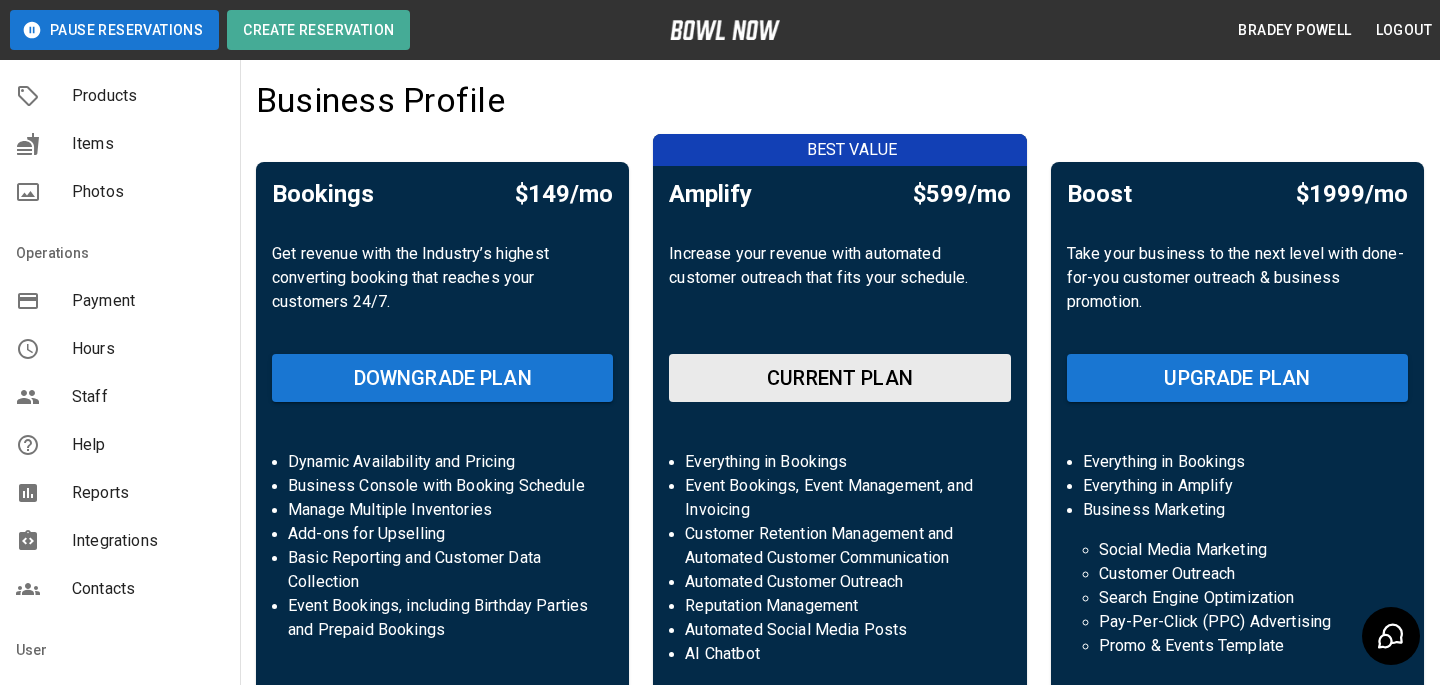 click on "Payment" at bounding box center [148, 301] 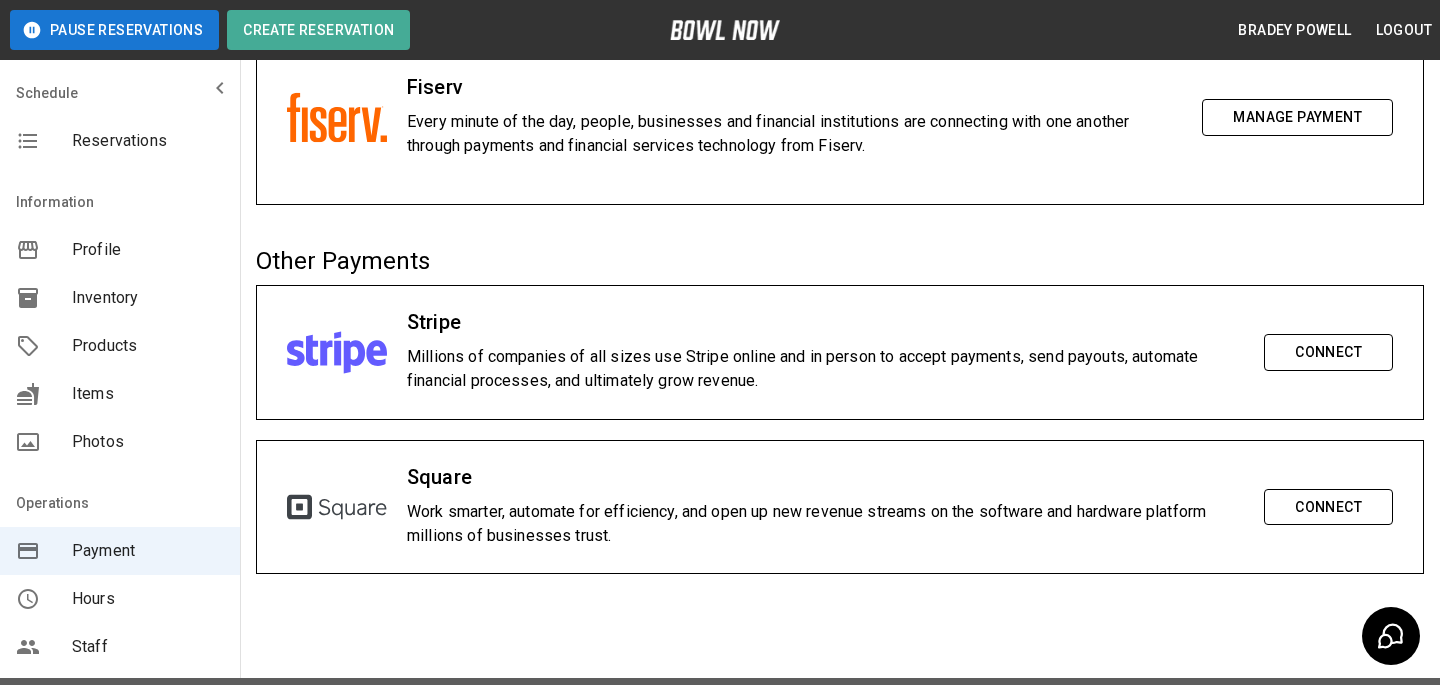 scroll, scrollTop: 143, scrollLeft: 0, axis: vertical 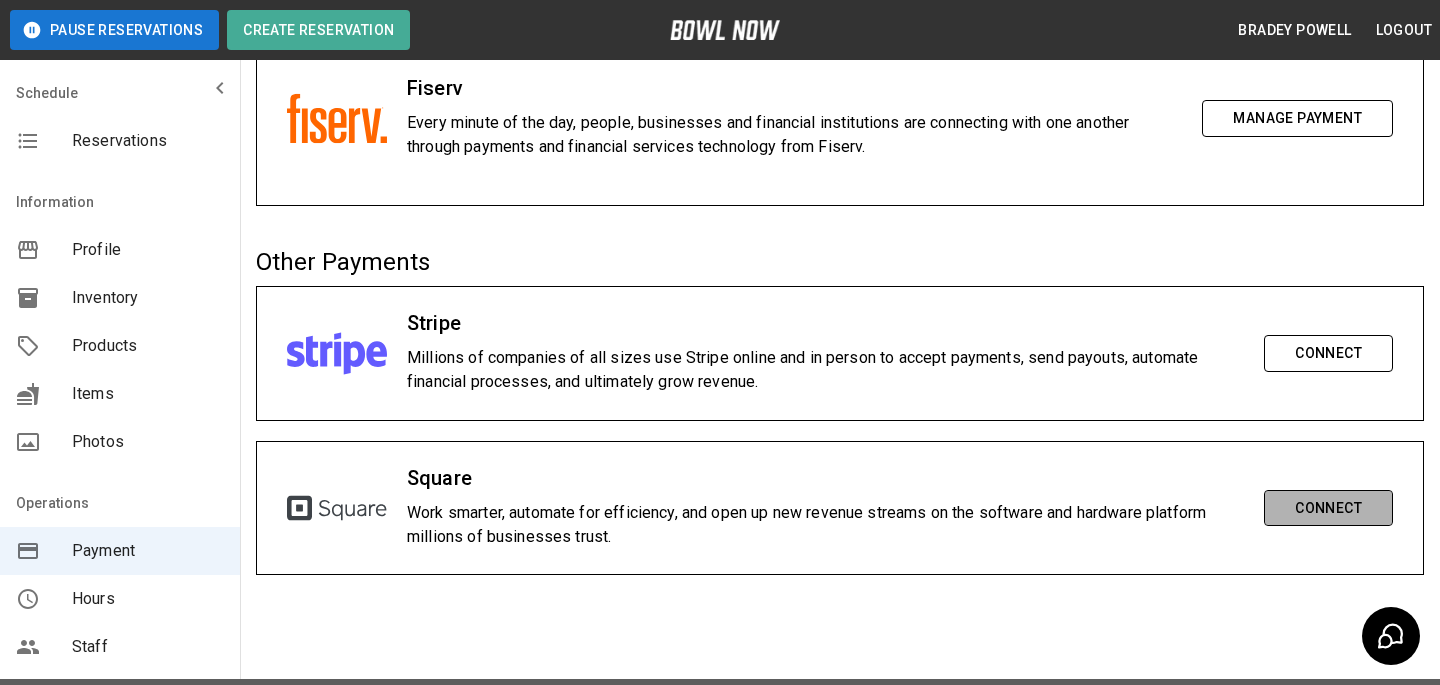 click on "Connect" at bounding box center (1328, 508) 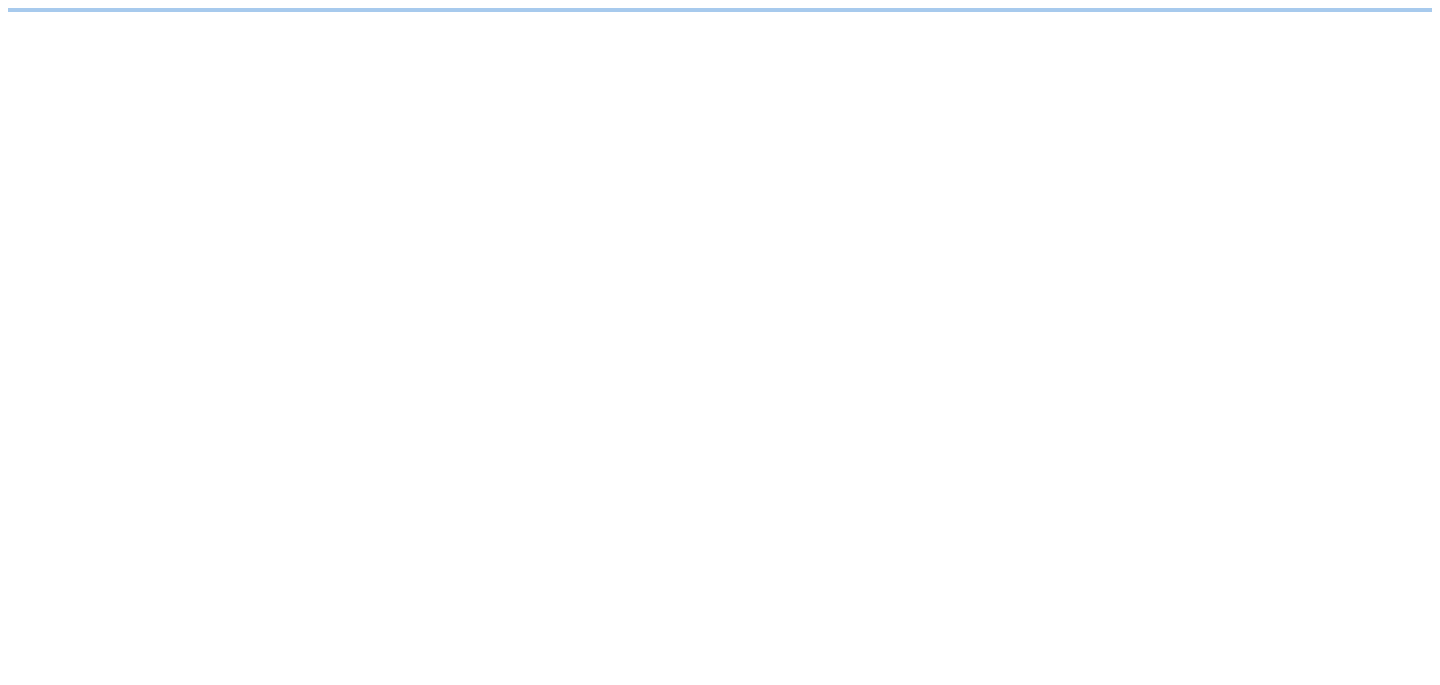 scroll, scrollTop: 0, scrollLeft: 0, axis: both 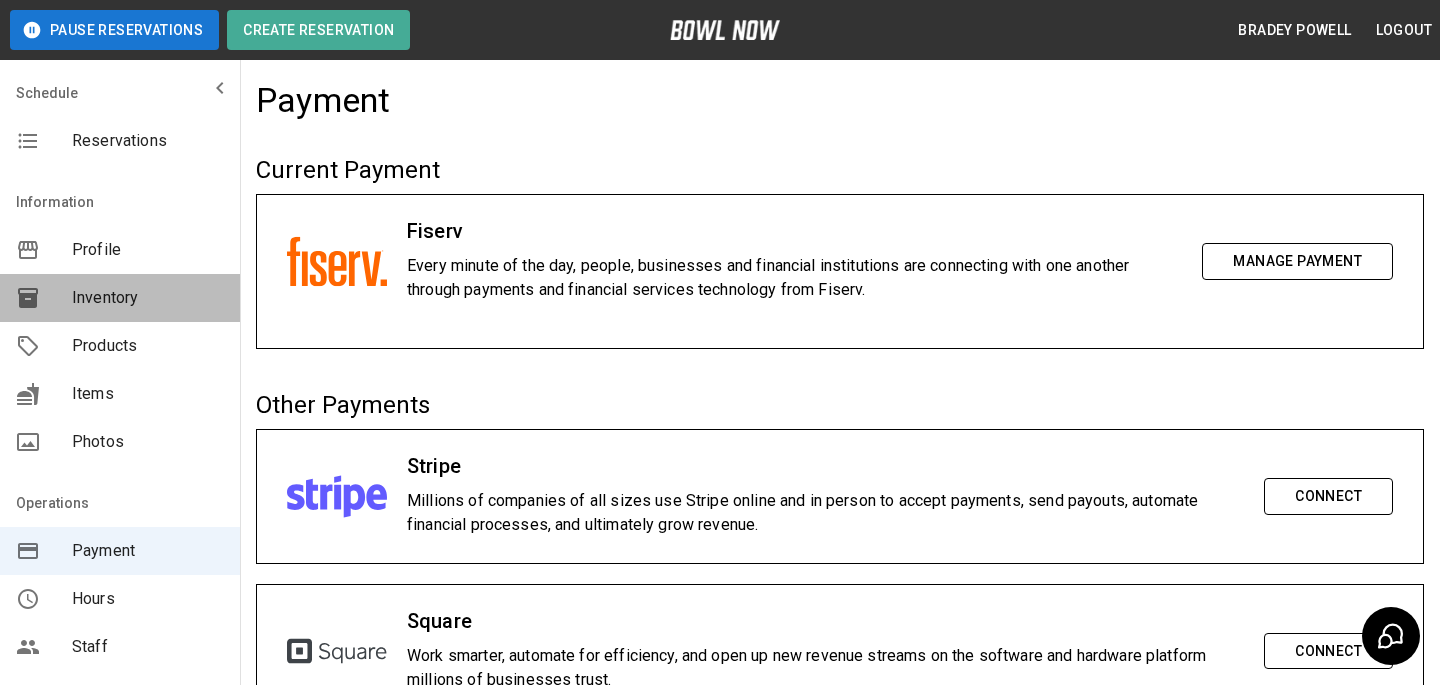 click on "Inventory" at bounding box center [120, 298] 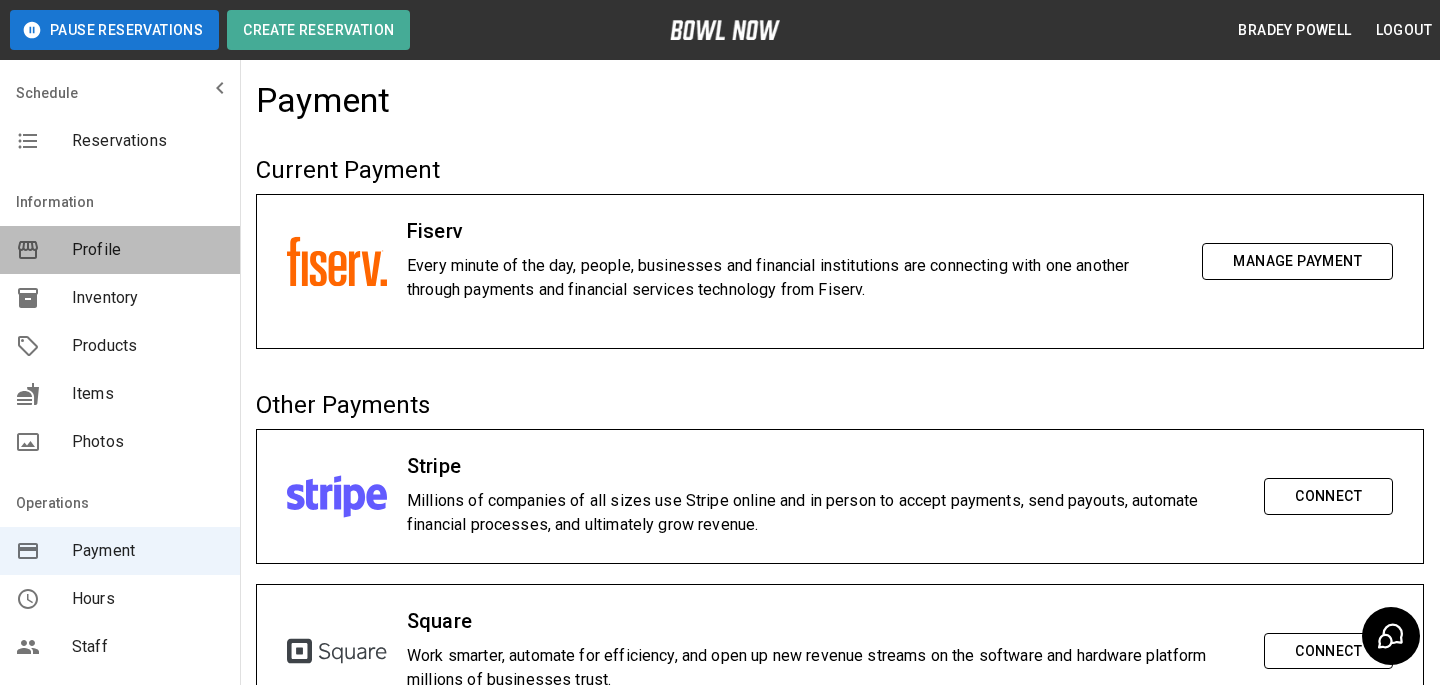 click on "Profile" at bounding box center (148, 250) 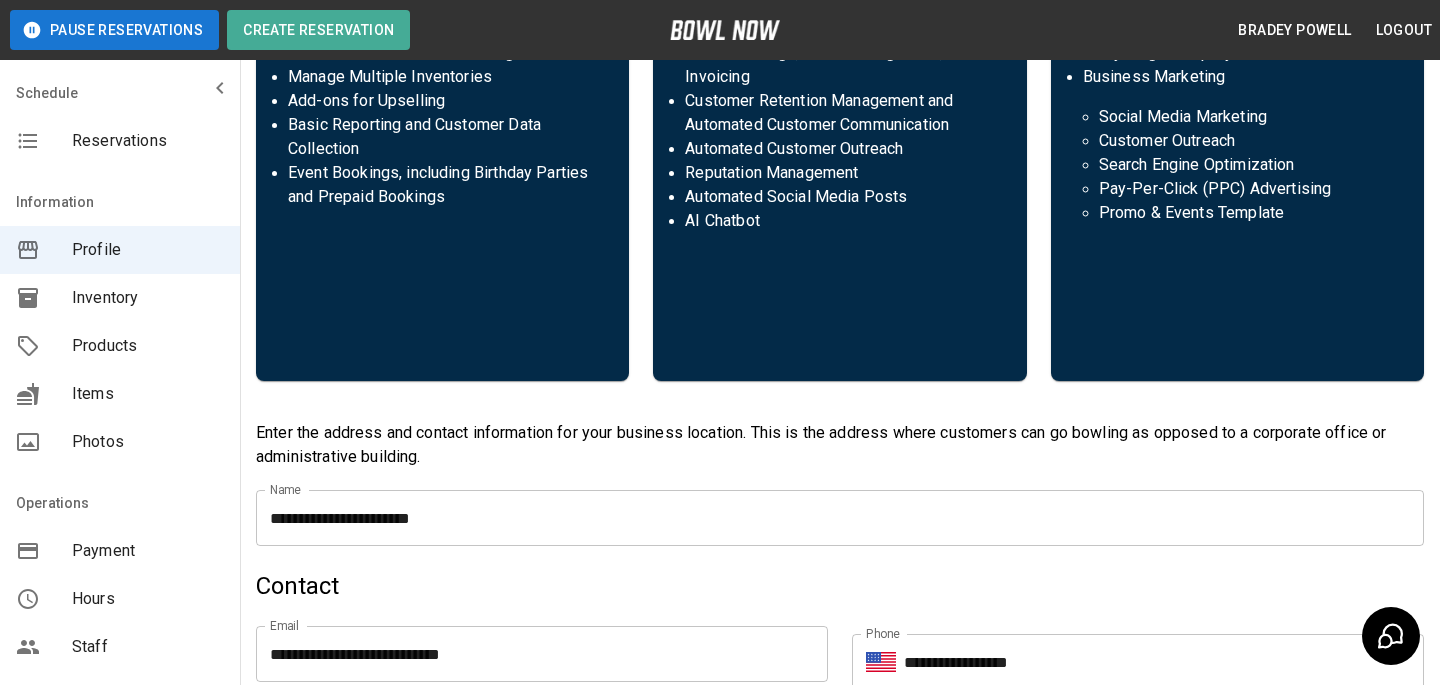 scroll, scrollTop: 515, scrollLeft: 0, axis: vertical 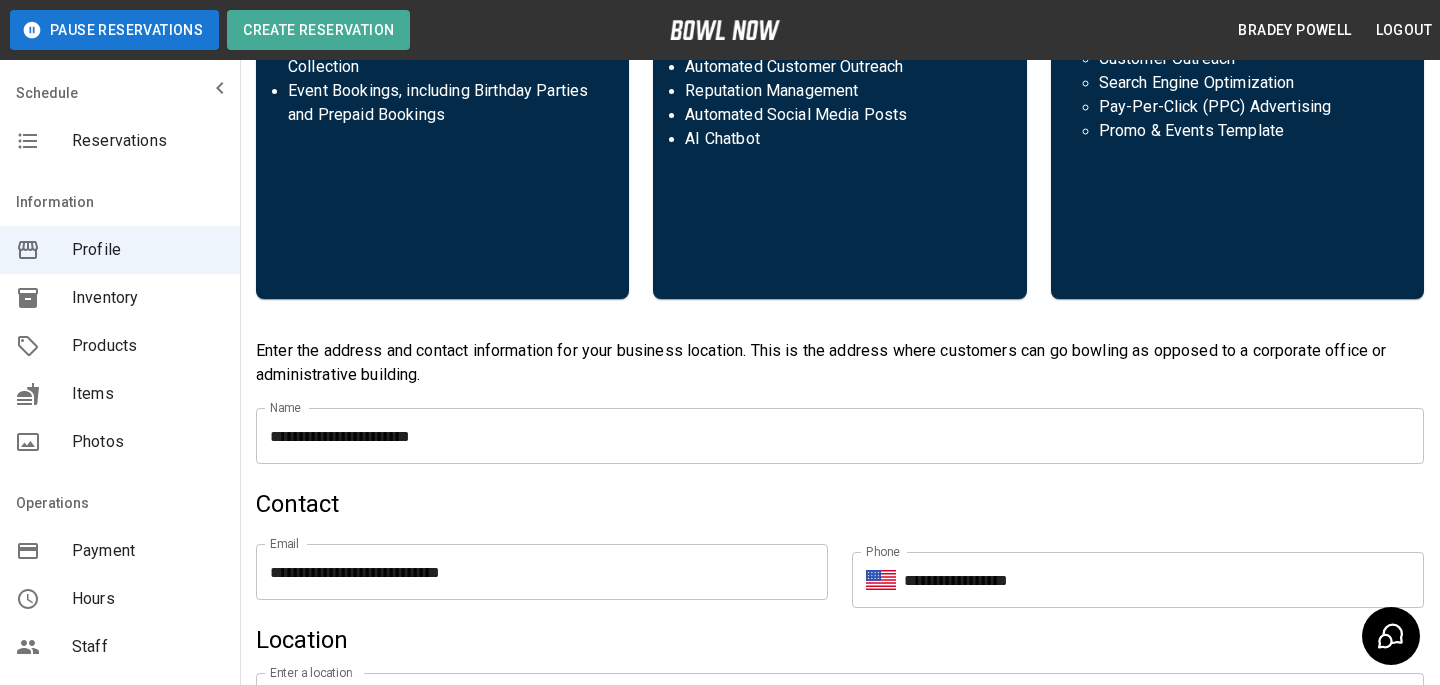 click on "**********" at bounding box center [530, 564] 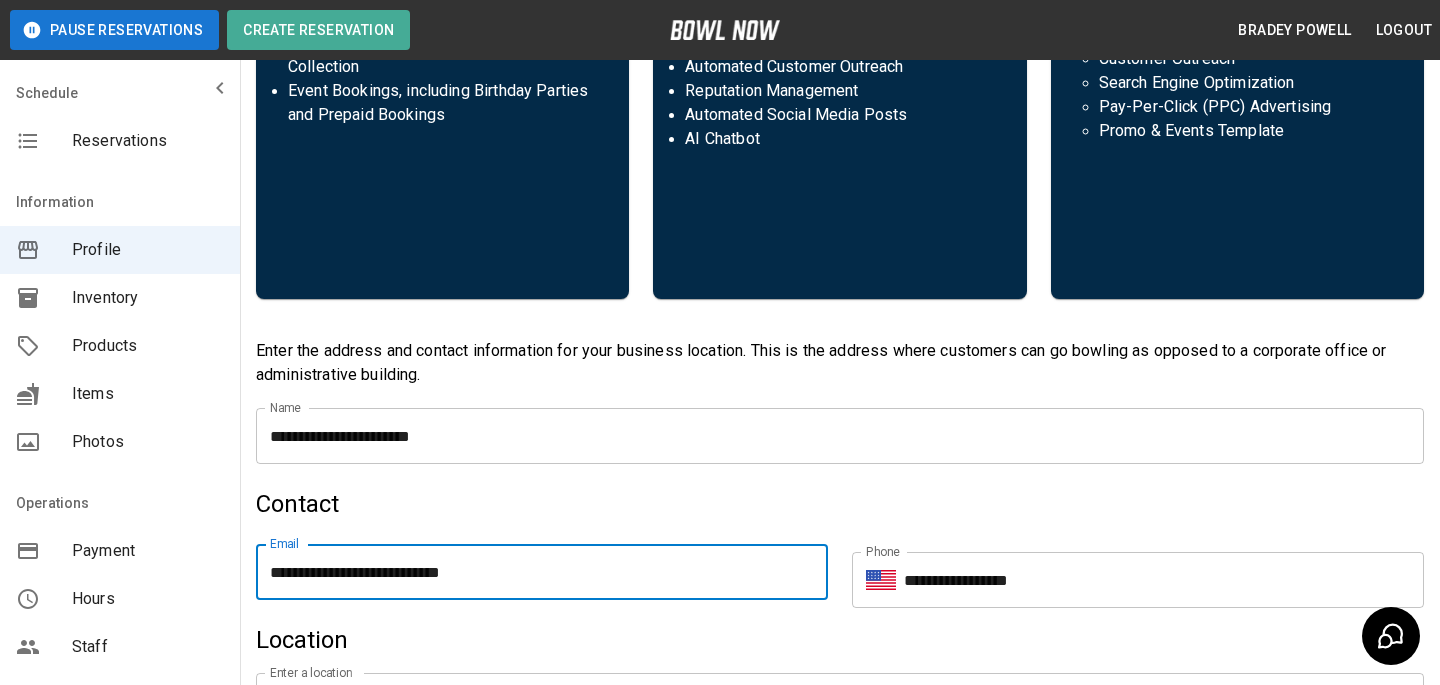 click on "**********" at bounding box center [542, 572] 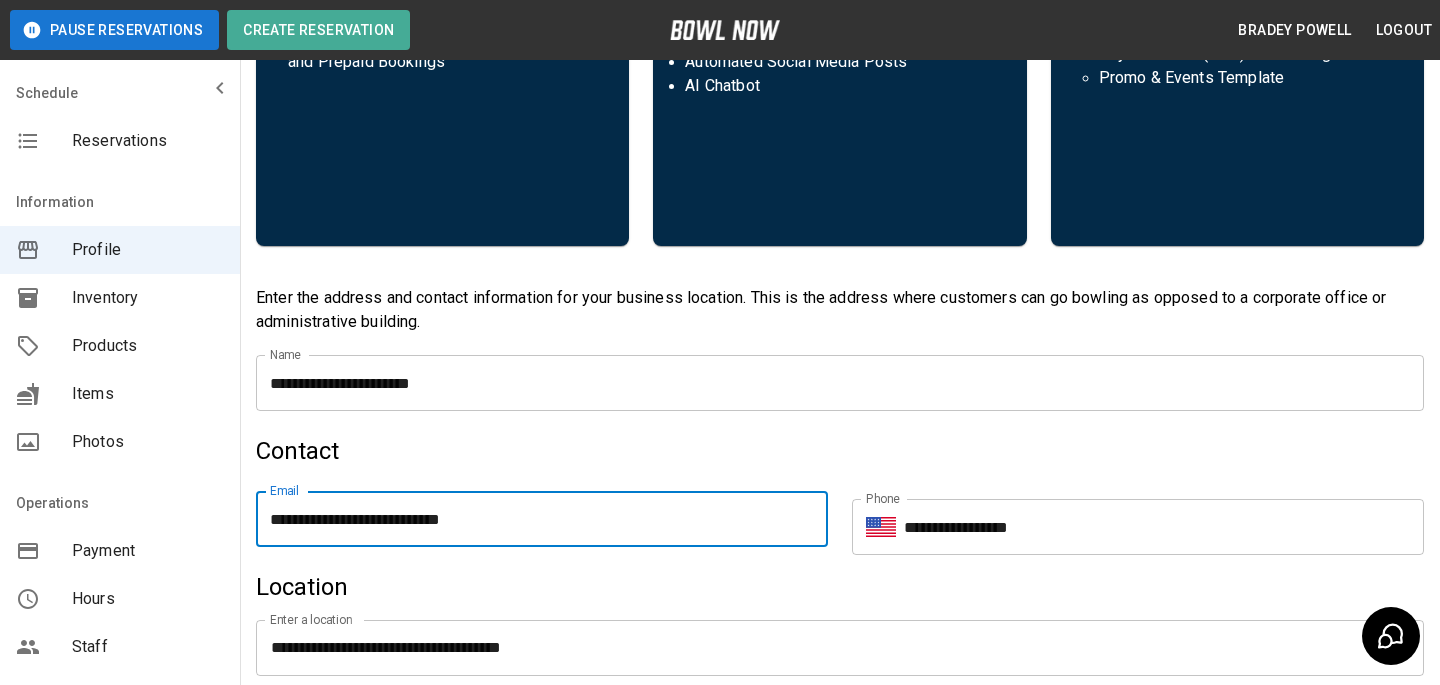 scroll, scrollTop: 570, scrollLeft: 0, axis: vertical 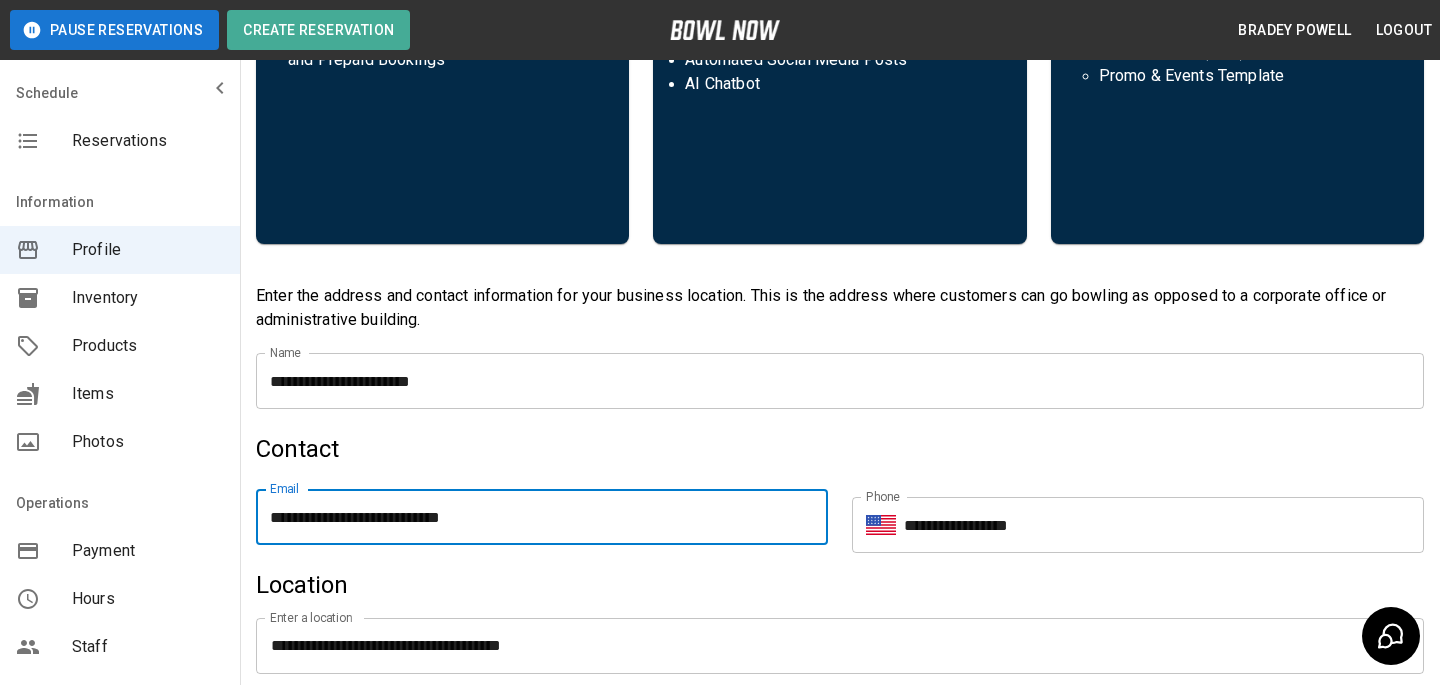 click on "Payment" at bounding box center [148, 551] 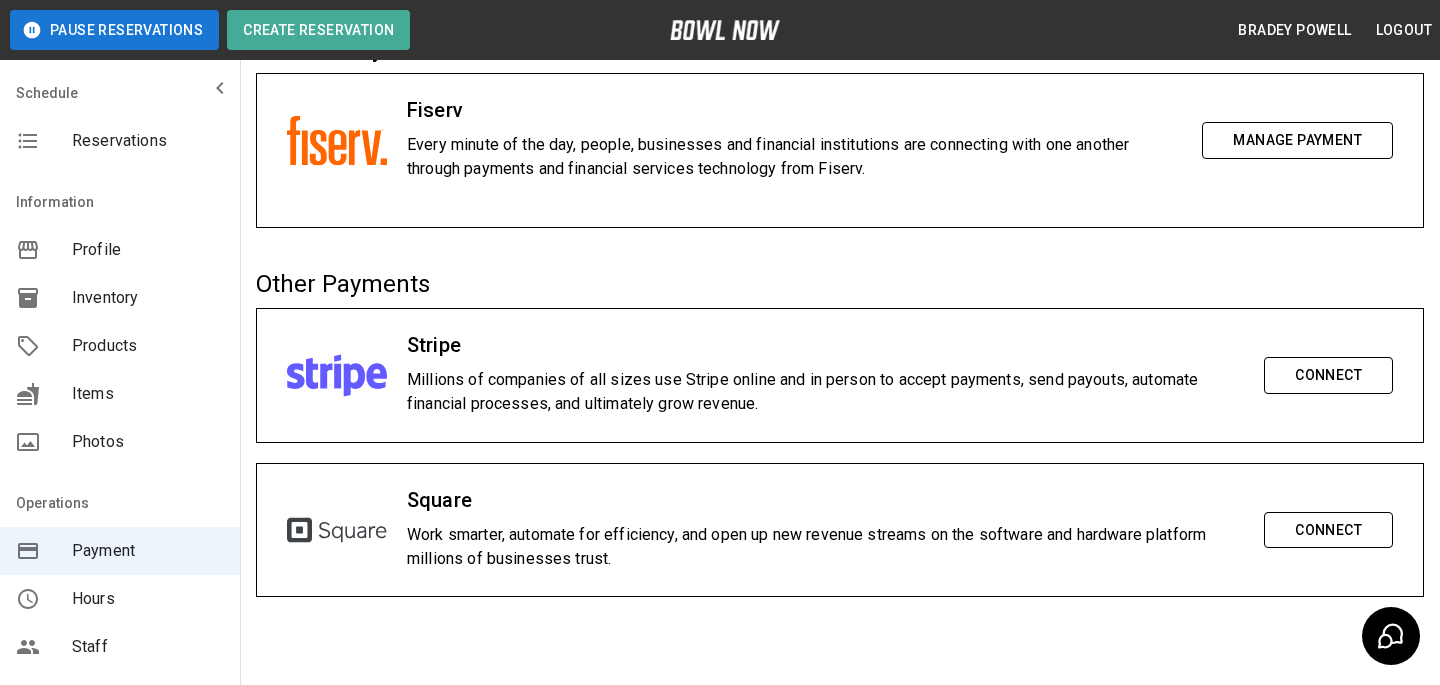 scroll, scrollTop: 96, scrollLeft: 0, axis: vertical 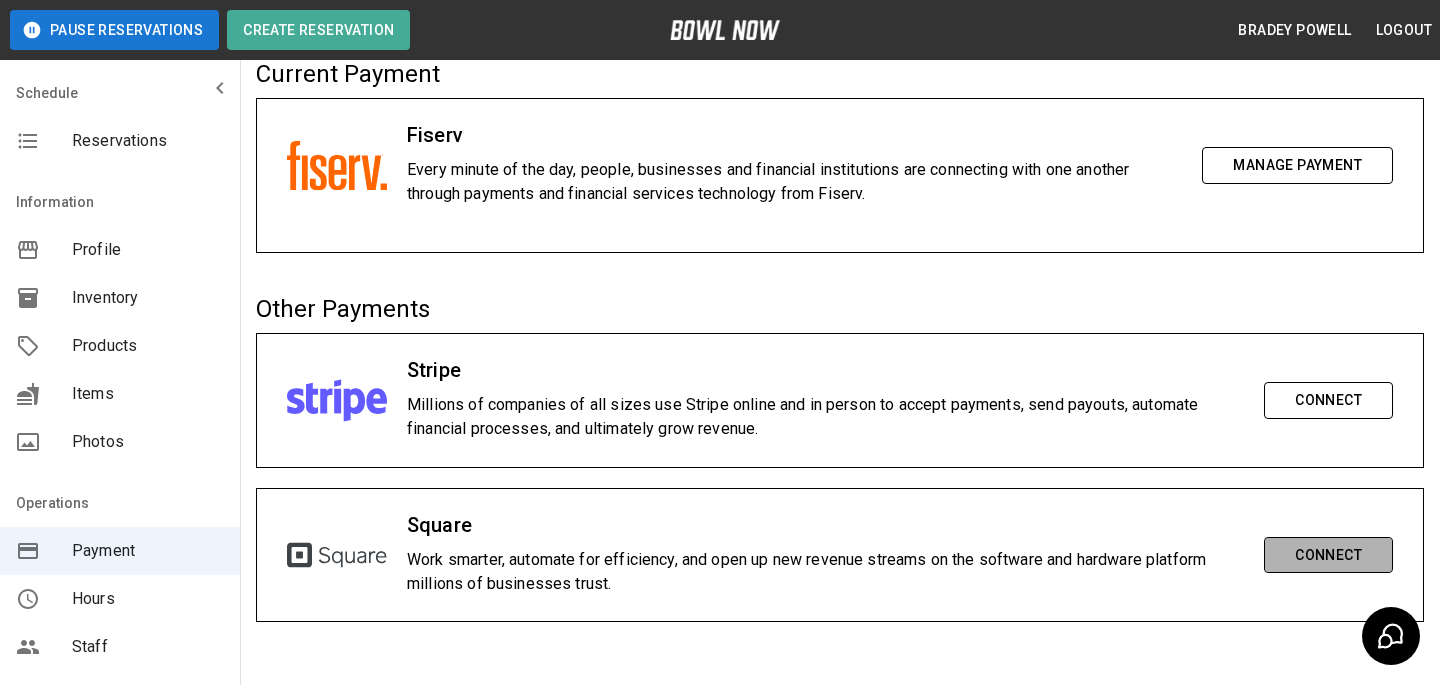 click on "Connect" at bounding box center [1328, 555] 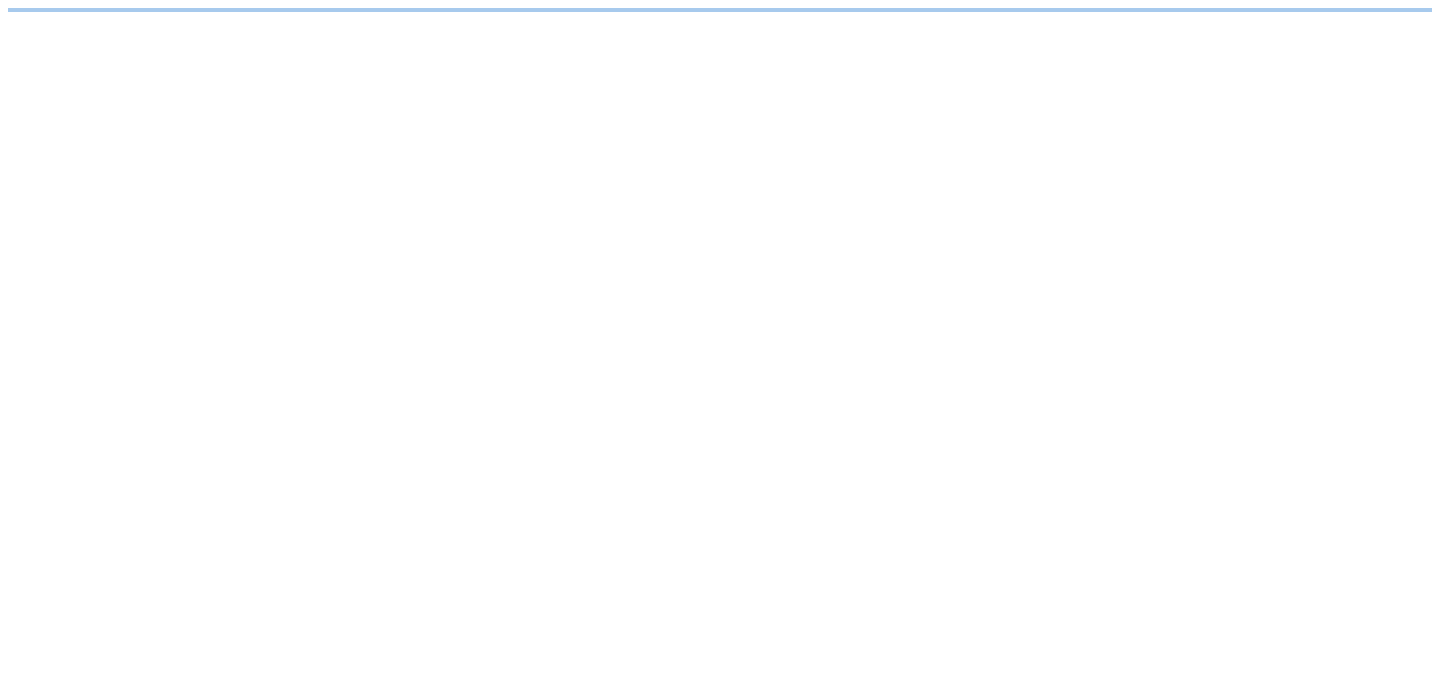scroll, scrollTop: 0, scrollLeft: 0, axis: both 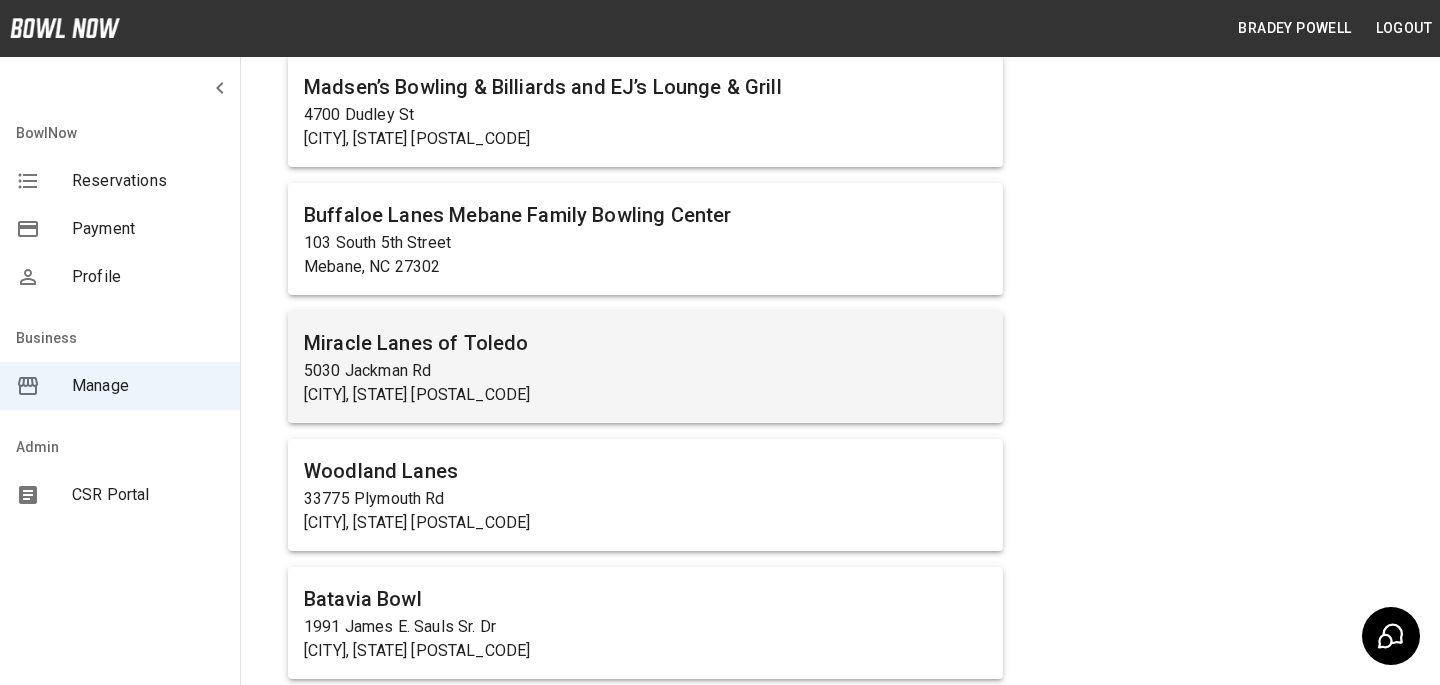 click on "Miracle Lanes of Toledo" at bounding box center (645, 343) 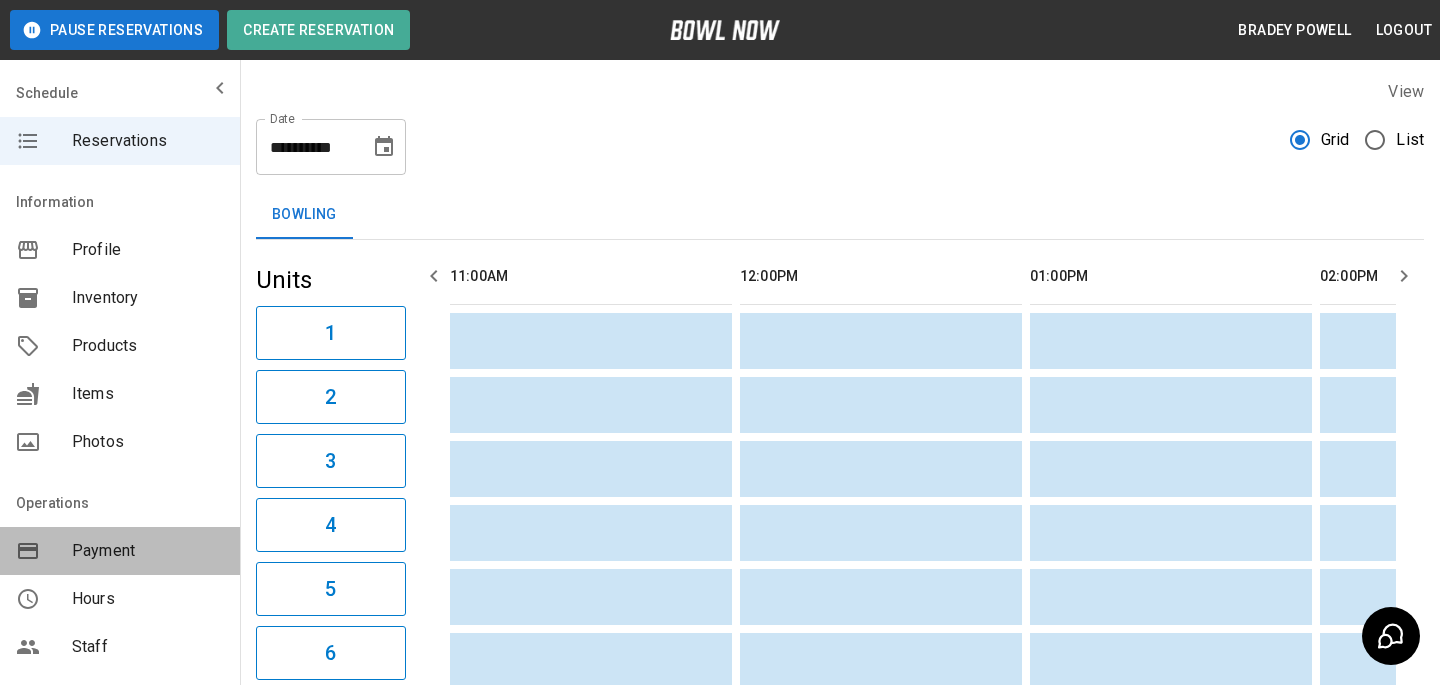click on "Payment" at bounding box center (148, 551) 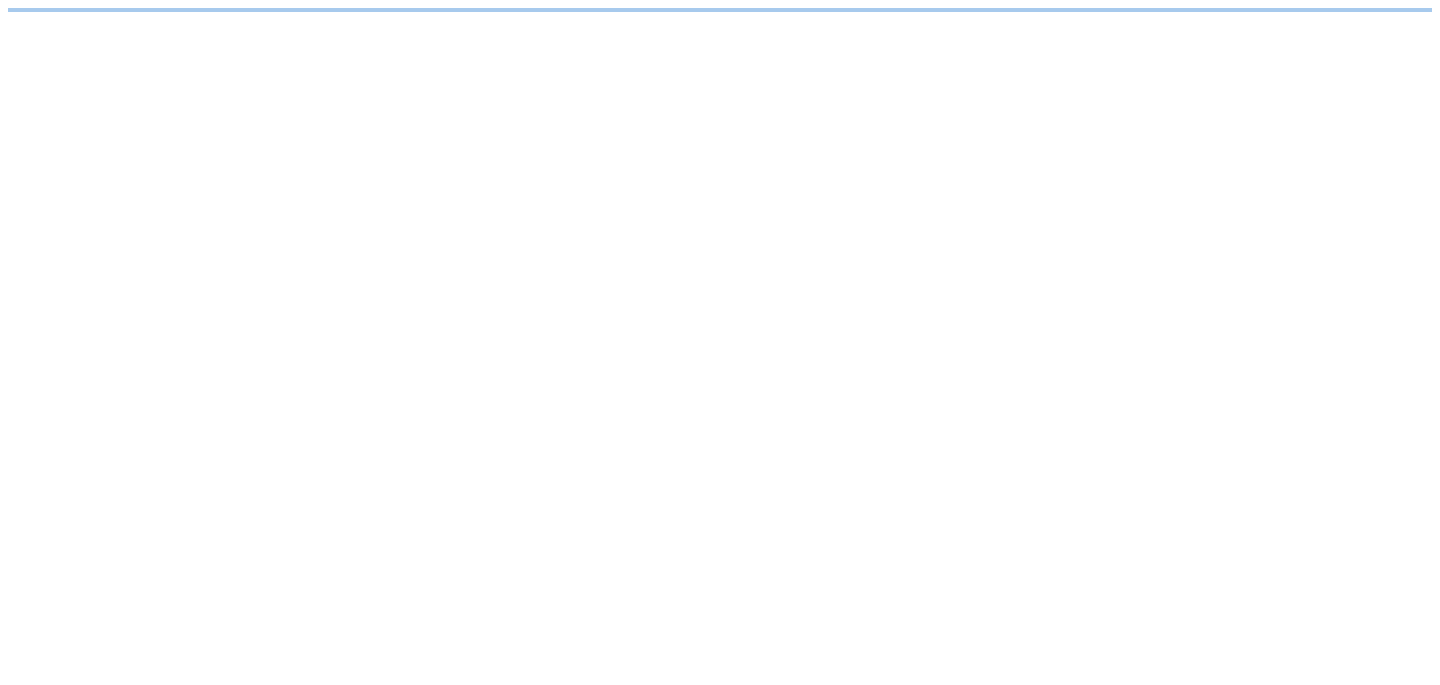scroll, scrollTop: 0, scrollLeft: 0, axis: both 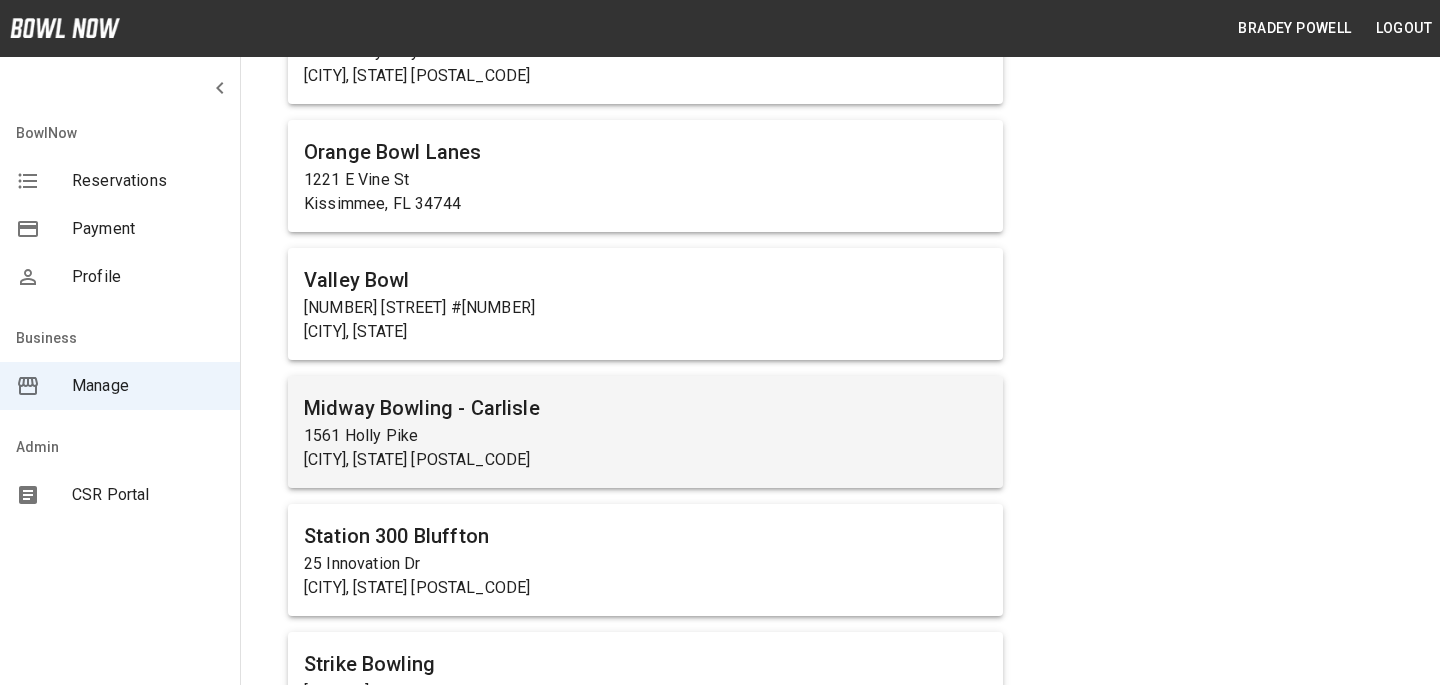 click on "[CITY], [STATE] [POSTAL_CODE]" at bounding box center (645, 460) 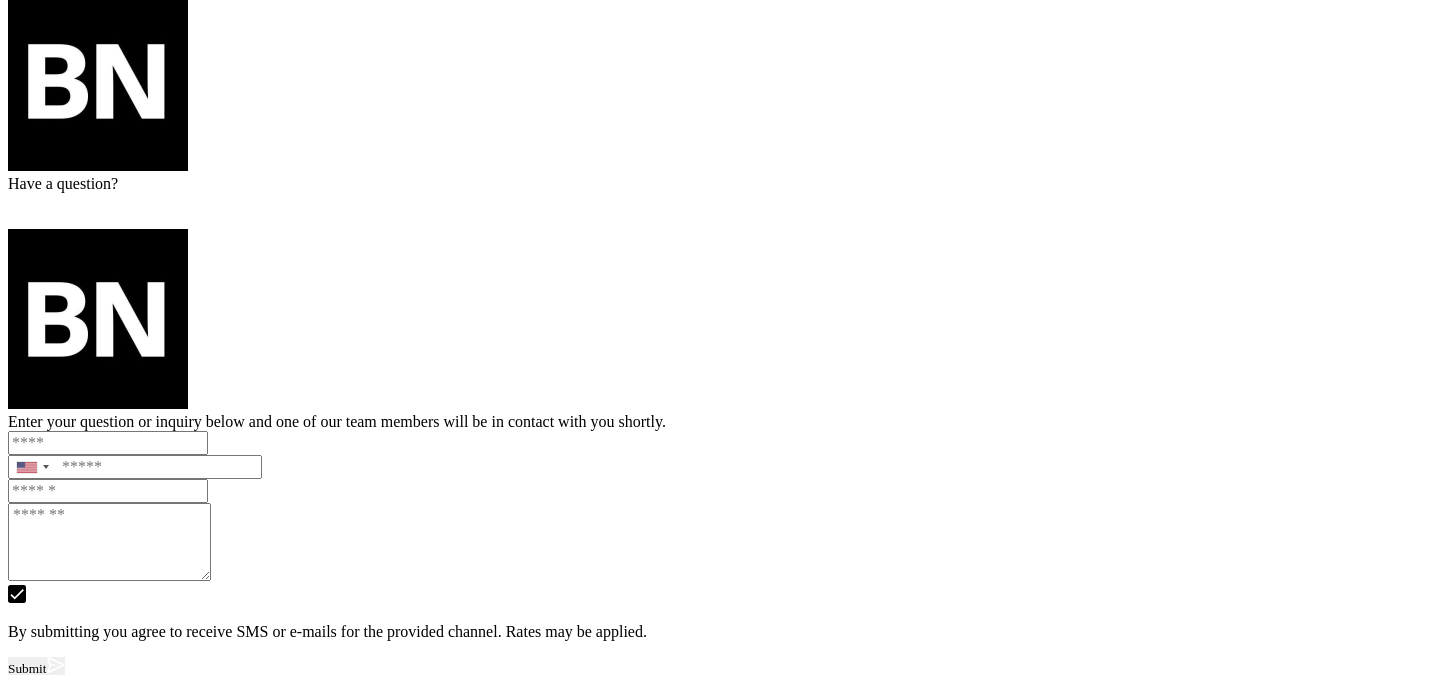 scroll, scrollTop: 0, scrollLeft: 0, axis: both 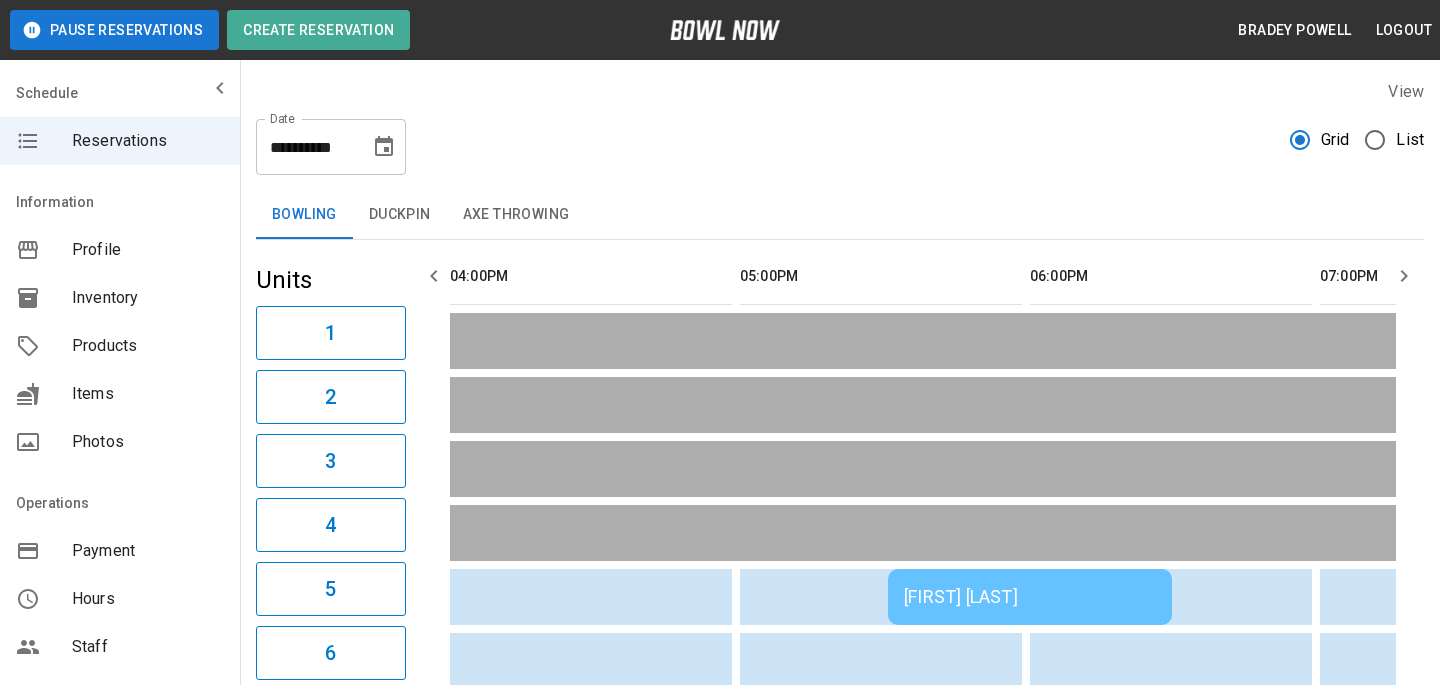 click on "**********" at bounding box center (331, 147) 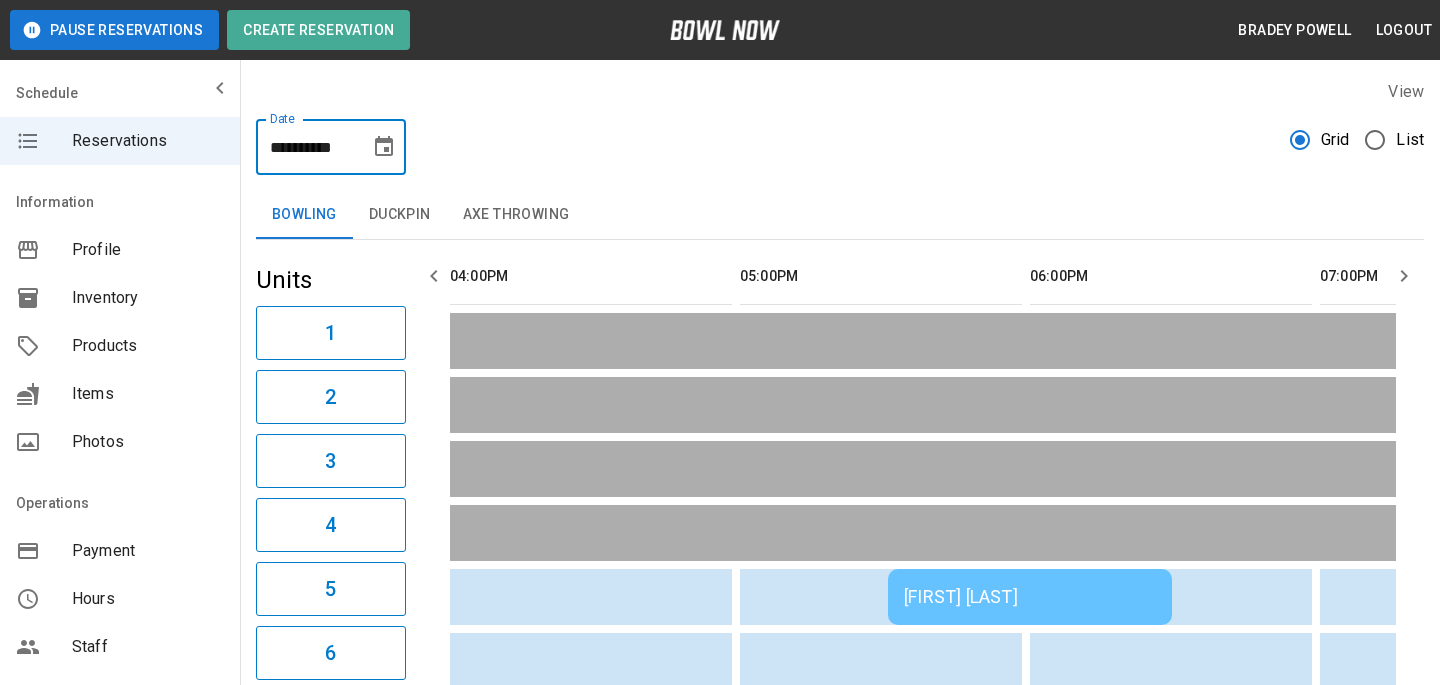 click 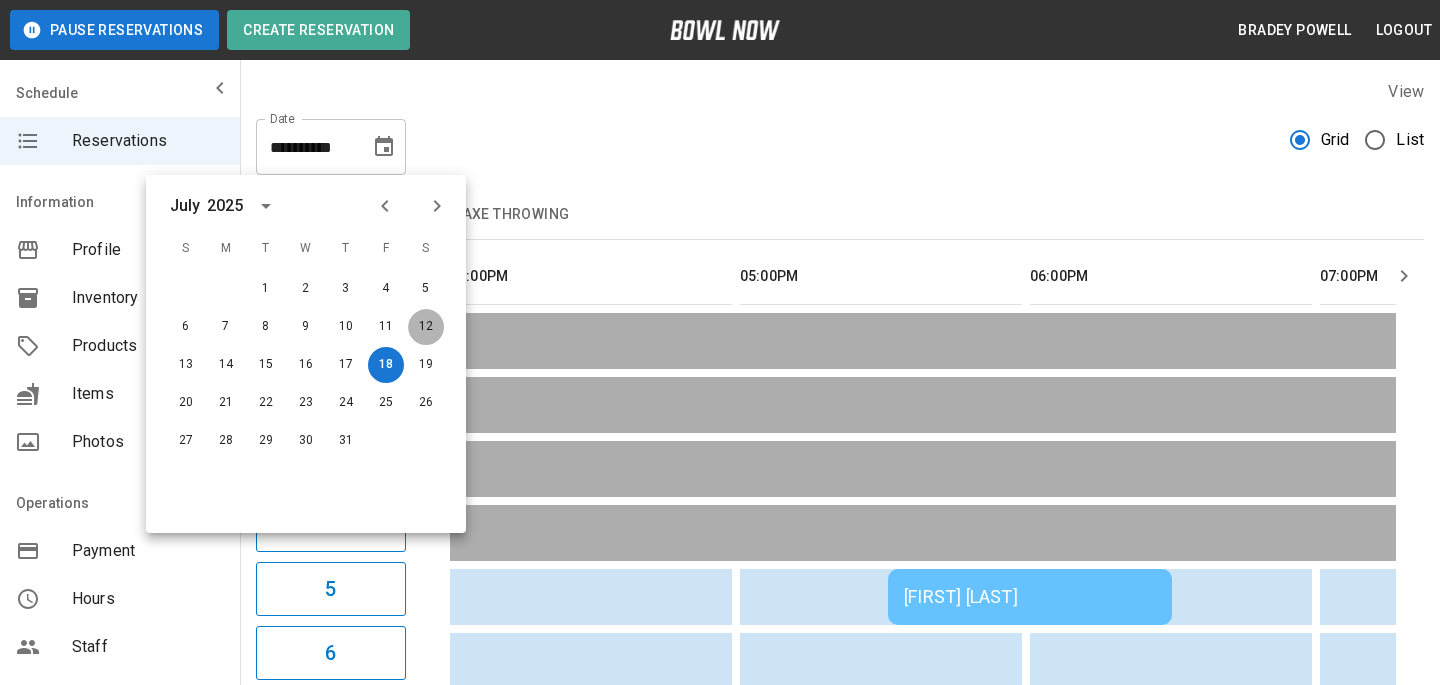 click on "12" at bounding box center (426, 327) 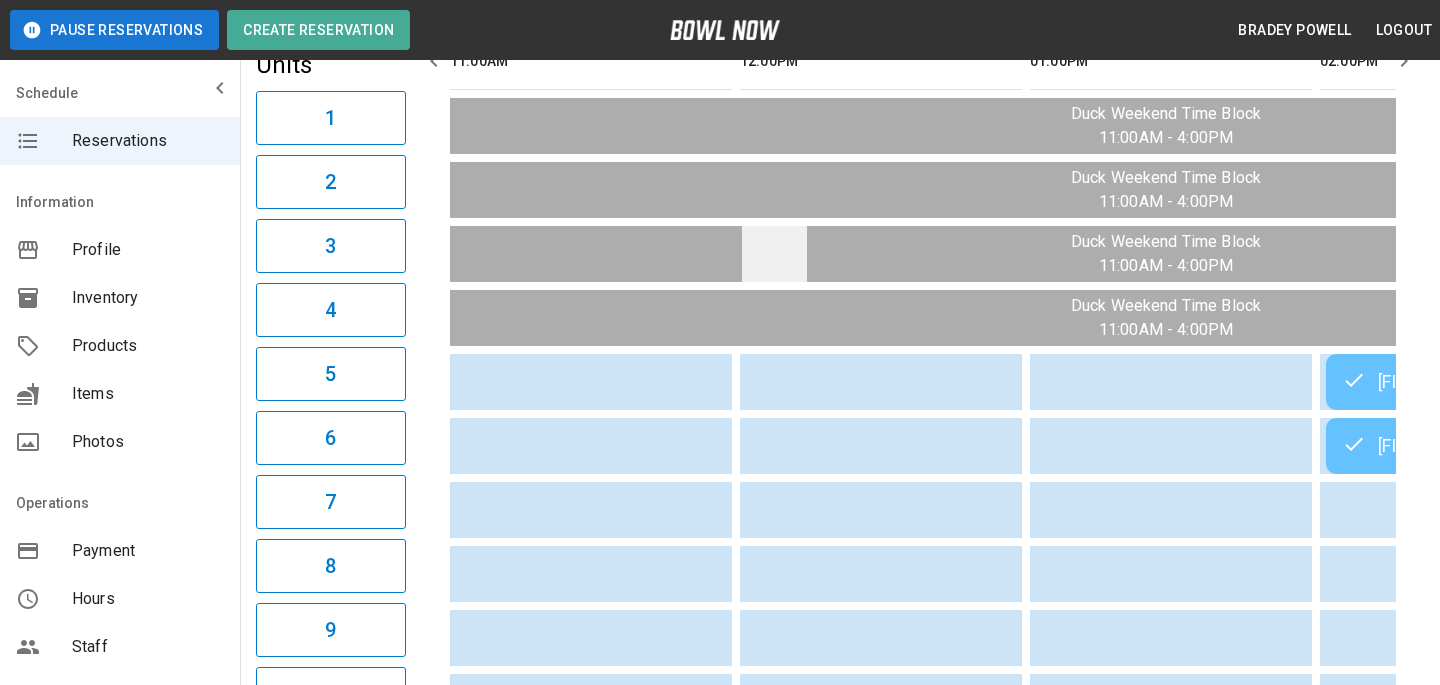 scroll, scrollTop: 239, scrollLeft: 0, axis: vertical 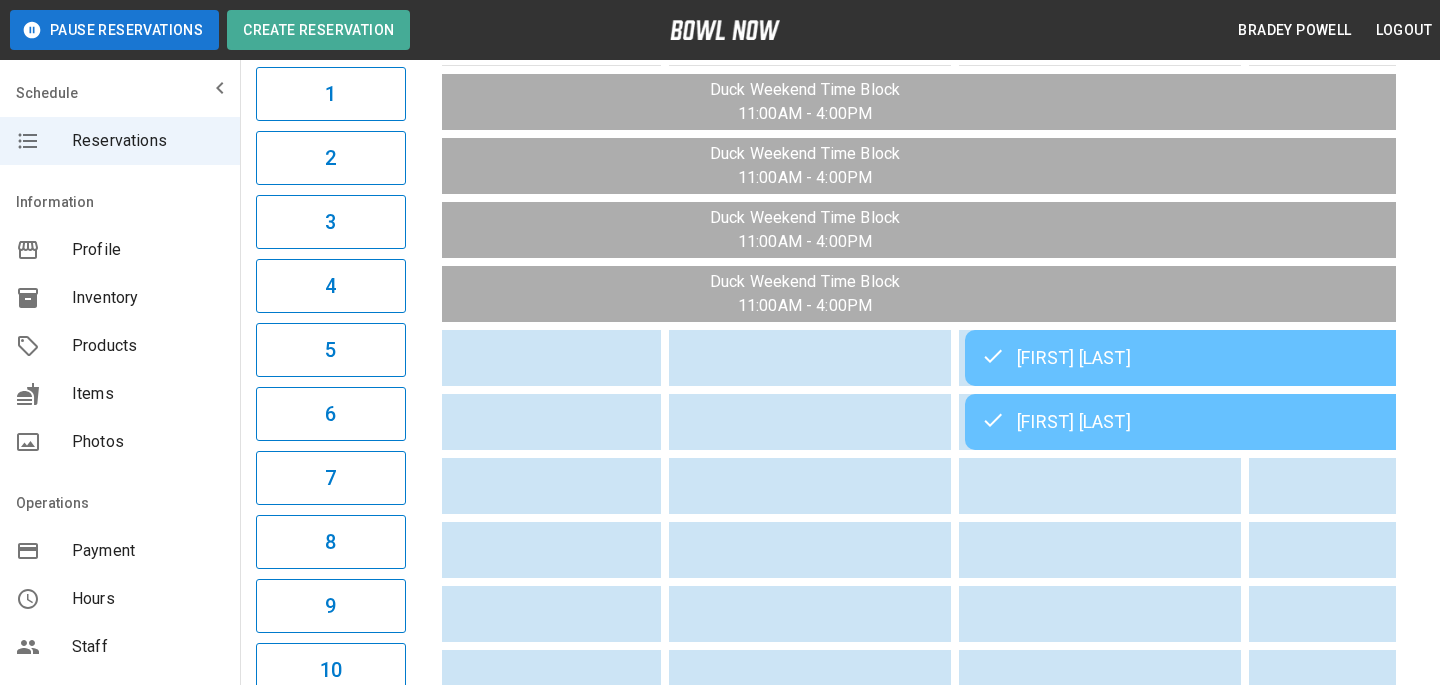 click on "Kimberly Weibley" at bounding box center [1253, 358] 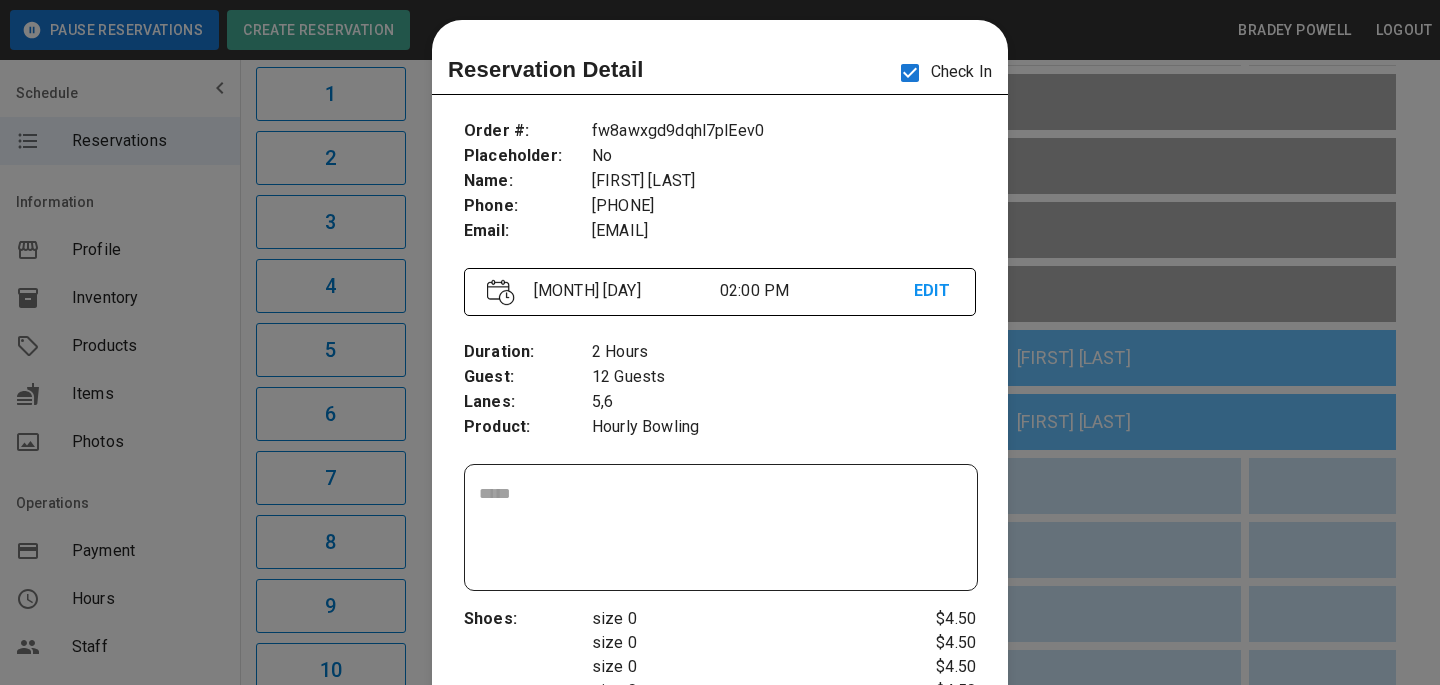 scroll, scrollTop: 0, scrollLeft: 0, axis: both 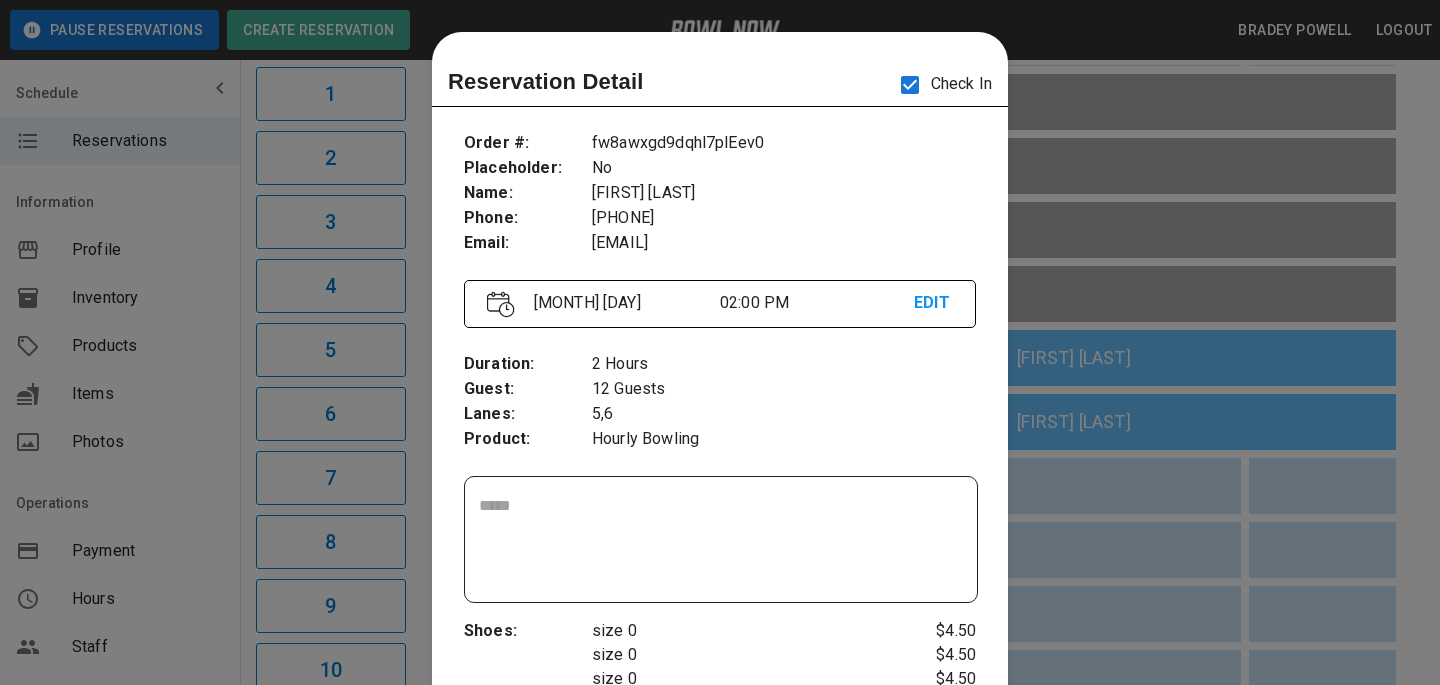click on "2 Hours" at bounding box center (784, 364) 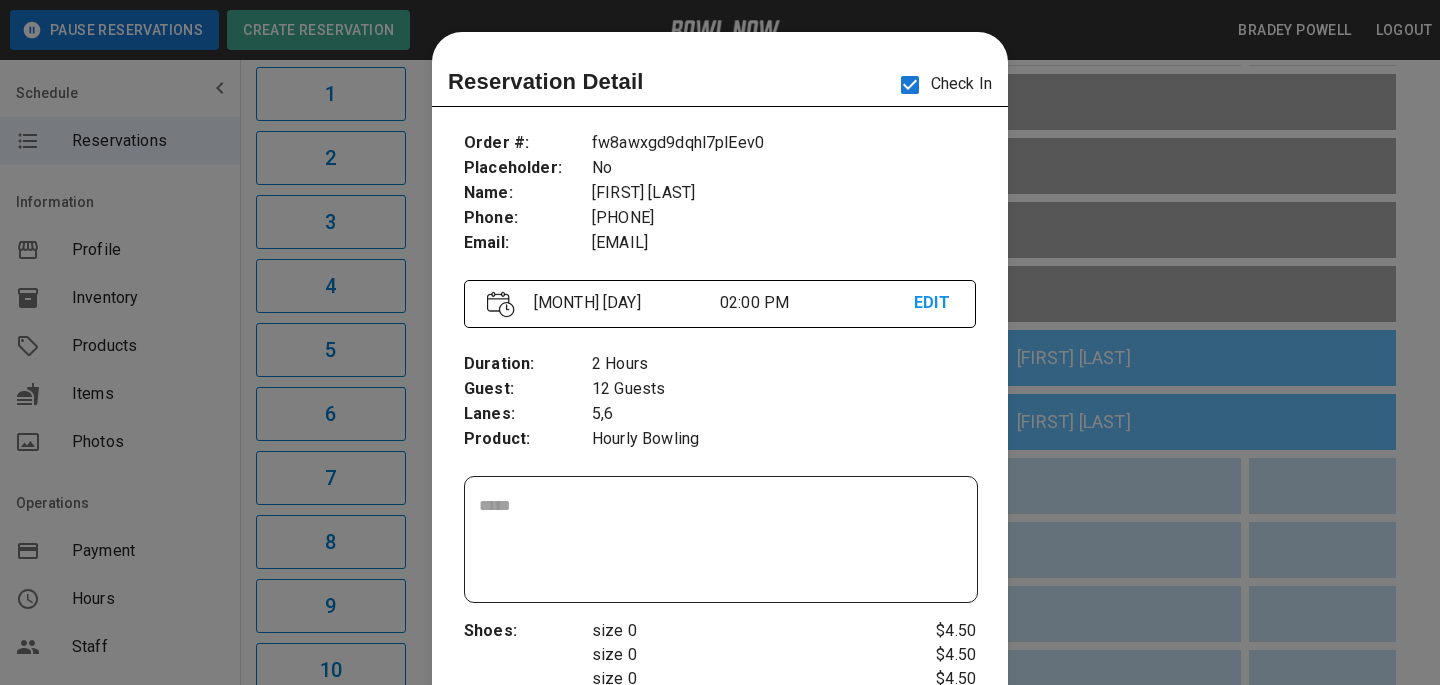 scroll, scrollTop: 55, scrollLeft: 0, axis: vertical 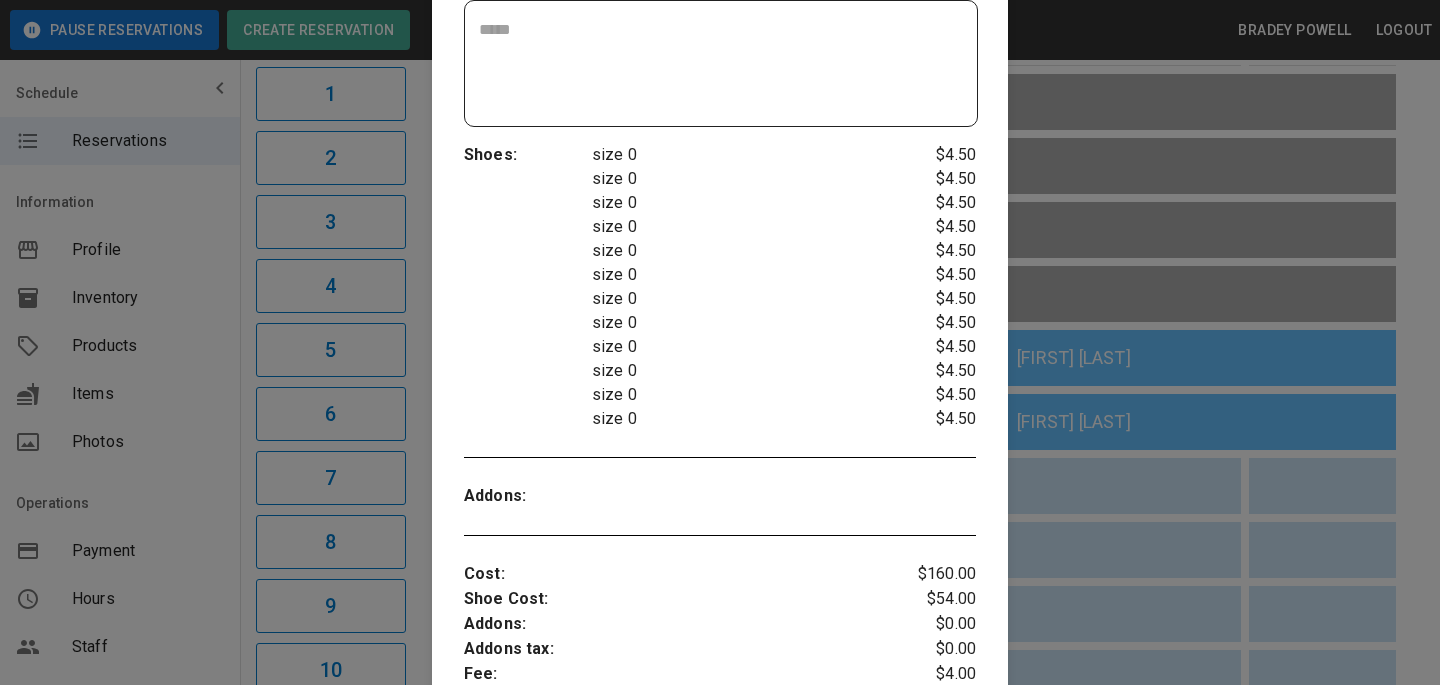 click at bounding box center [720, 342] 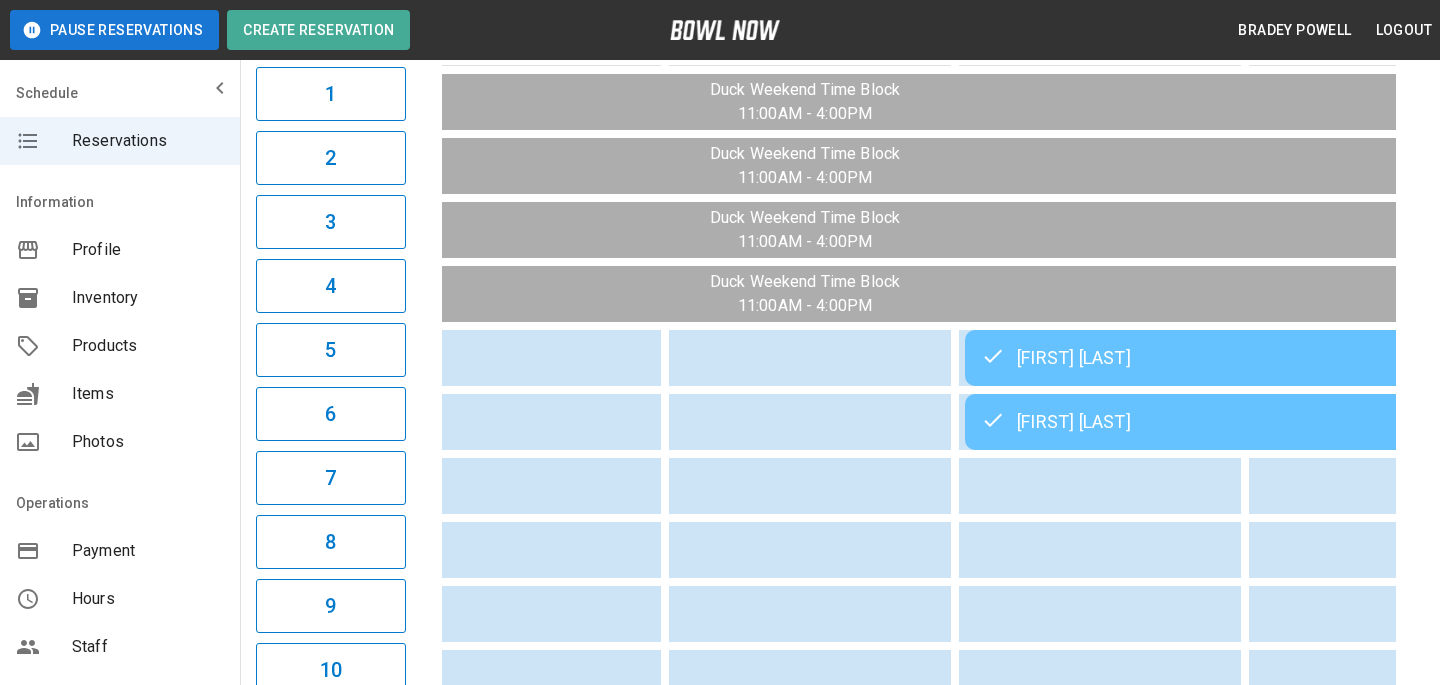 scroll, scrollTop: 467, scrollLeft: 0, axis: vertical 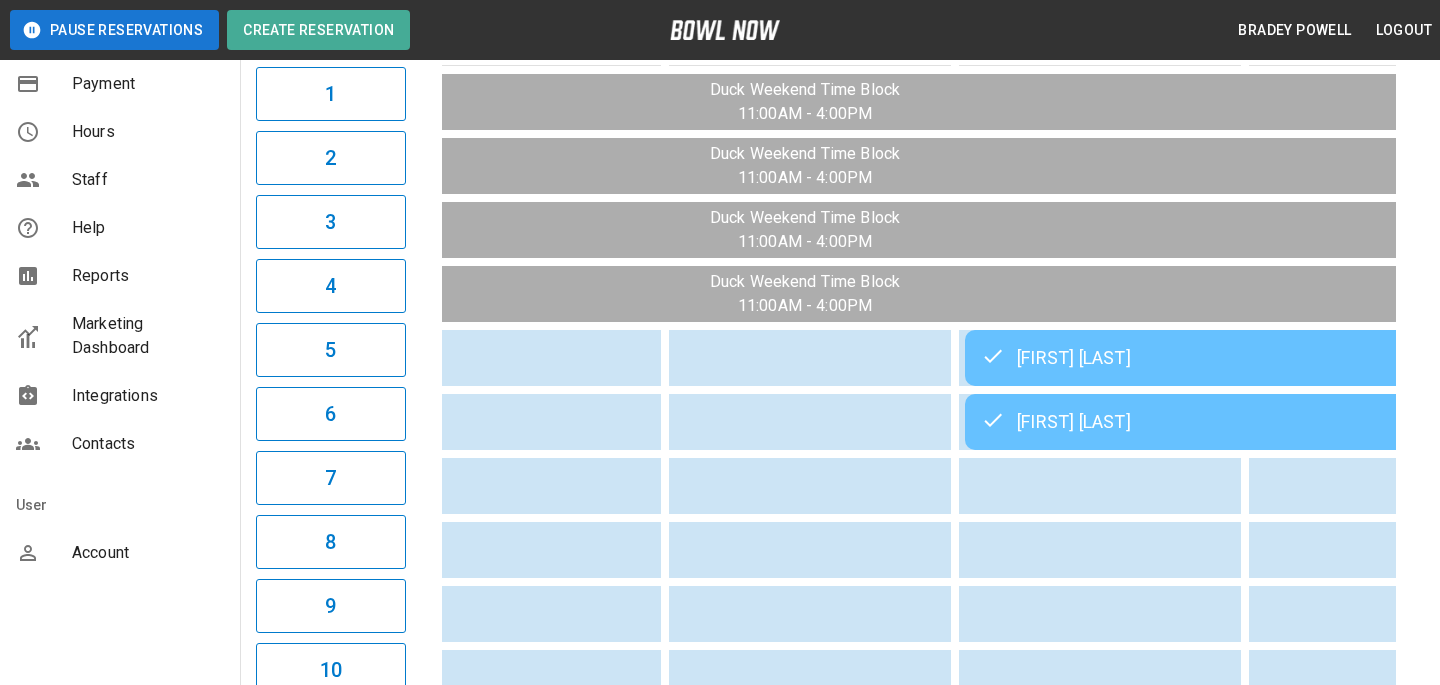 click on "Account" at bounding box center [120, 553] 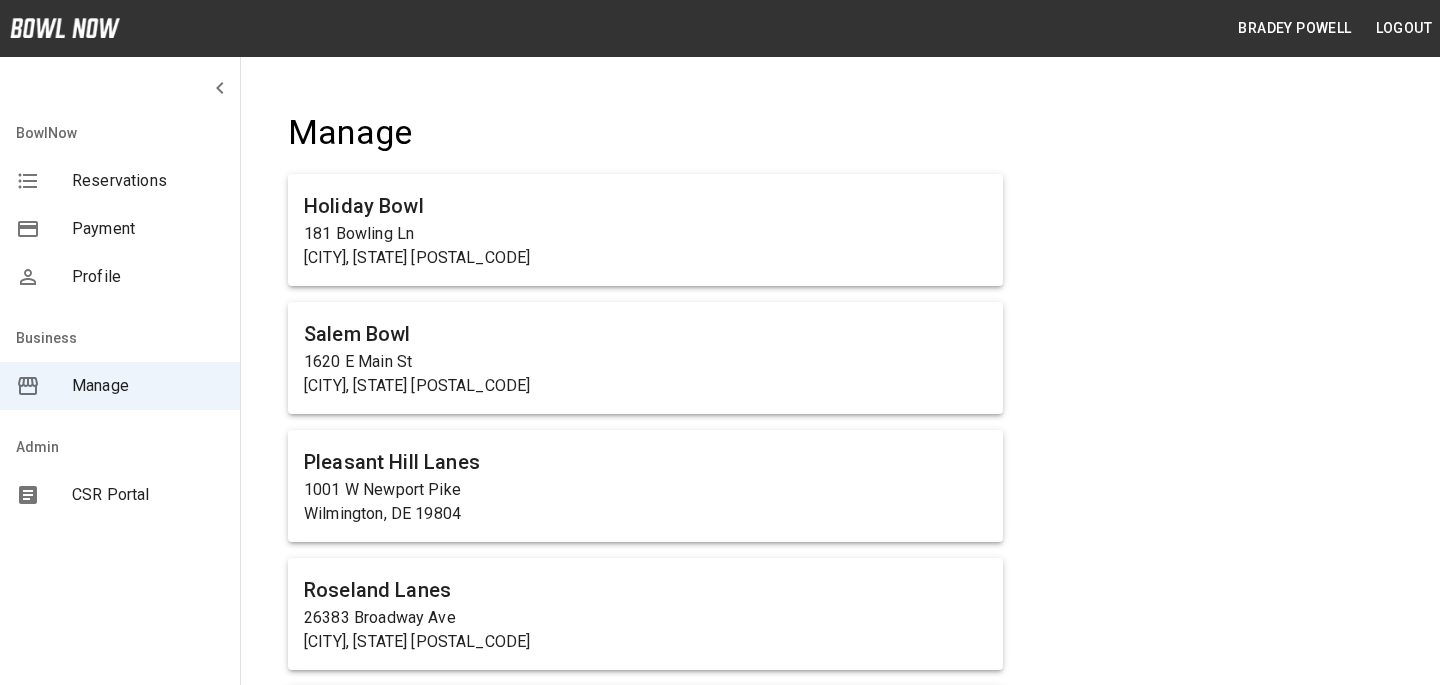 scroll, scrollTop: 9719, scrollLeft: 0, axis: vertical 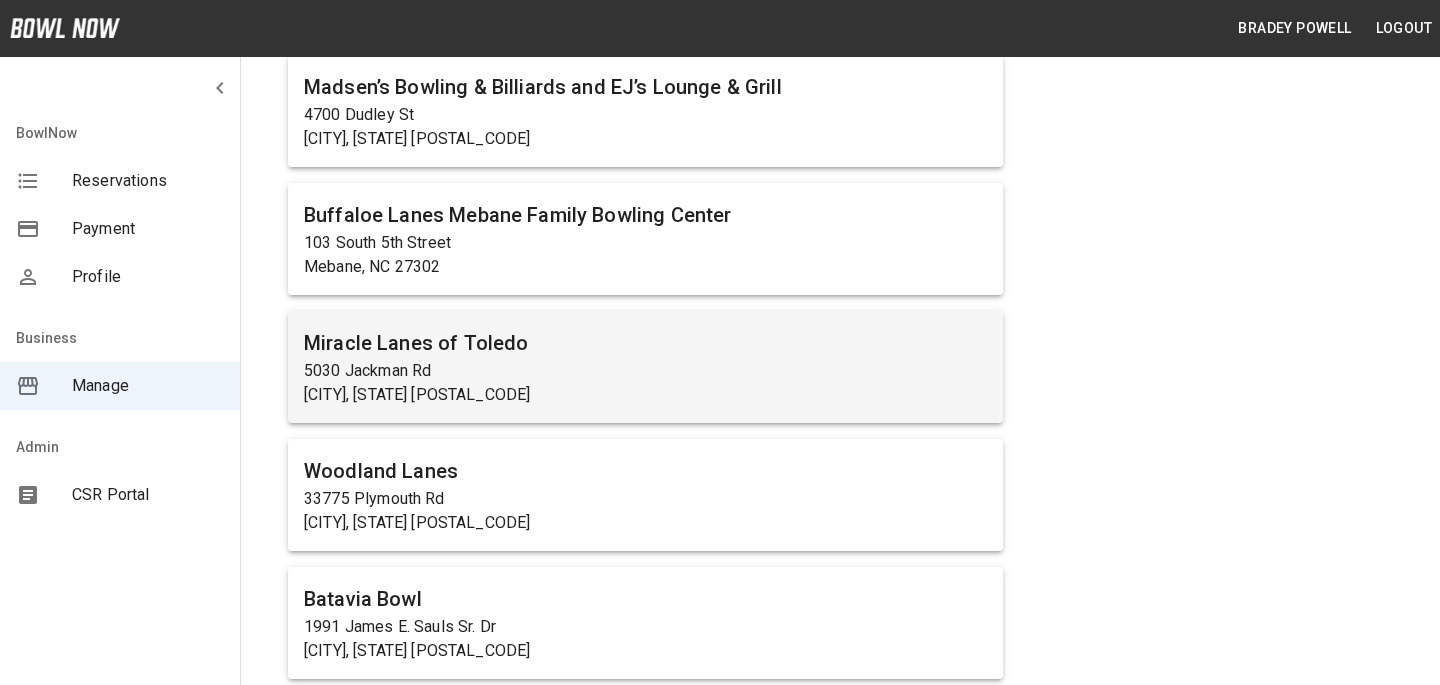 click on "5030 Jackman Rd" at bounding box center [645, 371] 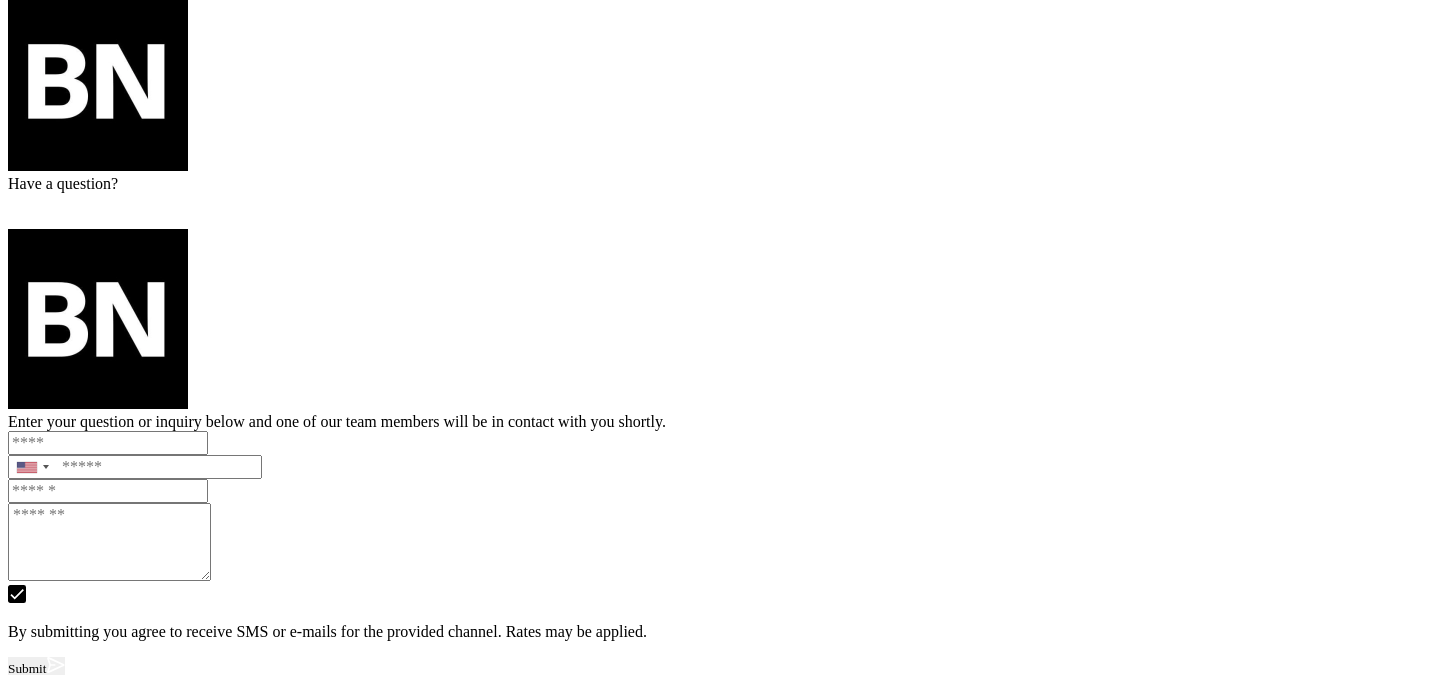 scroll, scrollTop: 0, scrollLeft: 0, axis: both 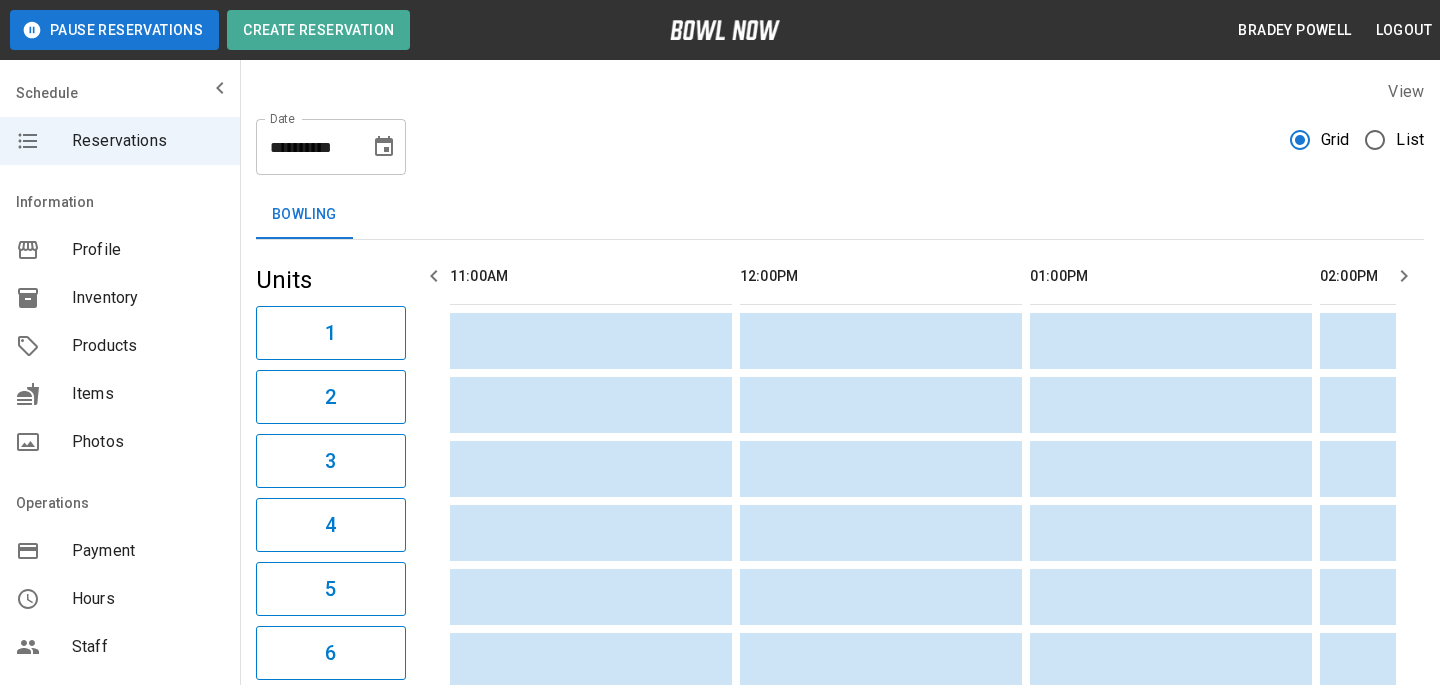 click on "Hours" at bounding box center [120, 599] 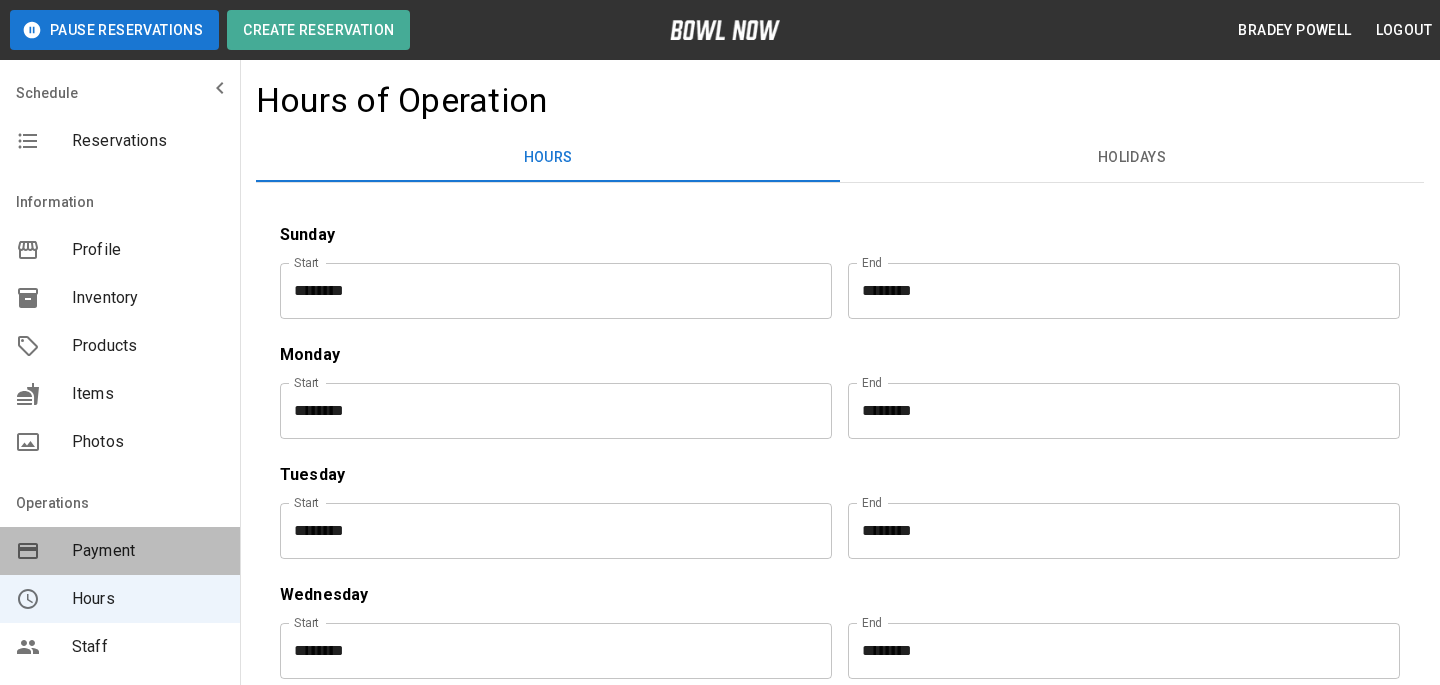 click on "Payment" at bounding box center (148, 551) 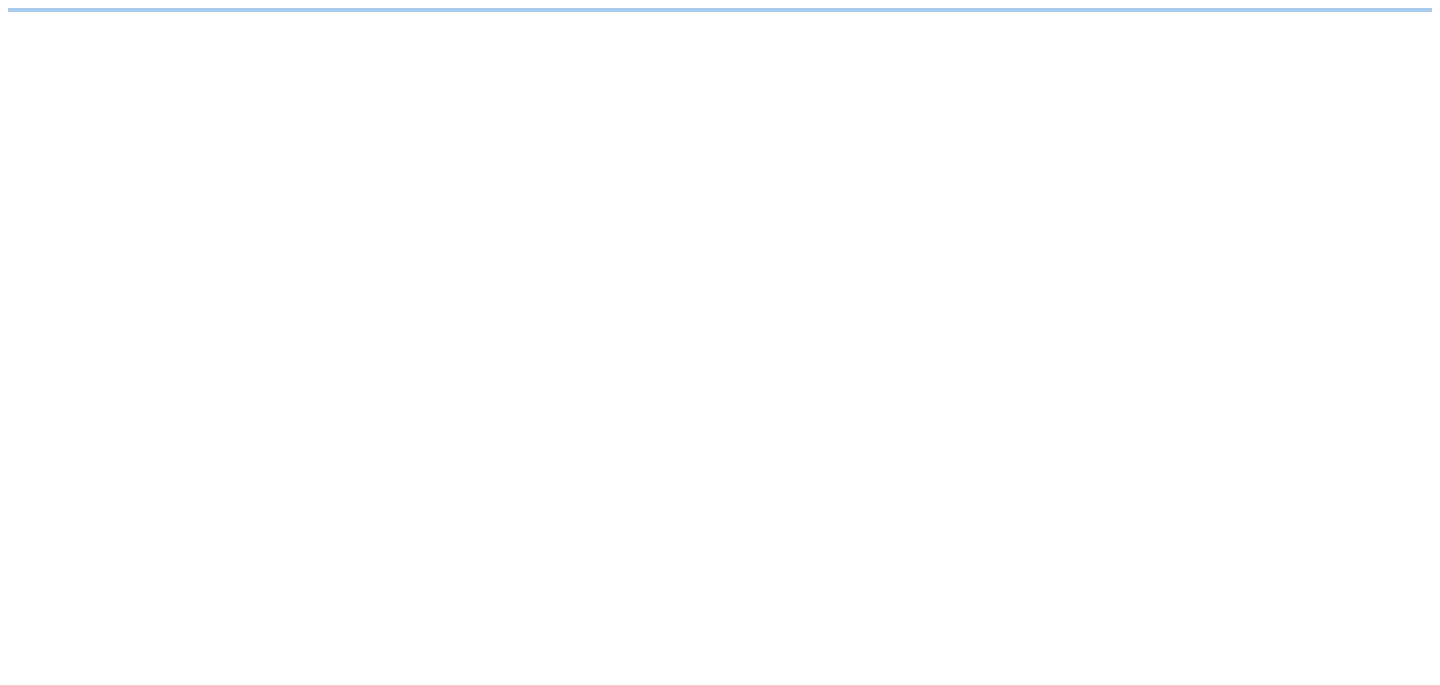 scroll, scrollTop: 0, scrollLeft: 0, axis: both 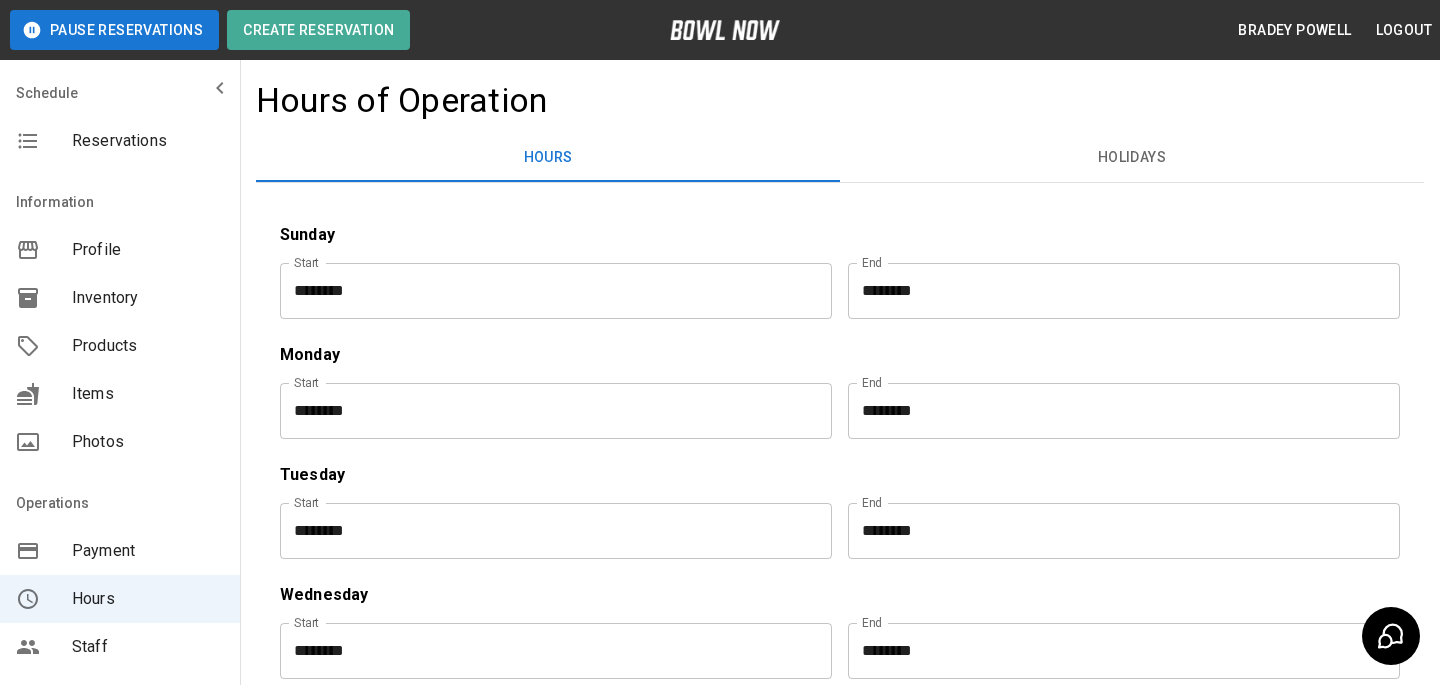 click on "Reservations" at bounding box center [120, 141] 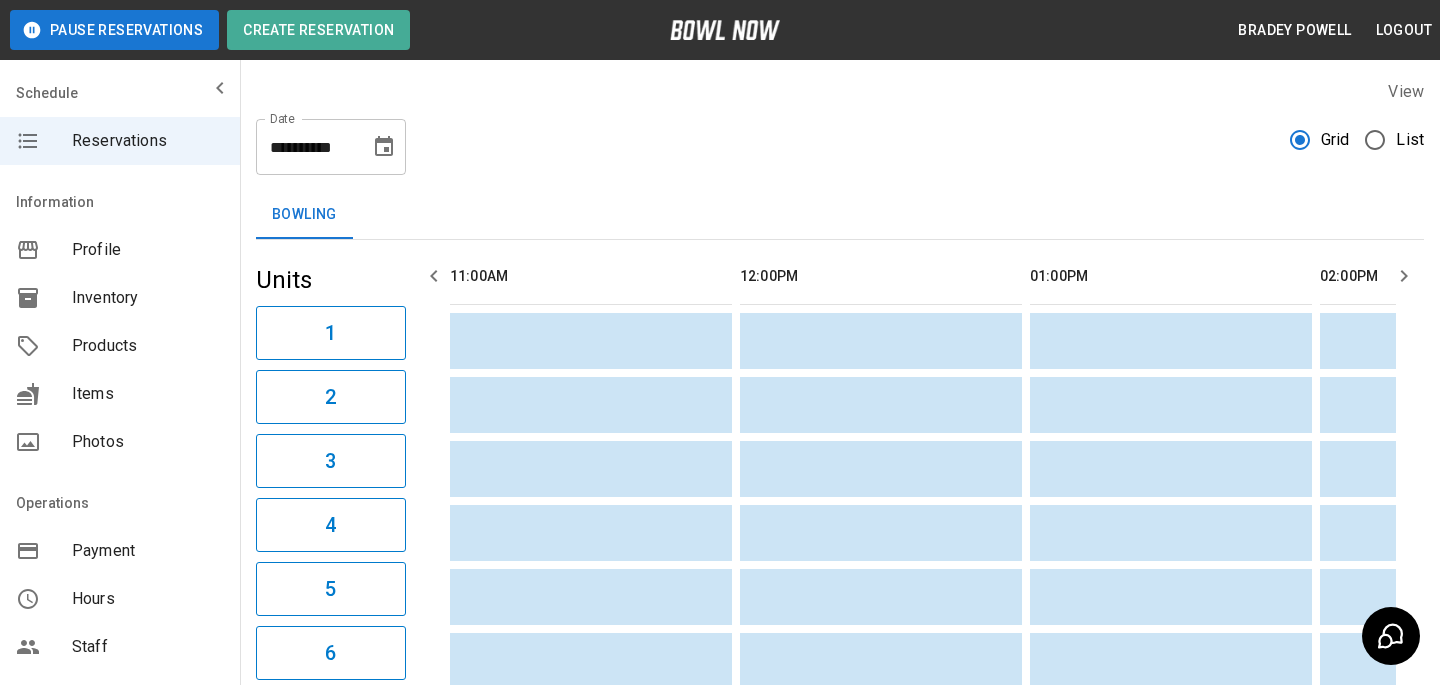 click on "Profile" at bounding box center [148, 250] 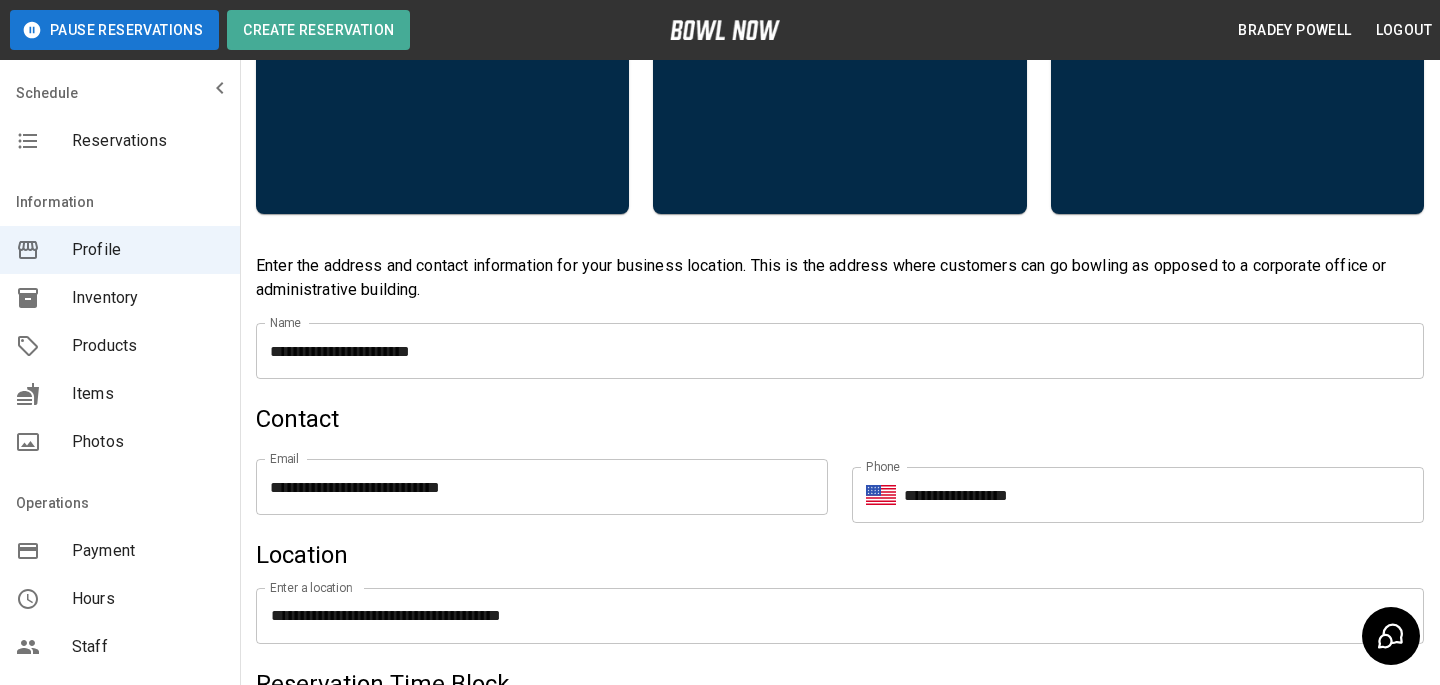 scroll, scrollTop: 0, scrollLeft: 0, axis: both 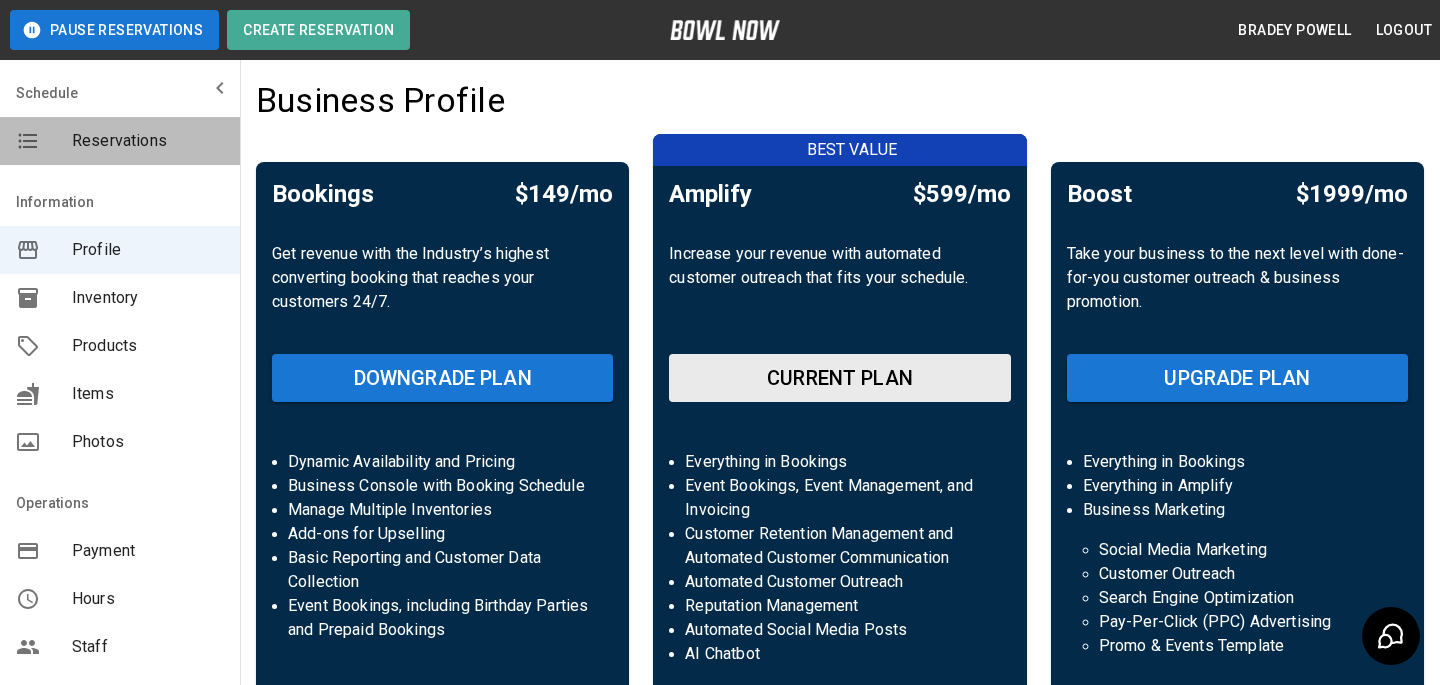 click on "Reservations" at bounding box center [120, 141] 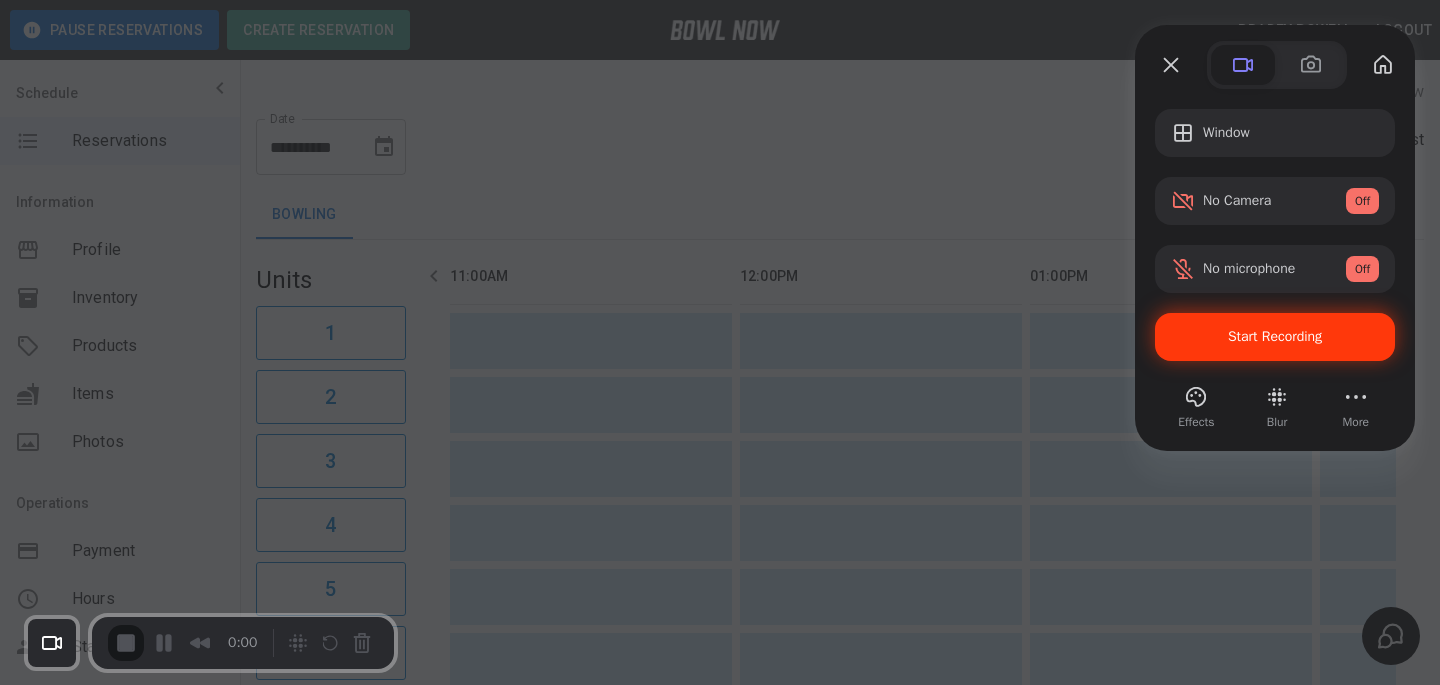 click on "Start Recording" at bounding box center [1275, 337] 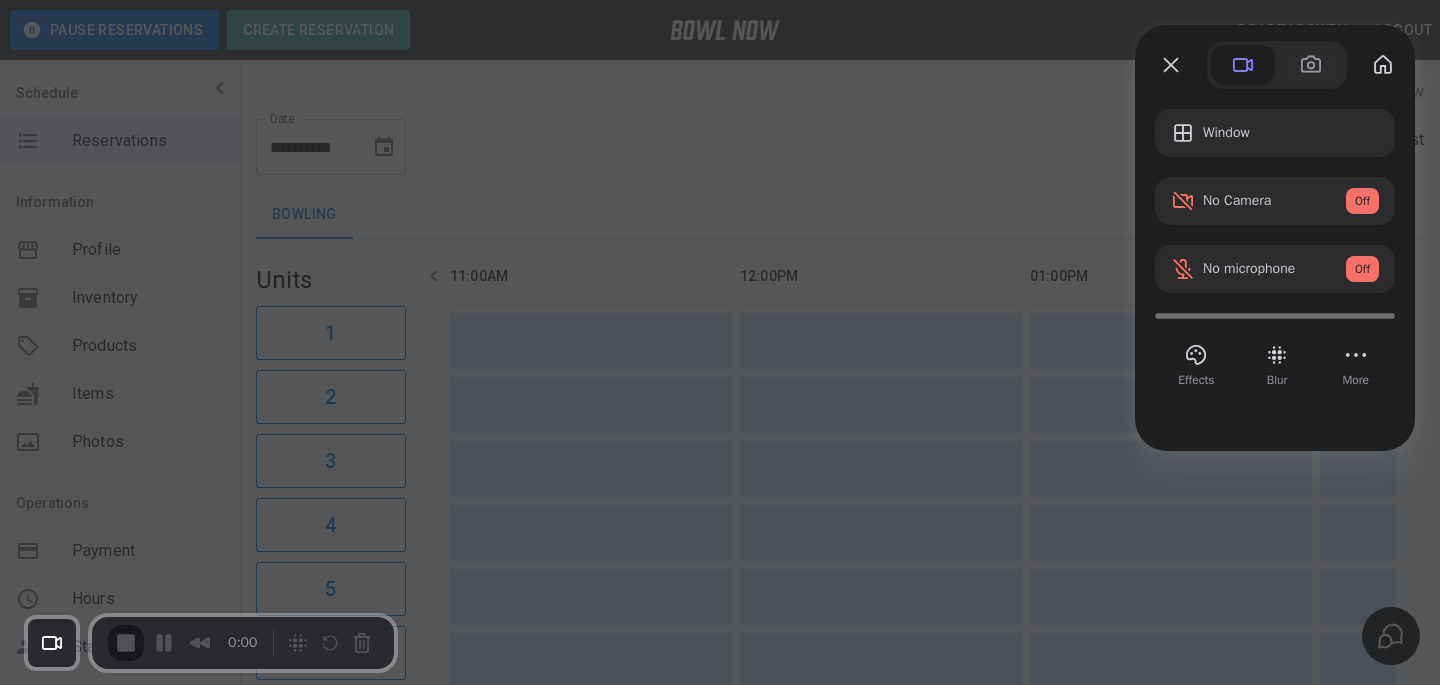 click on "Cancel Yes, proceed" at bounding box center [720, 1550] 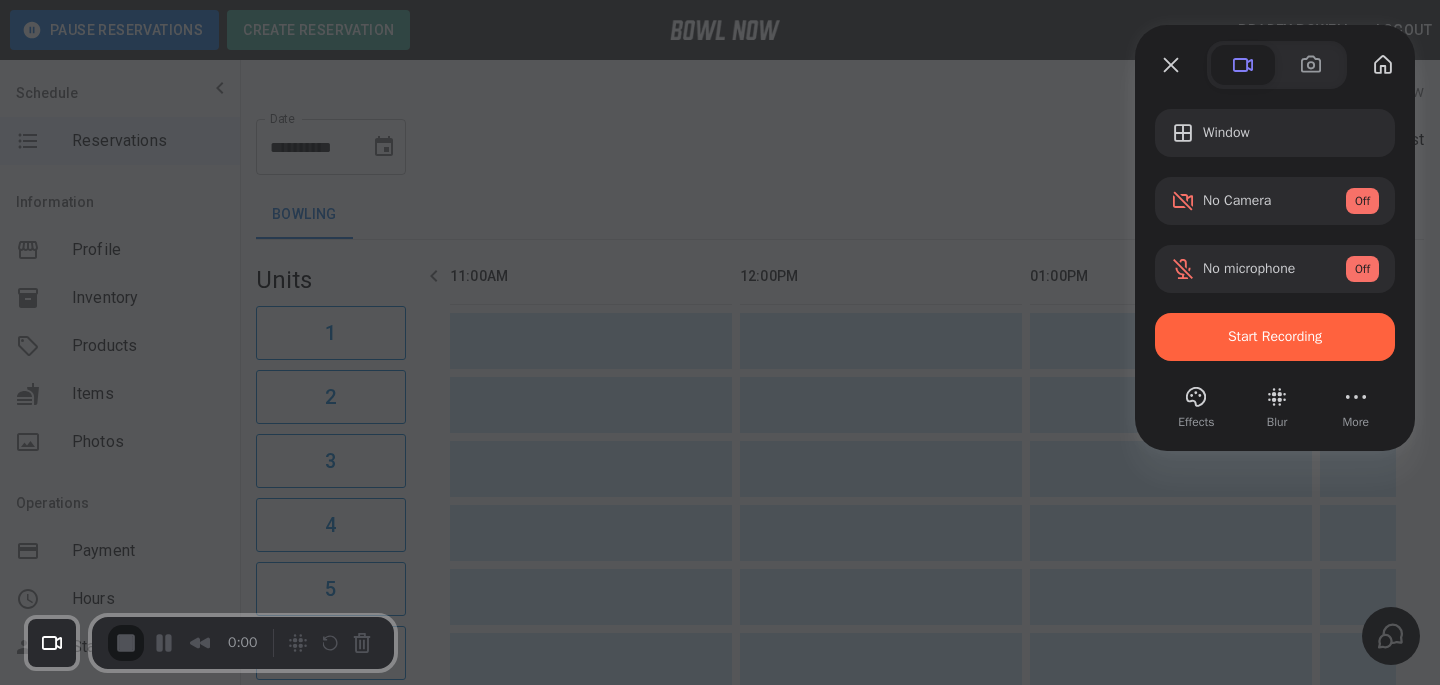 click on "Yes, proceed" at bounding box center (387, 1560) 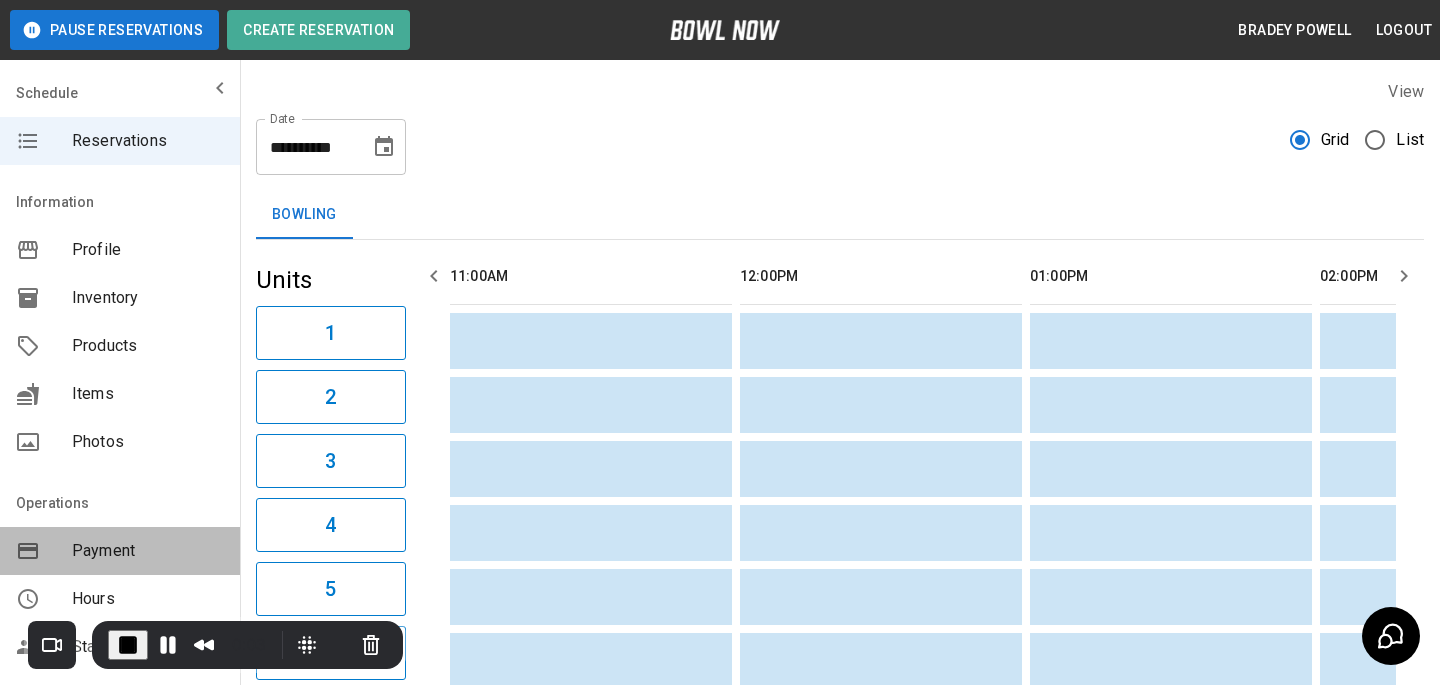 click on "Payment" at bounding box center [120, 551] 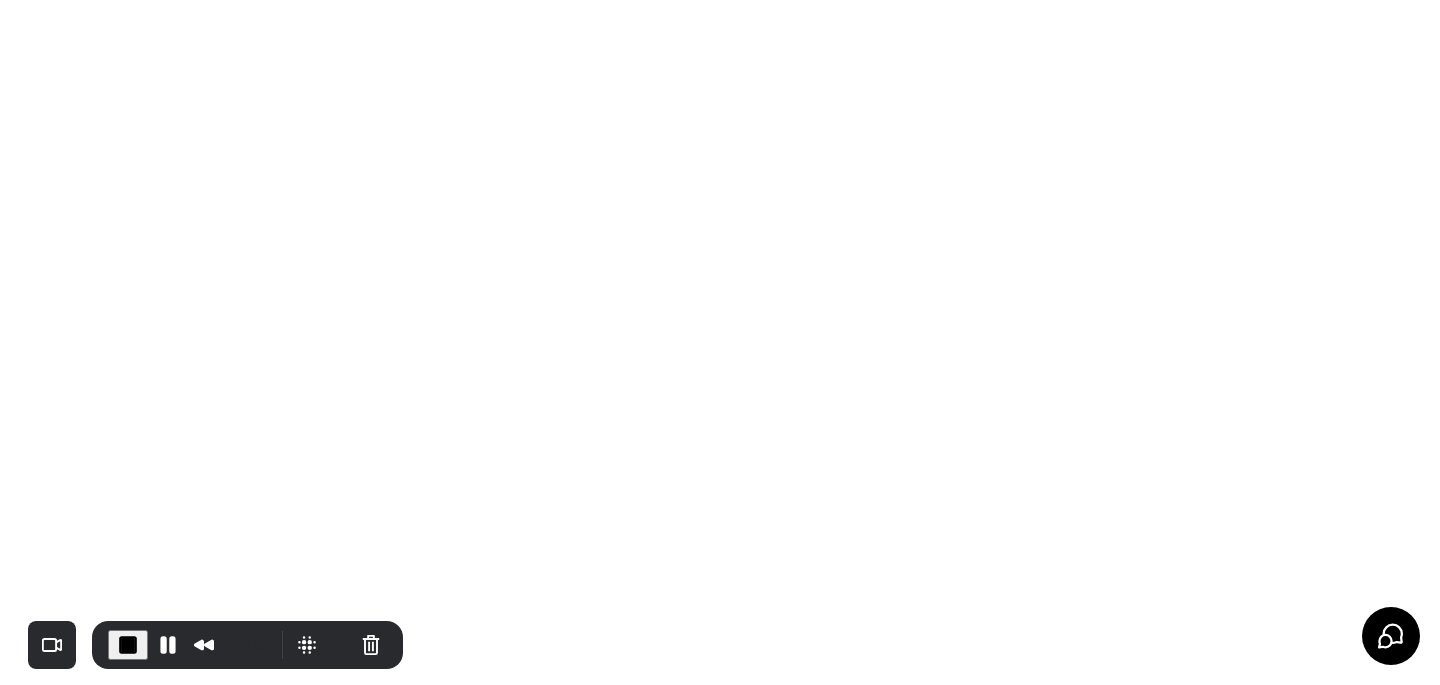 click at bounding box center [128, 645] 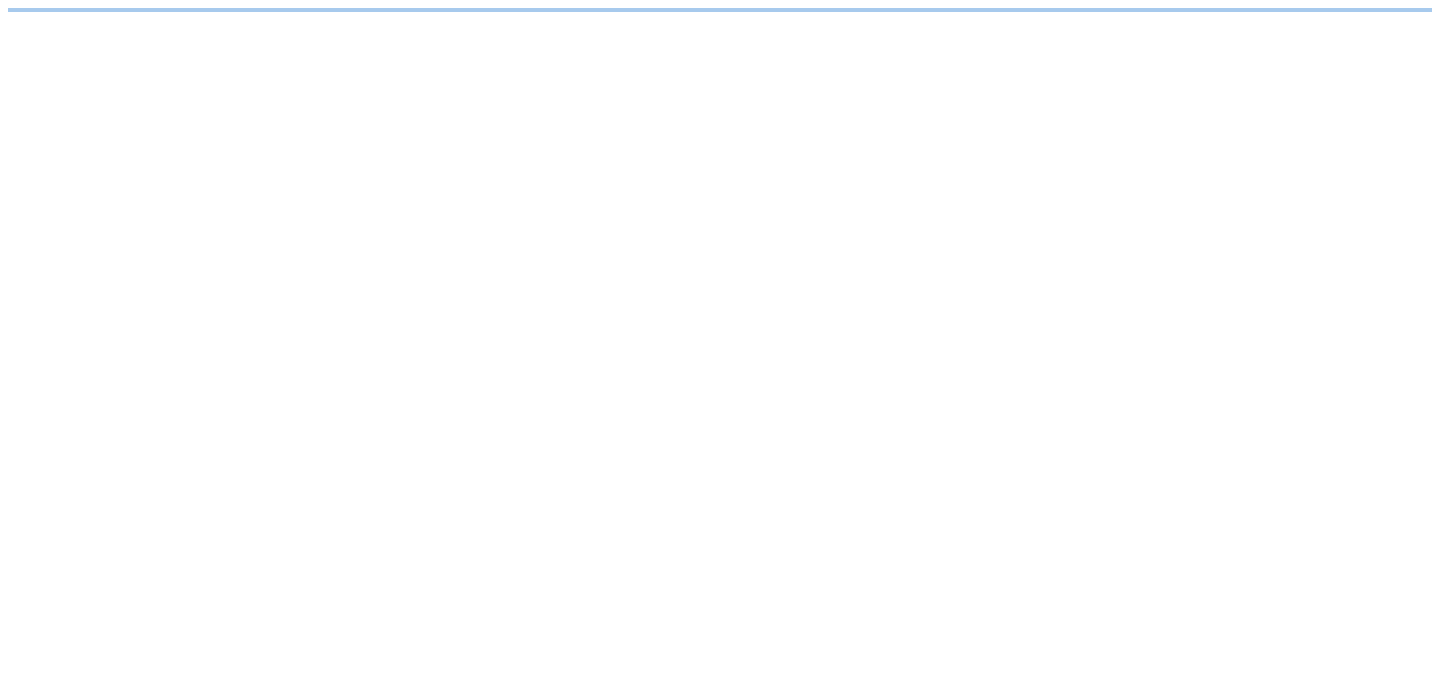 scroll, scrollTop: 0, scrollLeft: 0, axis: both 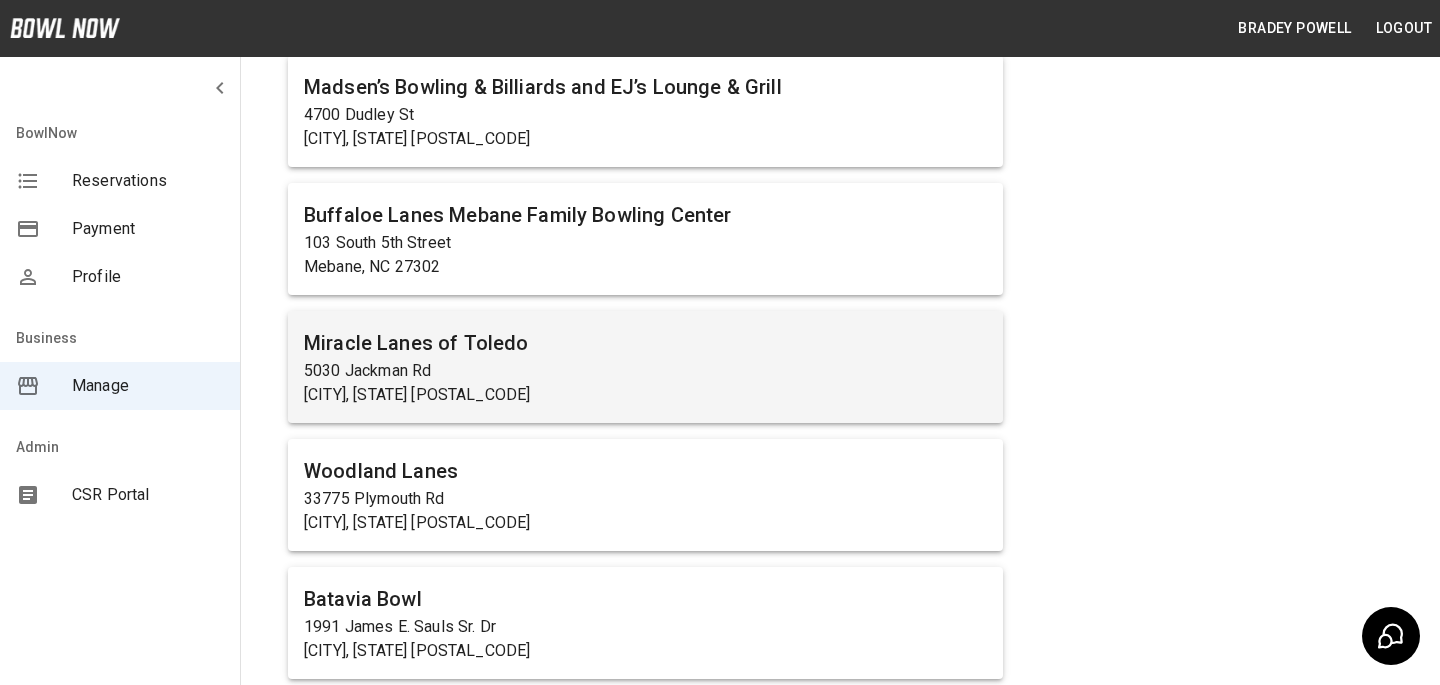 click on "Miracle Lanes of Toledo" at bounding box center (645, 343) 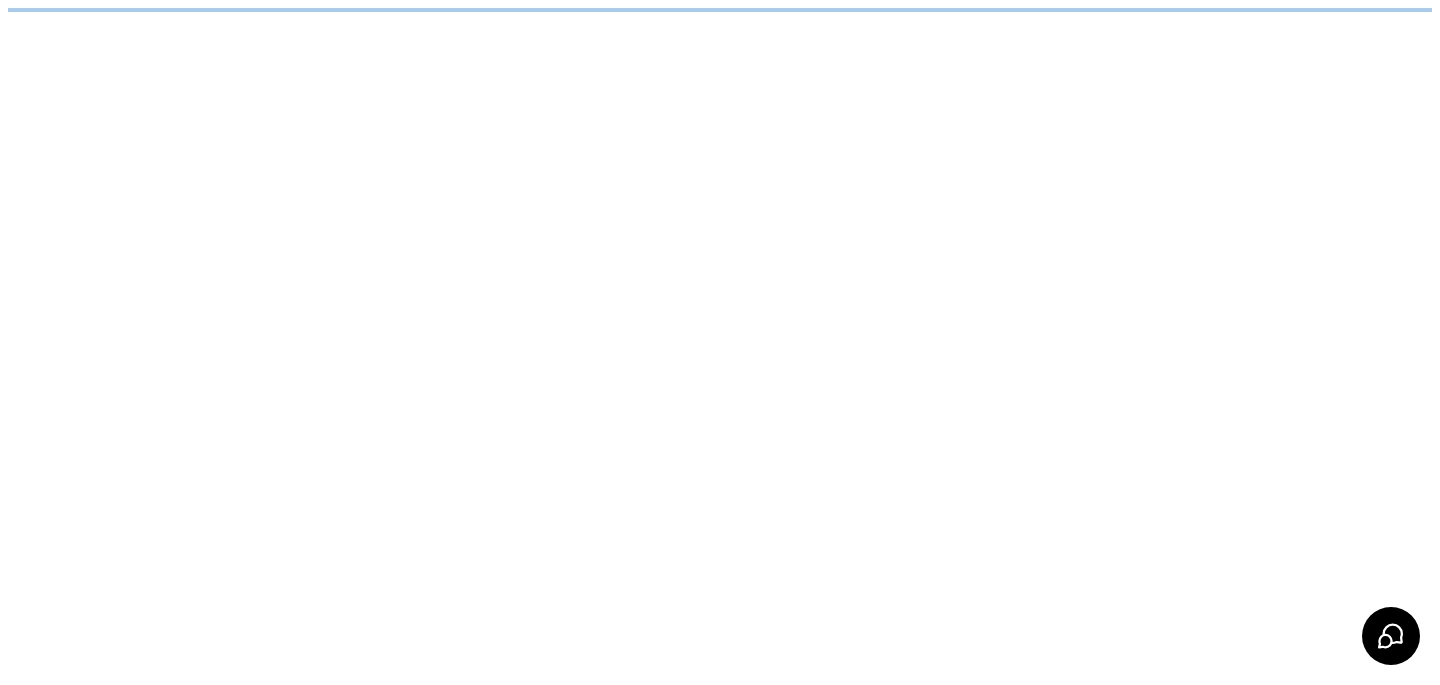 scroll, scrollTop: 0, scrollLeft: 0, axis: both 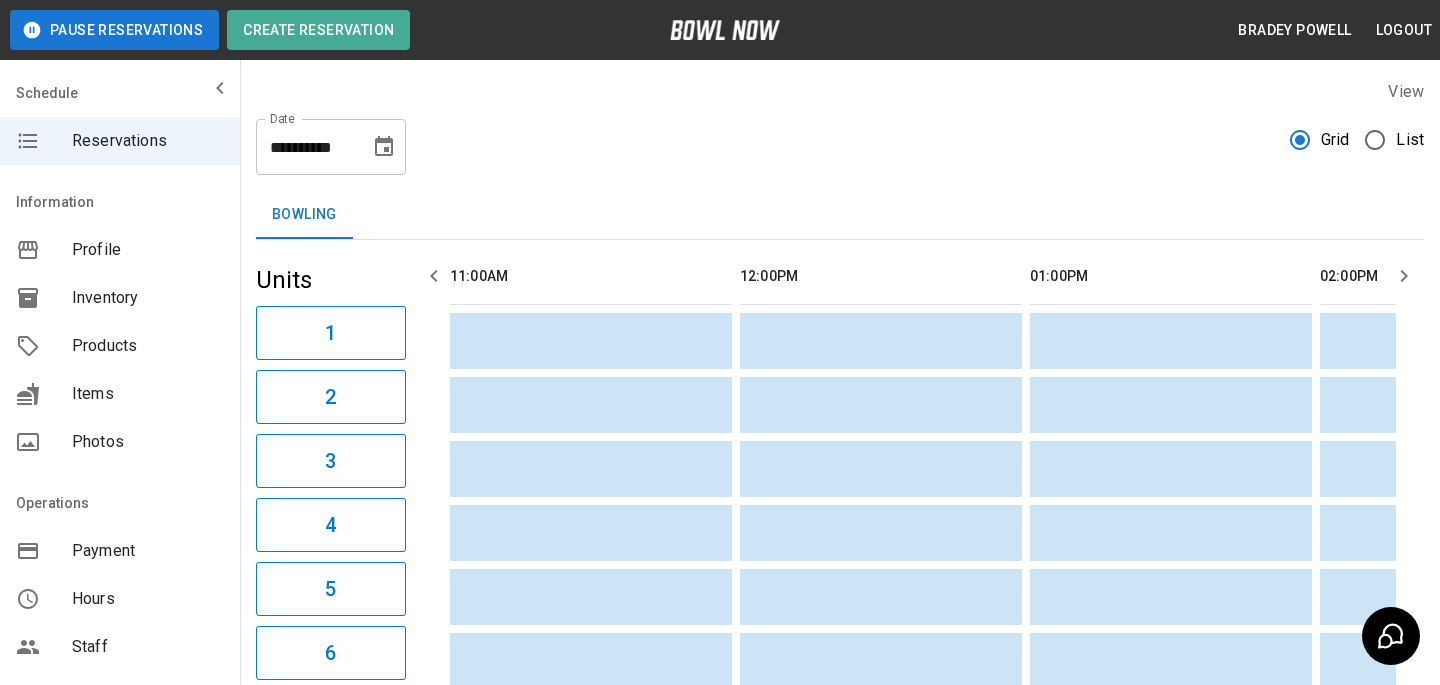 click on "Profile" at bounding box center (148, 250) 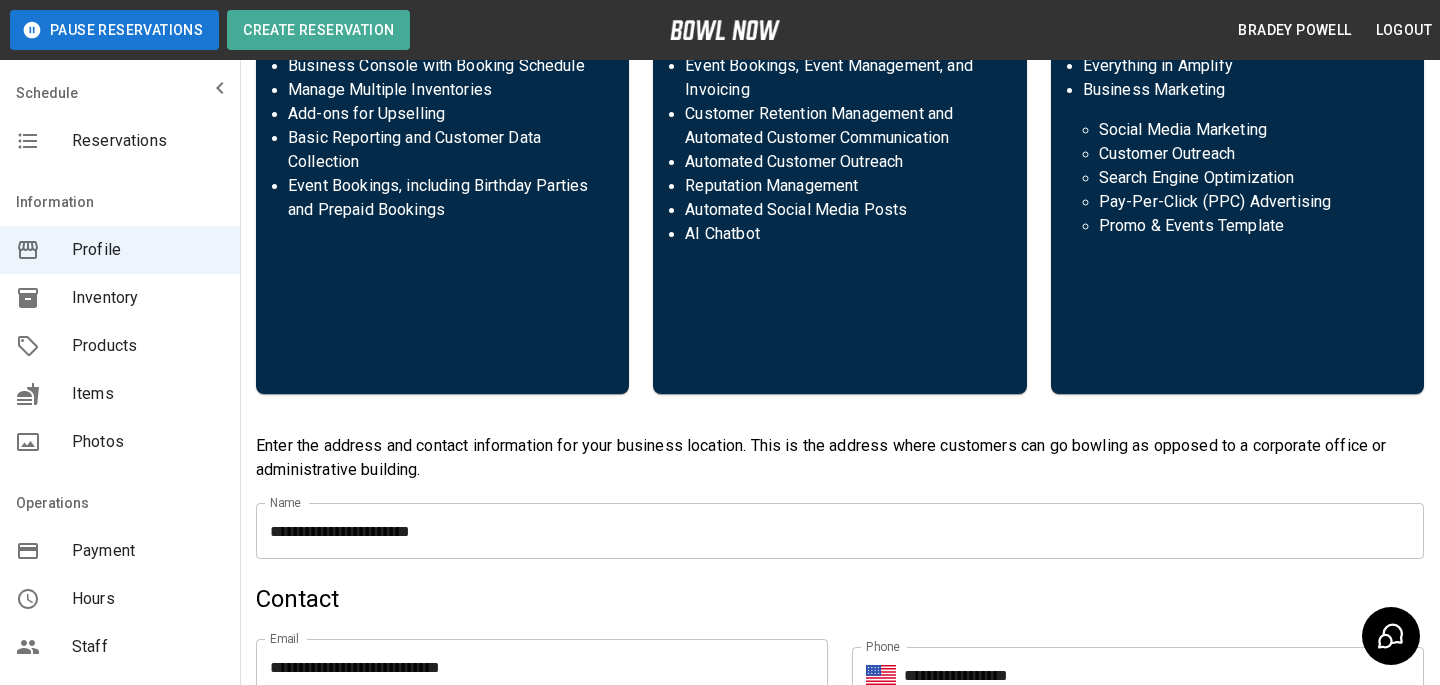 scroll, scrollTop: 547, scrollLeft: 0, axis: vertical 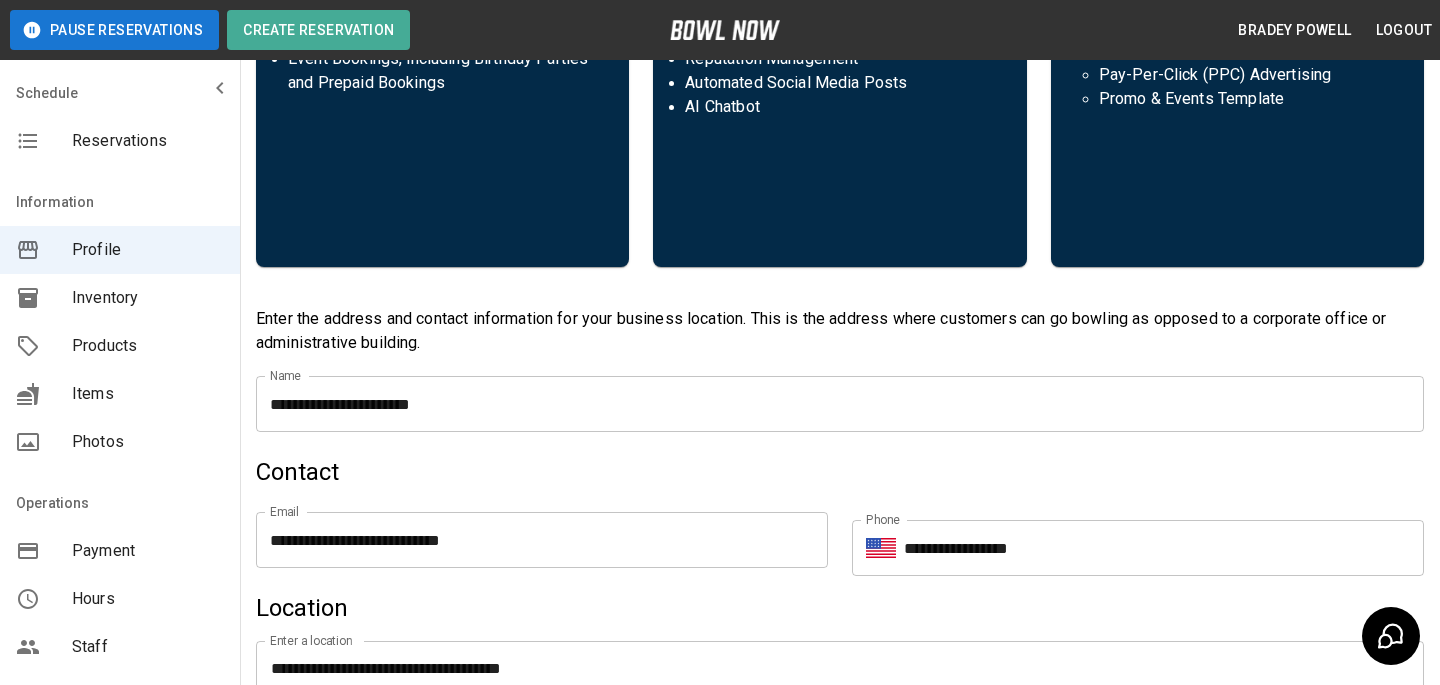 click on "**********" at bounding box center [542, 540] 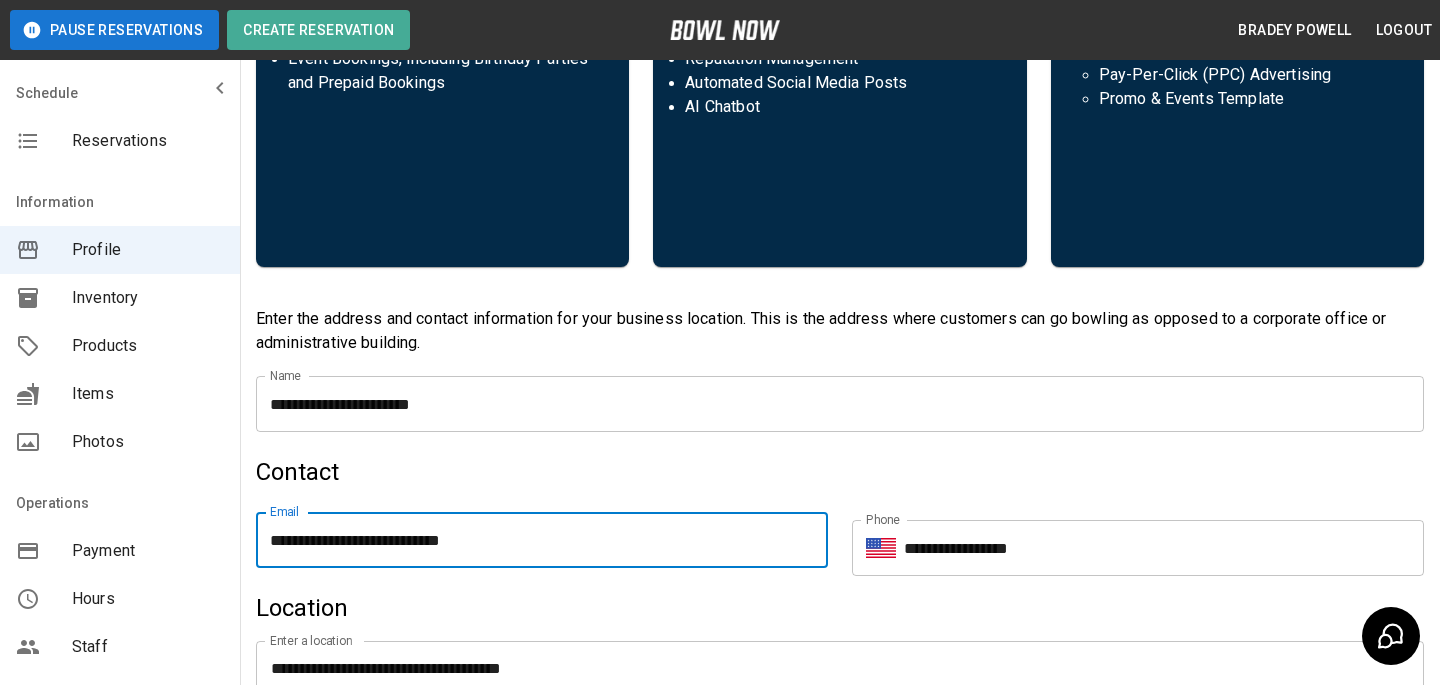 click on "**********" at bounding box center [542, 540] 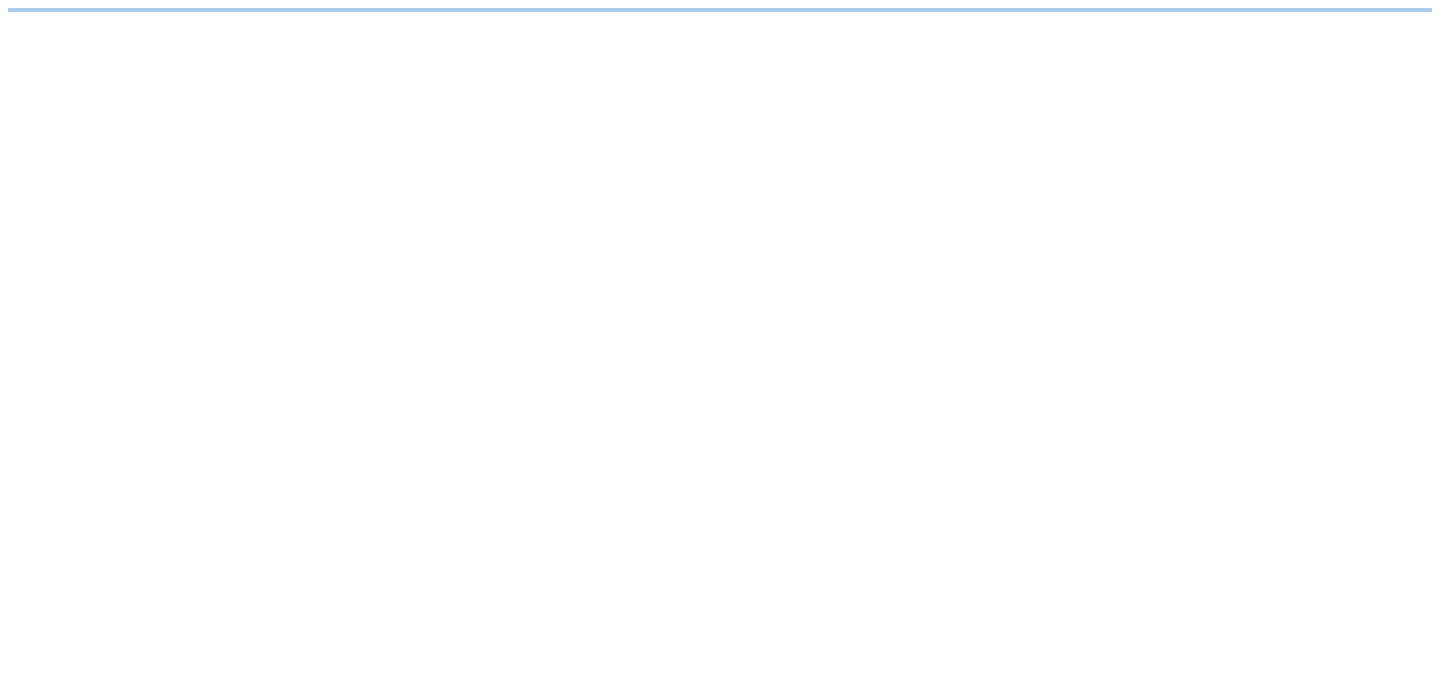 scroll, scrollTop: 0, scrollLeft: 0, axis: both 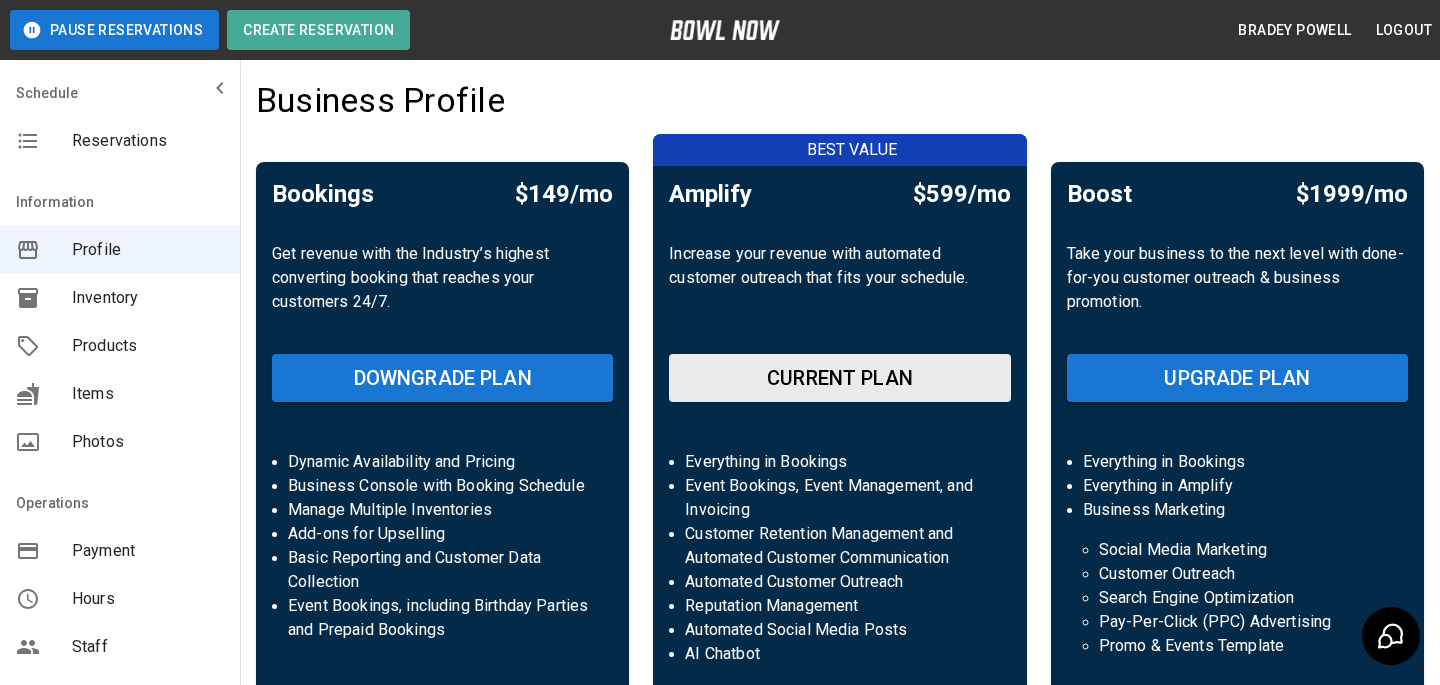 click on "Payment" at bounding box center [148, 551] 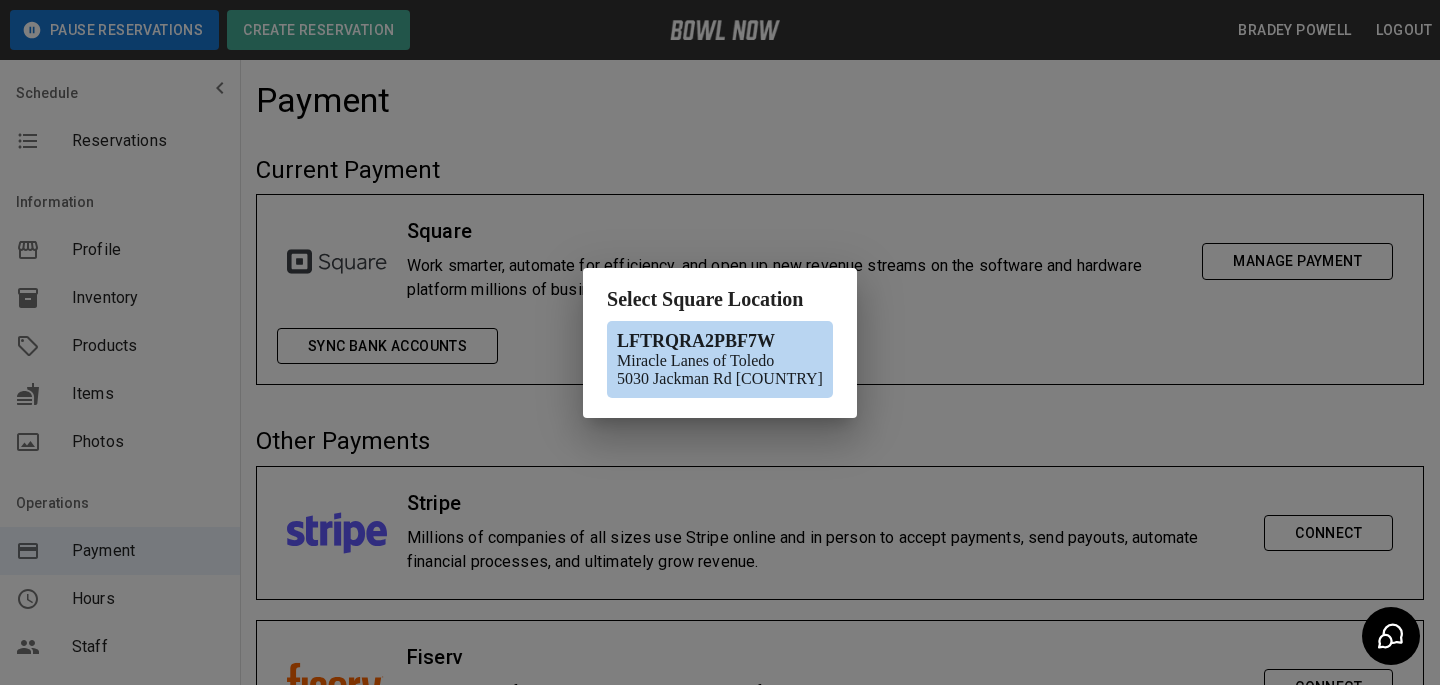 click on "Miracle Lanes of Toledo" at bounding box center [695, 361] 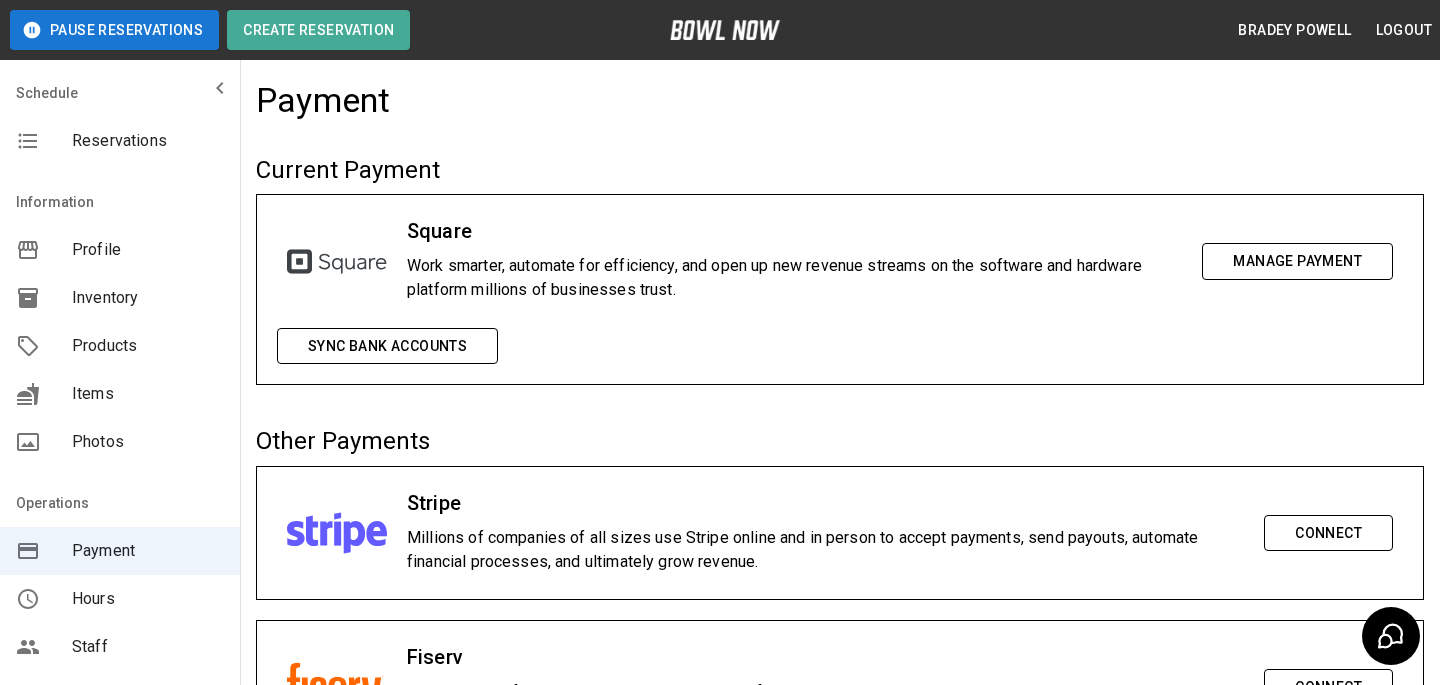 click on "Manage Payment" at bounding box center [1297, 261] 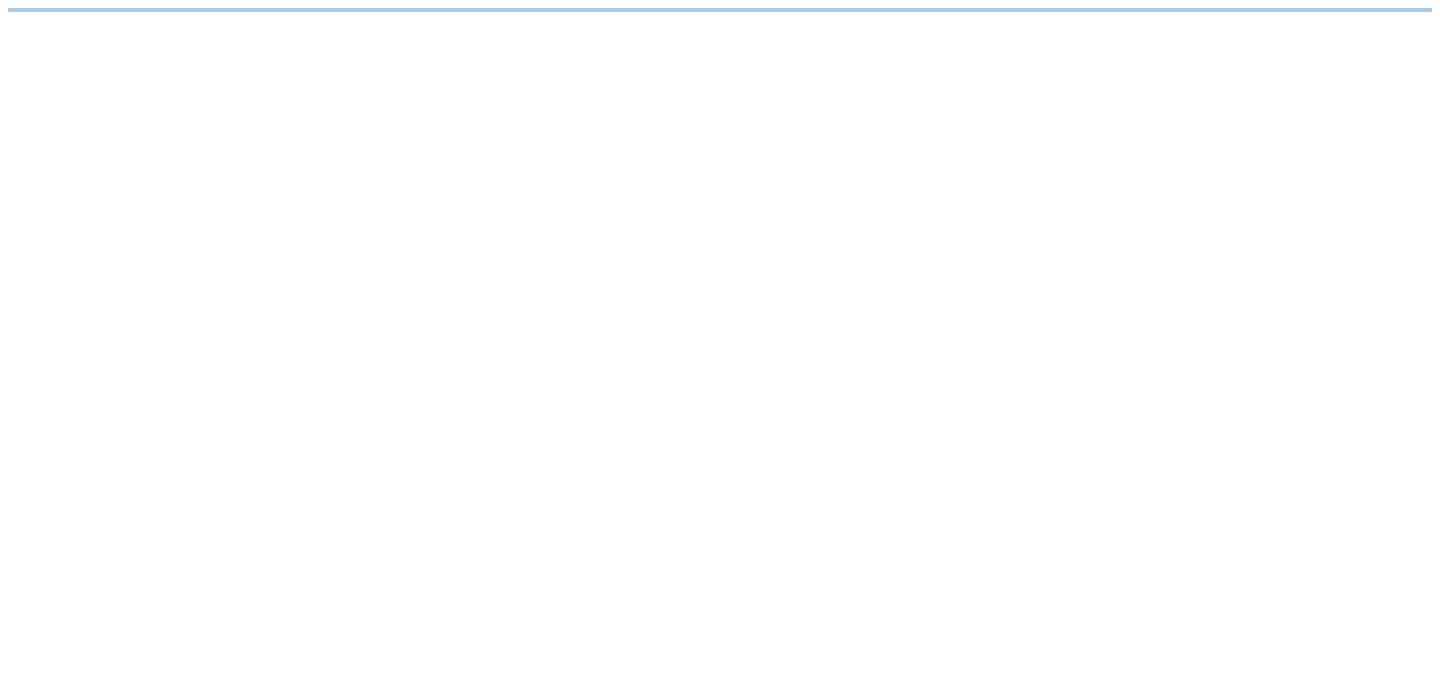 scroll, scrollTop: 0, scrollLeft: 0, axis: both 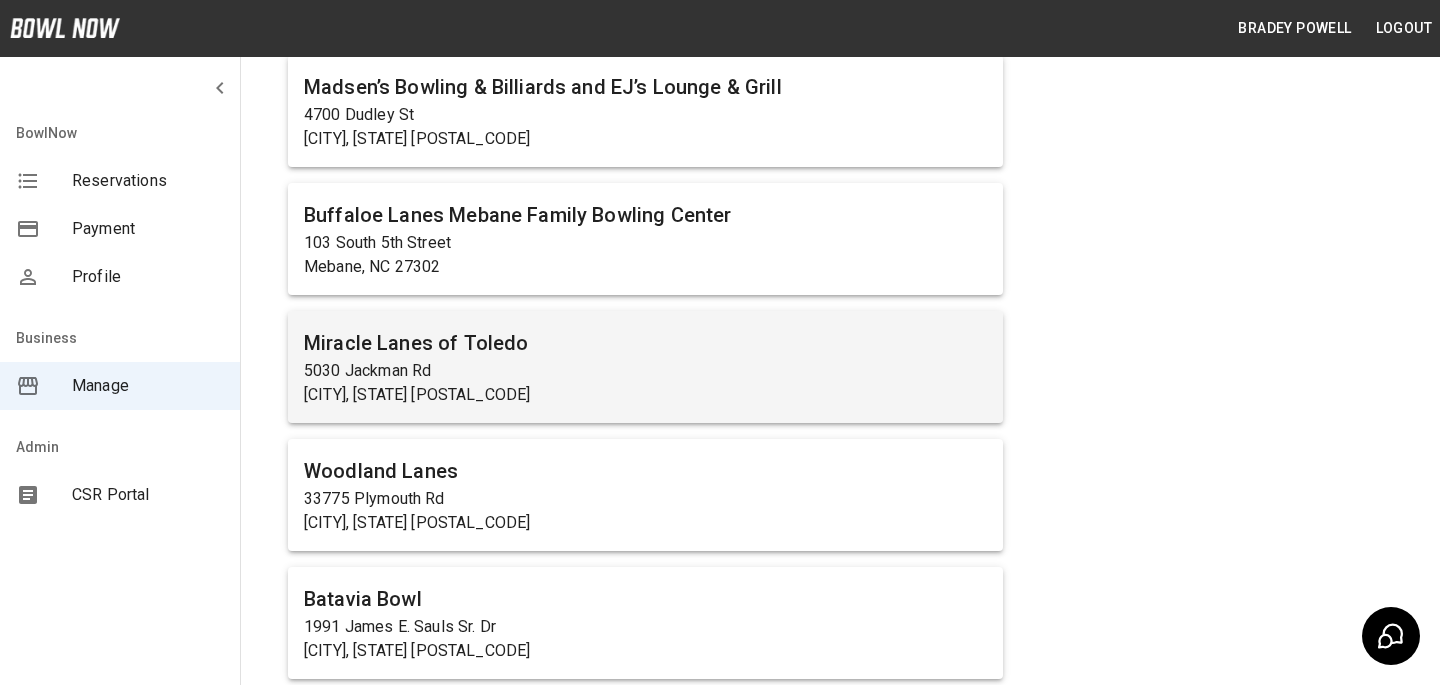 click on "Miracle Lanes of Toledo" at bounding box center (645, 343) 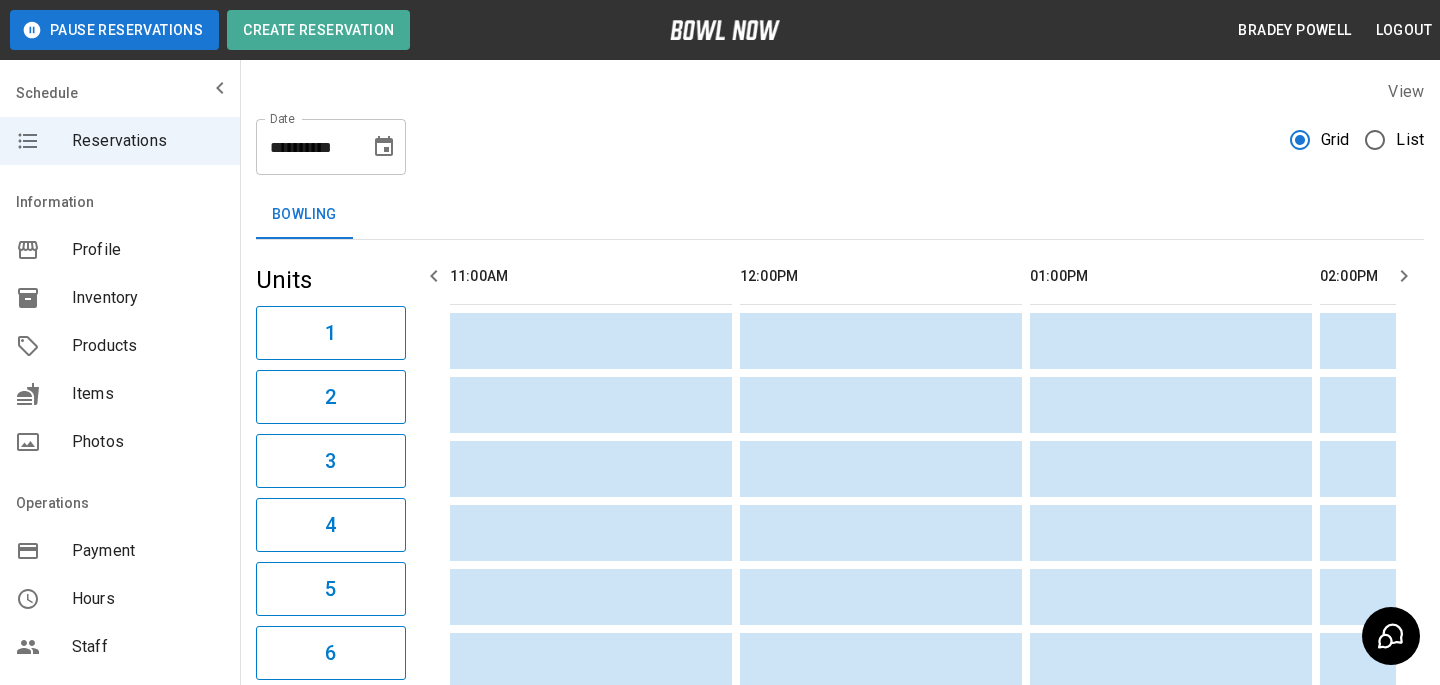 click on "Payment" at bounding box center (148, 551) 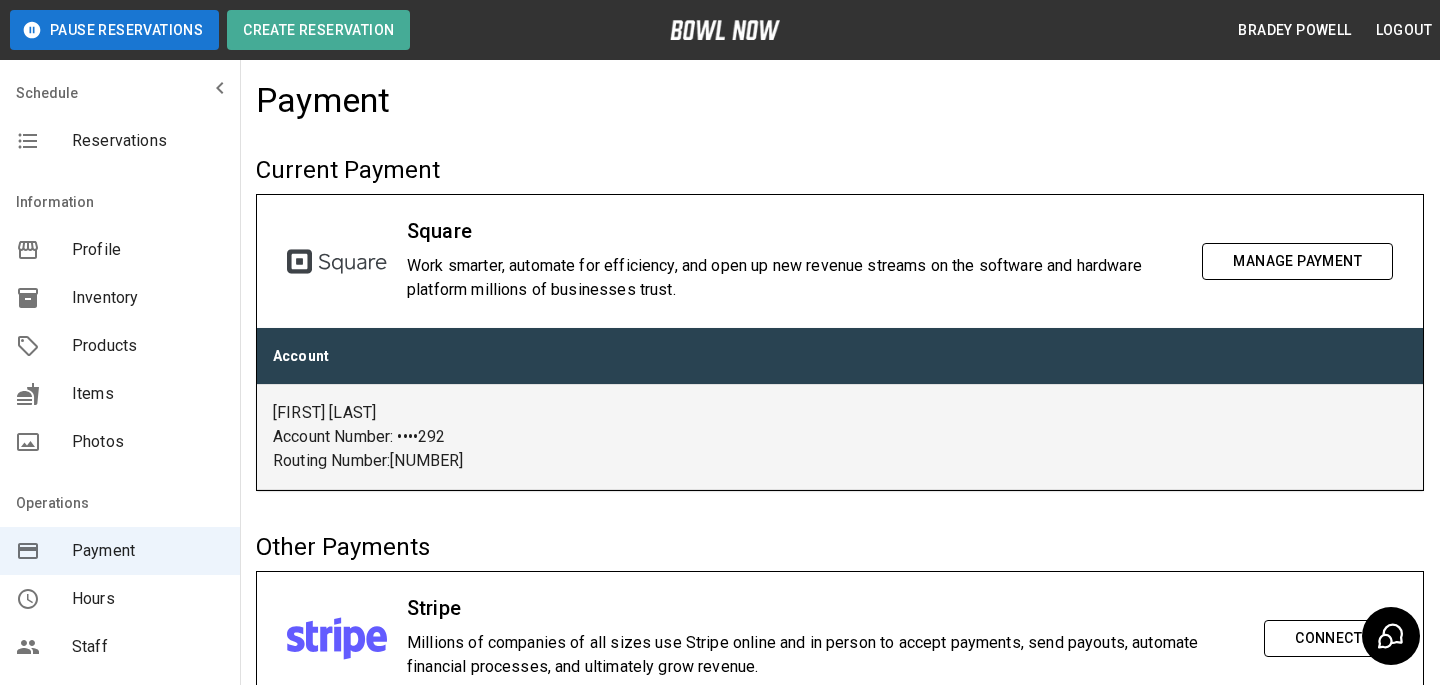 click on "[NAME]" at bounding box center (840, 413) 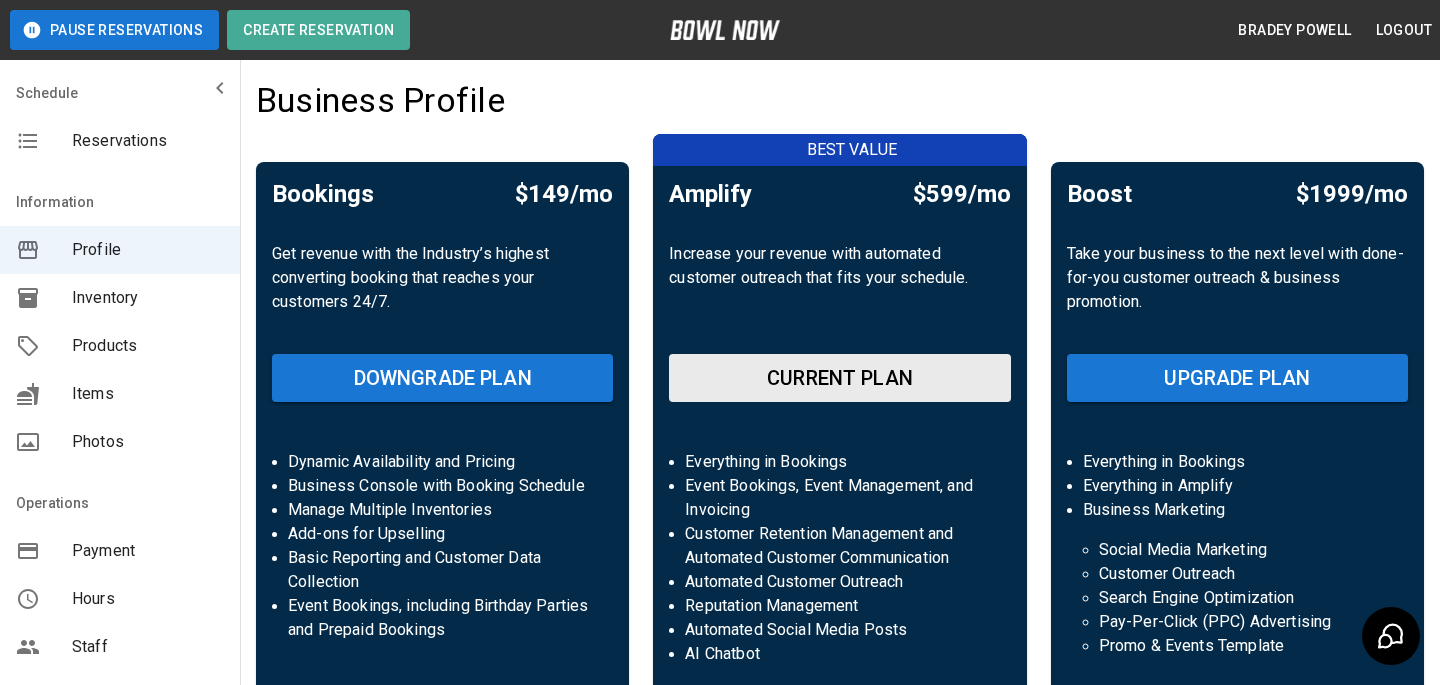 click on "Inventory" at bounding box center (148, 298) 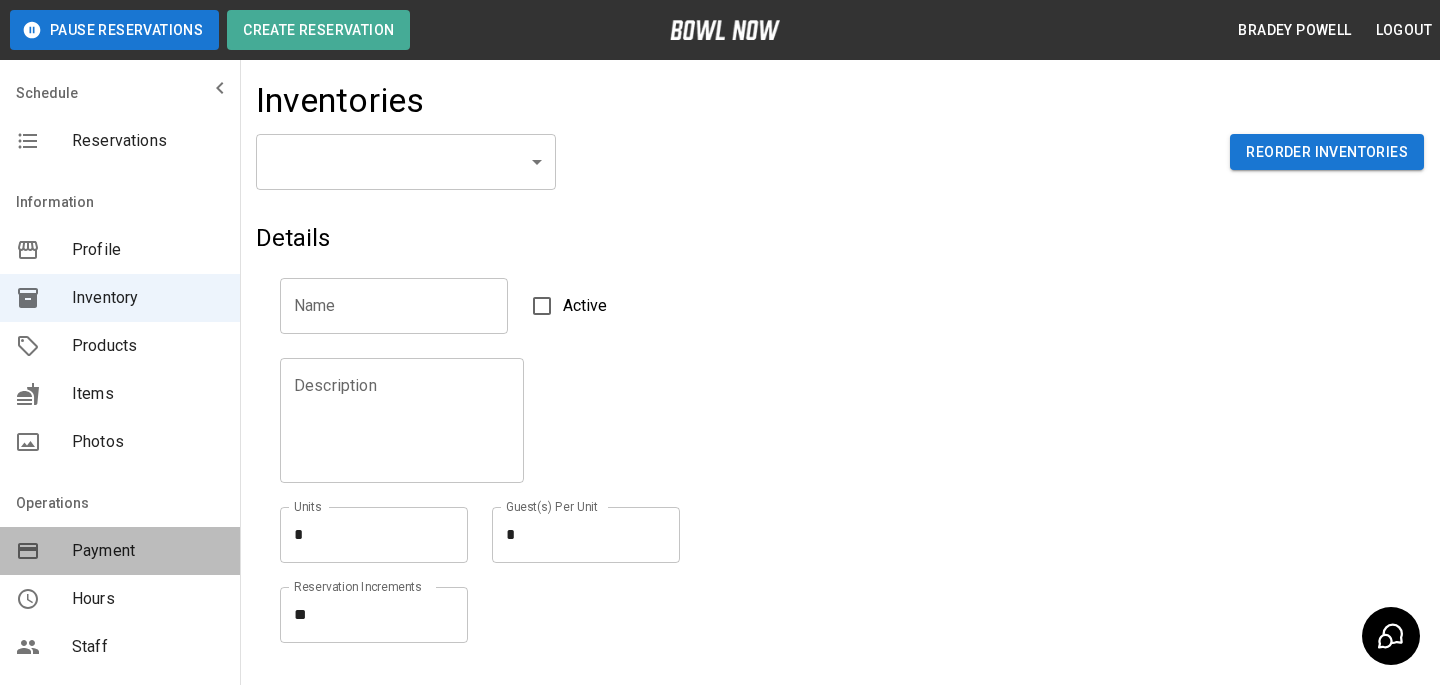 click on "Payment" at bounding box center [120, 551] 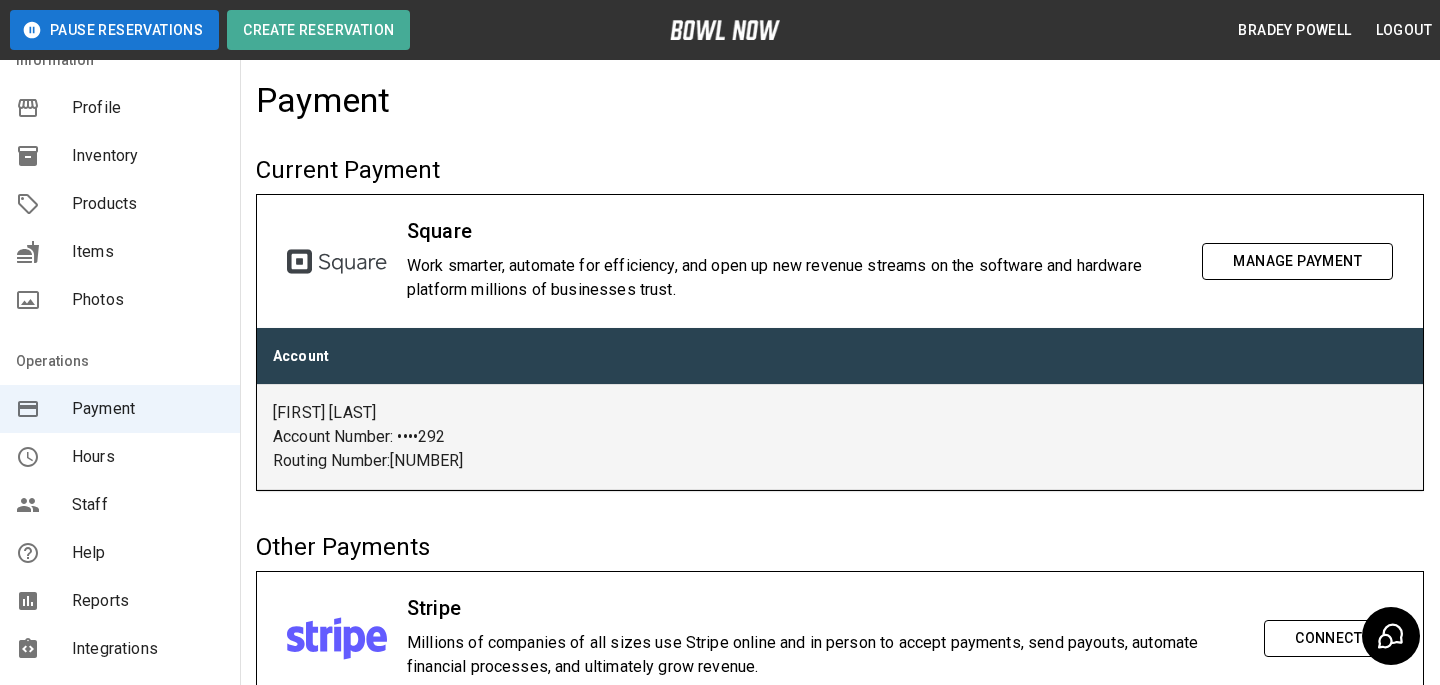 scroll, scrollTop: 231, scrollLeft: 0, axis: vertical 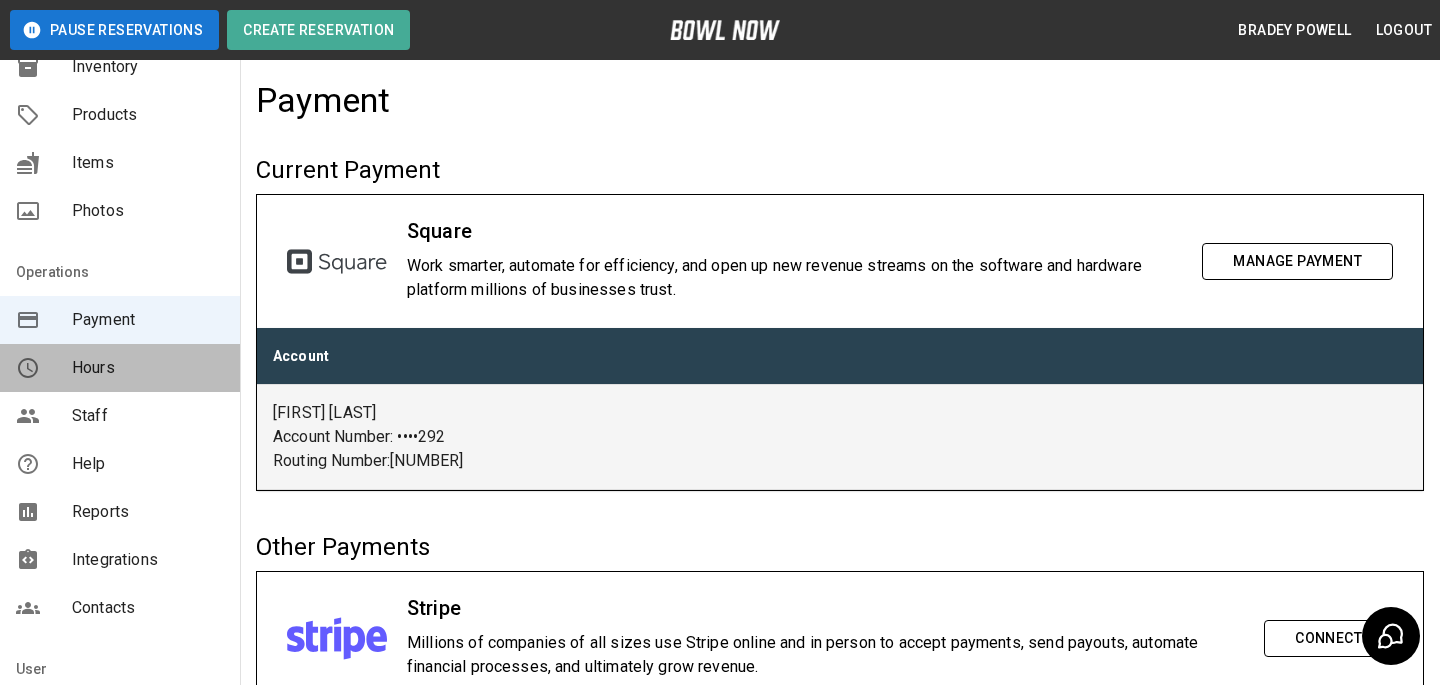 click on "Hours" at bounding box center [120, 368] 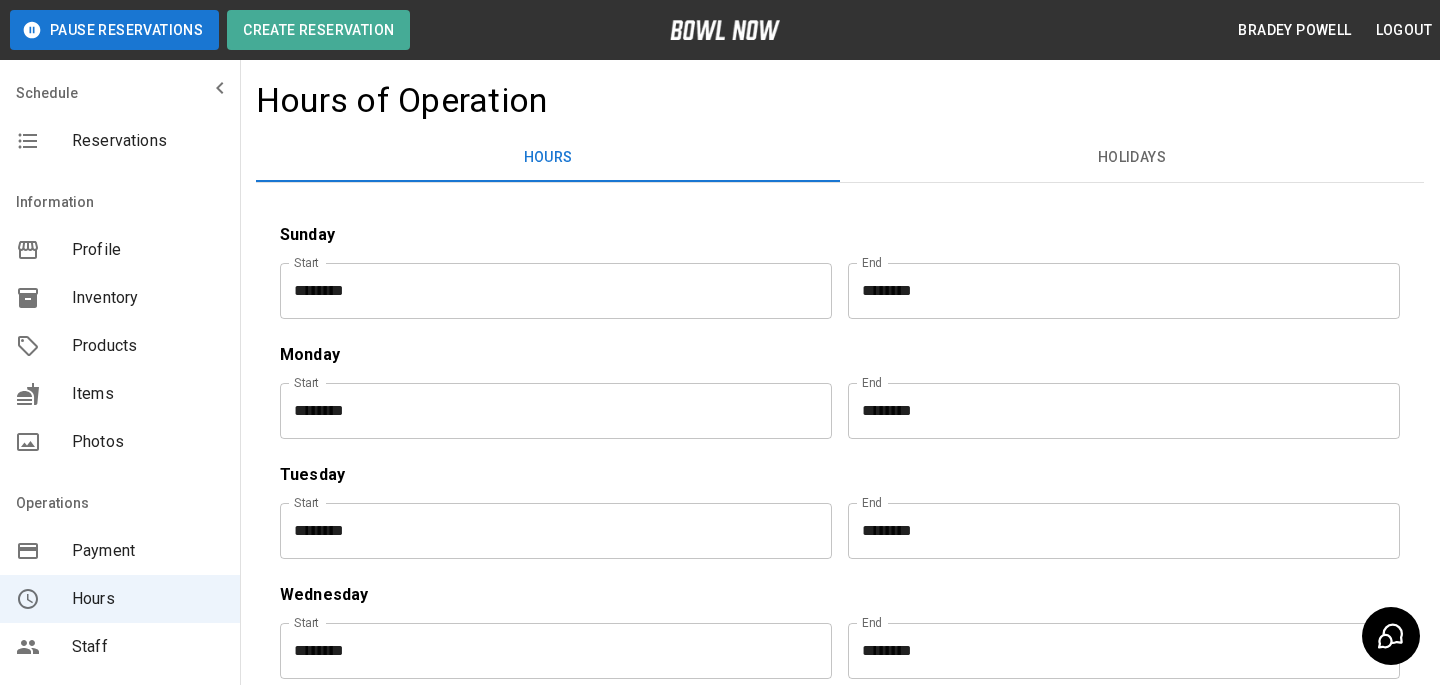 click on "Products" at bounding box center [120, 346] 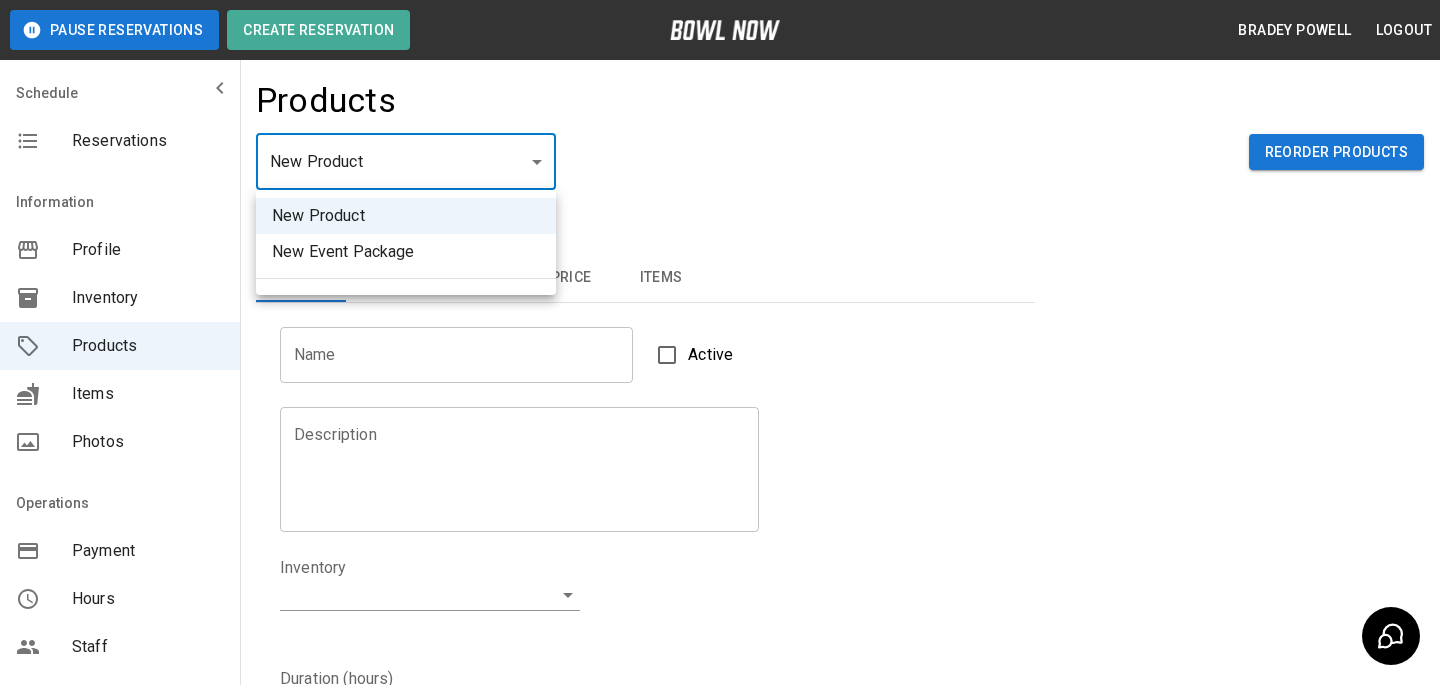 click on "Pause Reservations Create Reservation Bradey Powell Logout Schedule Reservations Information Profile Inventory Products Items Photos Operations Payment Hours Staff Help Reports Integrations Contacts User Account Products New Product ** ​ Reorder Products Details Basic Image Hours Price Items Name Name Active Description Description Inventory ​ Duration (hours) Min * Min Max * Max Guest Count Min * Min Max * Max Limit Product Availability Restrict product availability within a date range Limit Availability? Current Image Select an Image Upload   Product Hours: Same as Business Hours ******* Product Hours: Deposit only? Collect Deposit Only % * ​ percent ******* ​ Unit Price $ * Unit Price per hour **** ​ Price per Shoe $ * Price per Shoe Include Shoes? Require Shoes? Sales Tax % * Sales Tax Tax Unit Price Tax Shoes Discounts and Promos Create discount codes and promos for your product ADD DISCOUNT CODE Select Items For This Product Allow customers to edit or cancel their reservation? Yes Create   |" at bounding box center [720, 644] 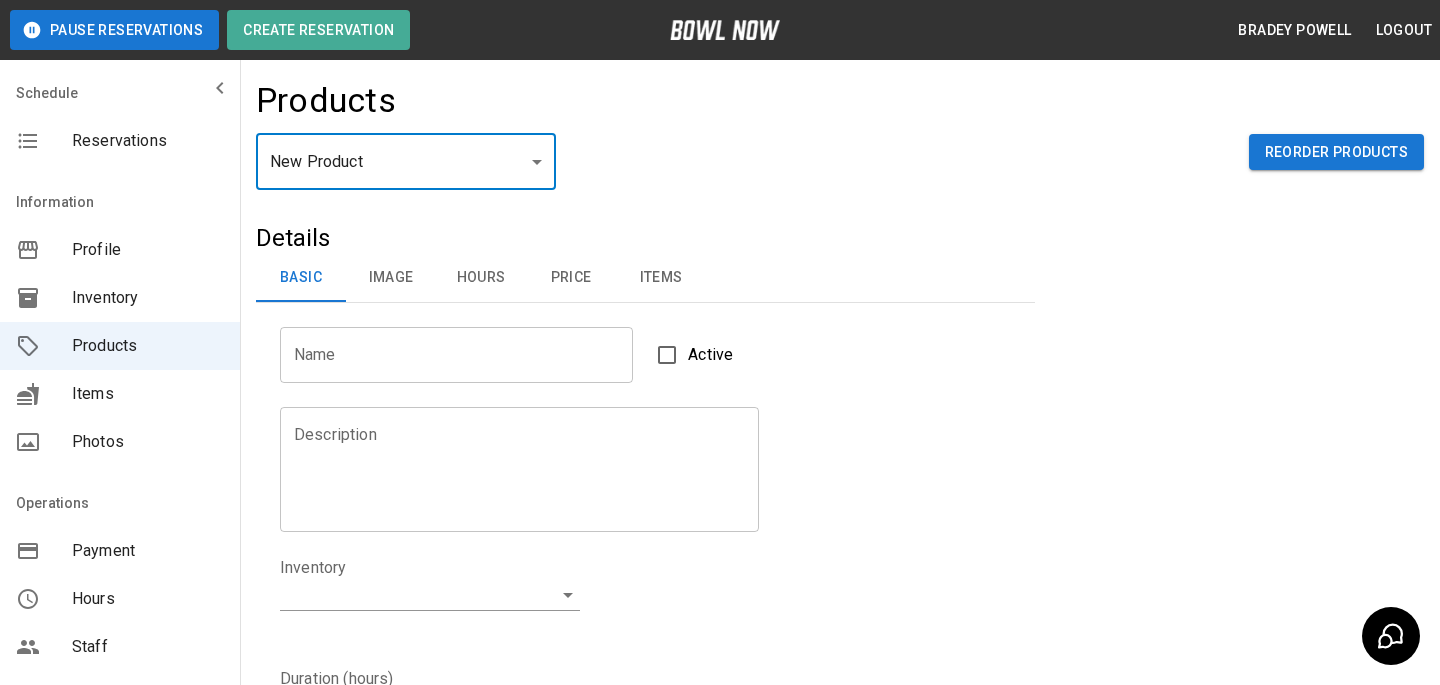 click on "Name" at bounding box center [456, 355] 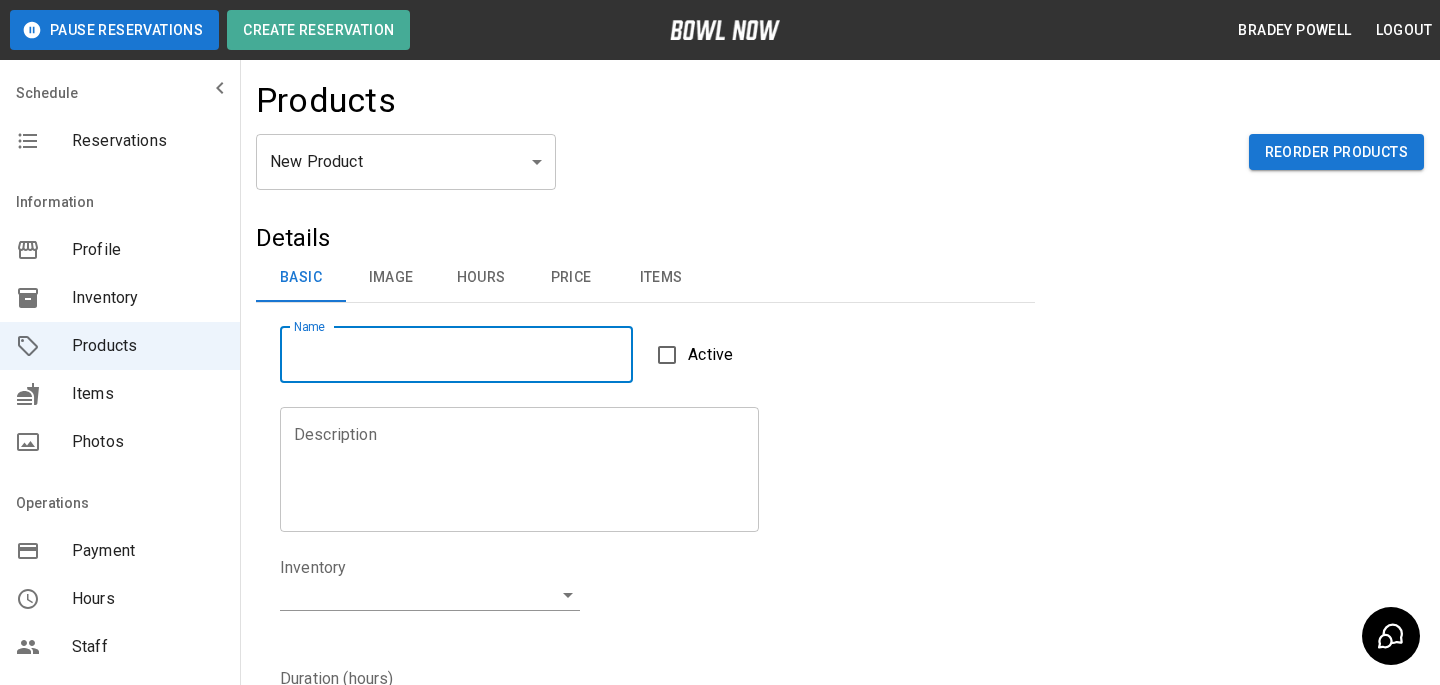 type on "****" 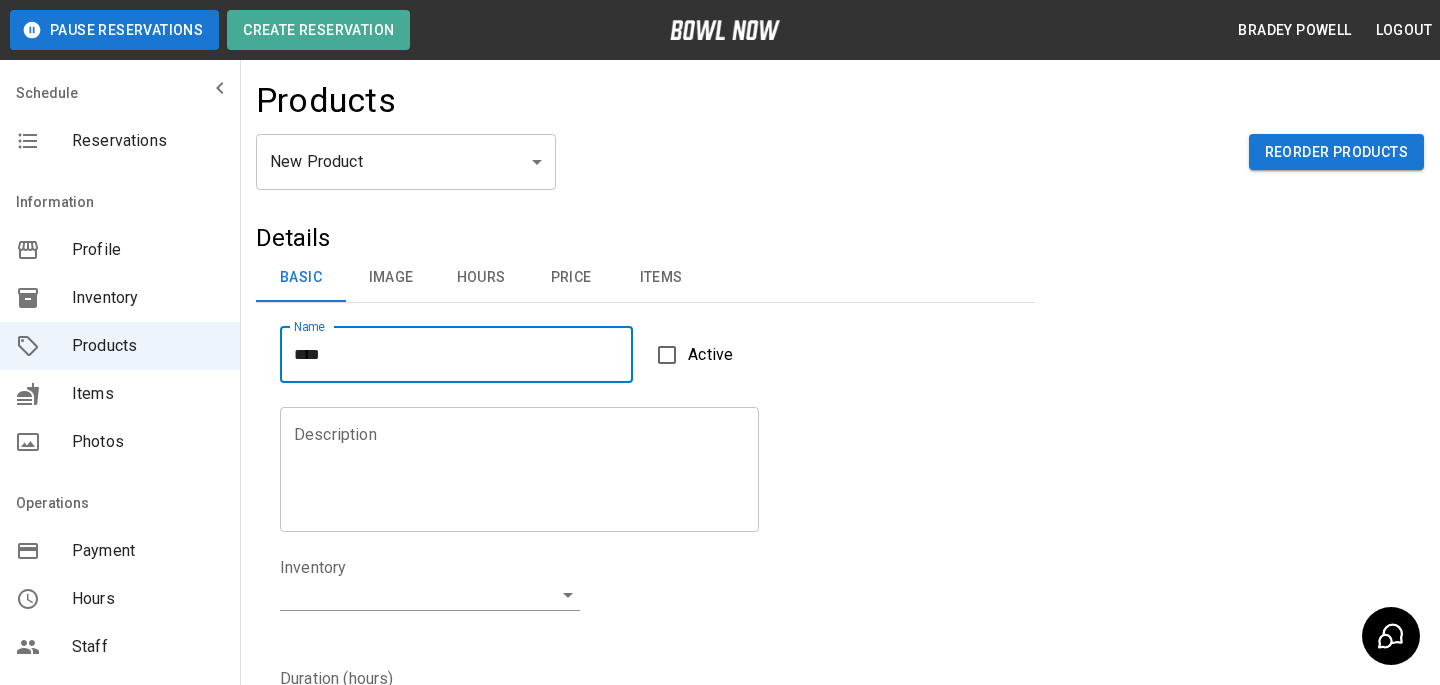click on "Description" at bounding box center [519, 469] 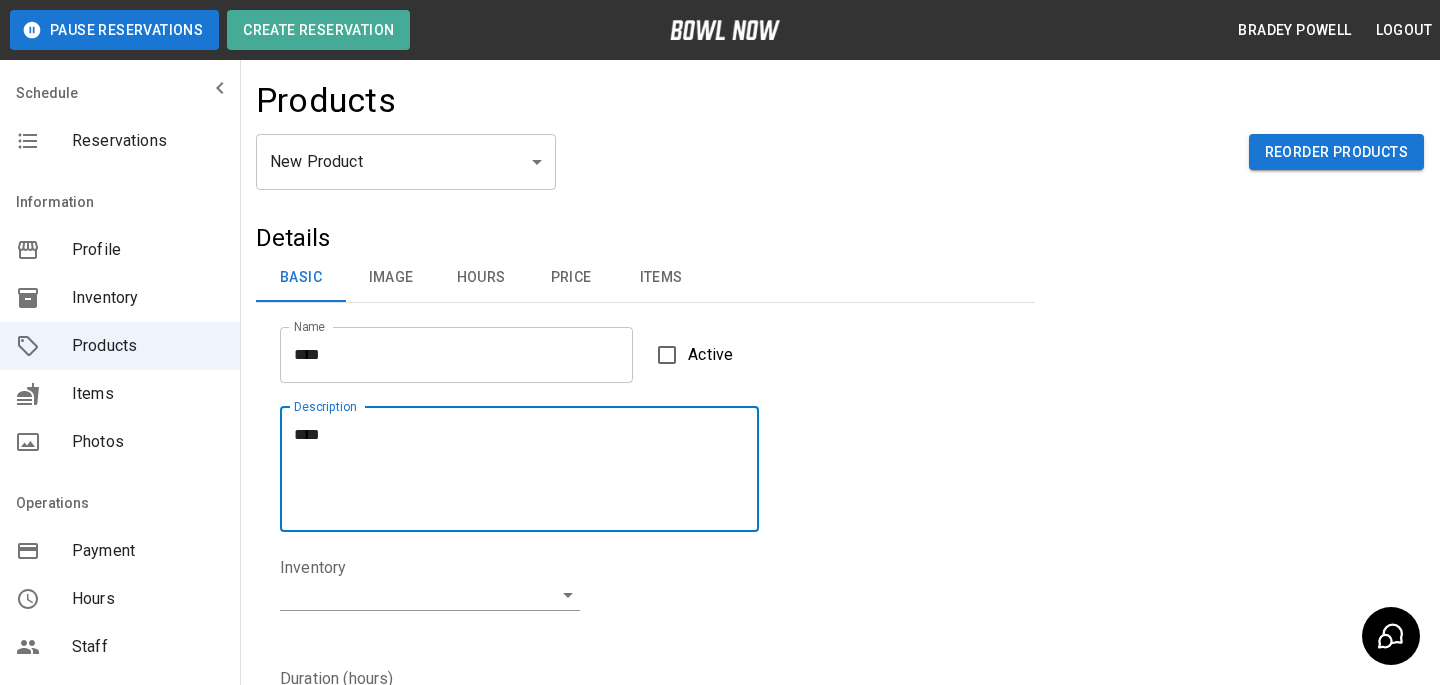 type on "****" 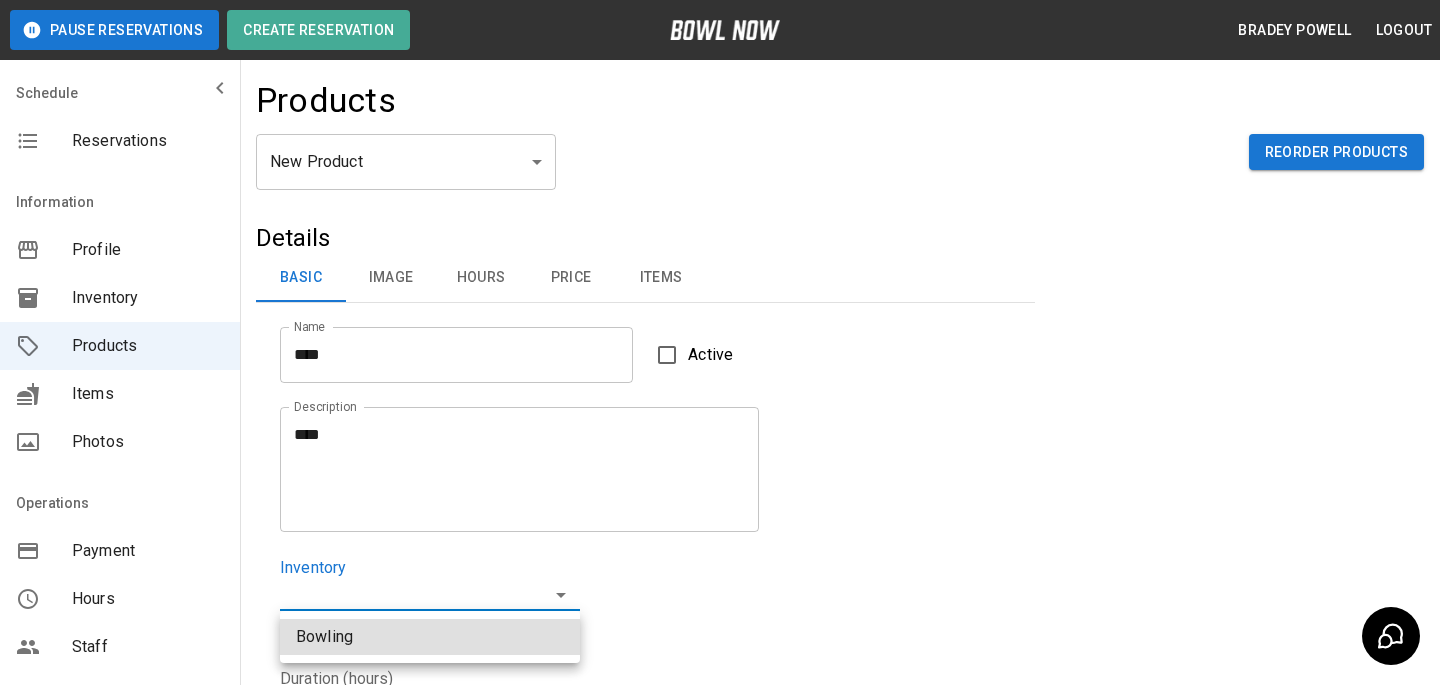 click on "Pause Reservations Create Reservation Bradey Powell Logout Schedule Reservations Information Profile Inventory Products Items Photos Operations Payment Hours Staff Help Reports Integrations Contacts User Account Products New Product ** ​ Reorder Products Details Basic Image Hours Price Items Name **** Name Active Description **** Description Inventory ​ Duration (hours) Min * Min Max * Max Guest Count Min * Min Max * Max Limit Product Availability Restrict product availability within a date range Limit Availability? Current Image Select an Image Upload   Product Hours: Same as Business Hours ******* Product Hours: Deposit only? Collect Deposit Only % * ​ percent ******* ​ Unit Price $ * Unit Price per hour **** ​ Price per Shoe $ * Price per Shoe Include Shoes? Require Shoes? Sales Tax % * Sales Tax Tax Unit Price Tax Shoes Discounts and Promos Create discount codes and promos for your product ADD DISCOUNT CODE Select Items For This Product Allow customers to edit or cancel their reservation? Yes" at bounding box center [720, 644] 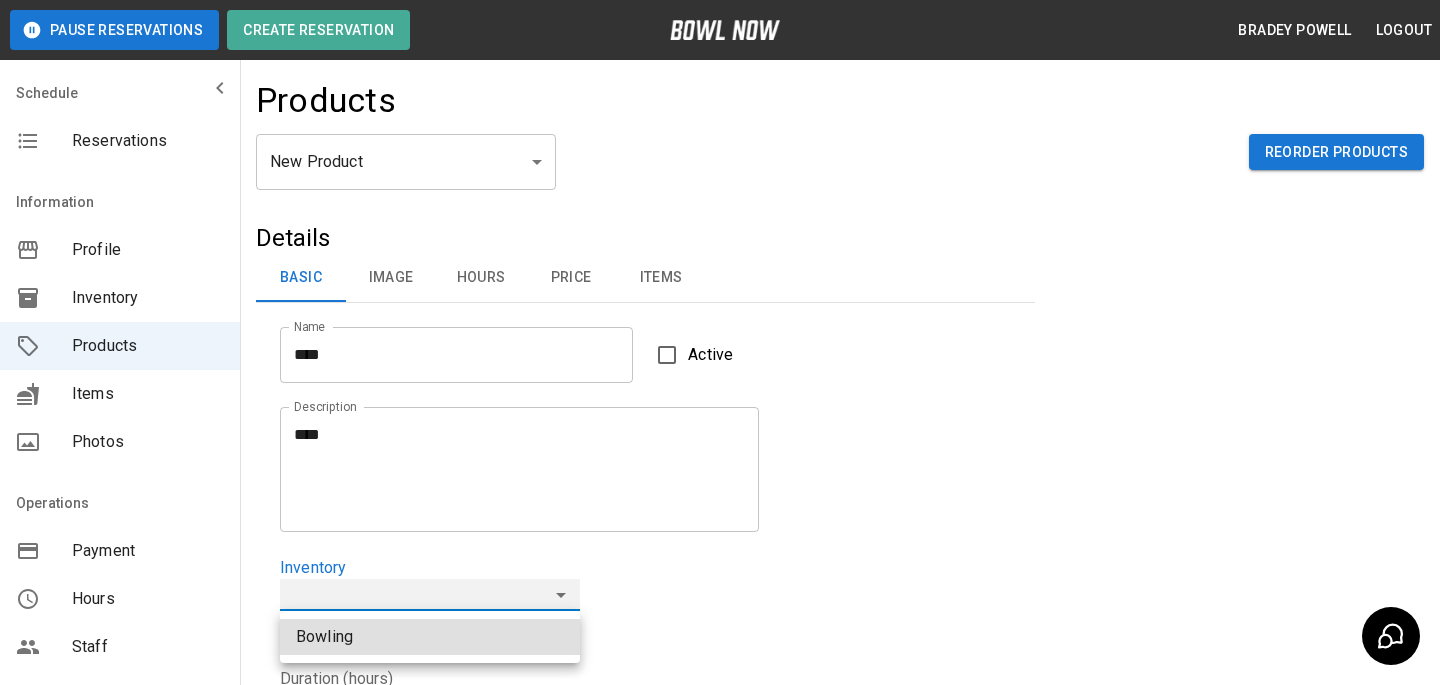 type on "**********" 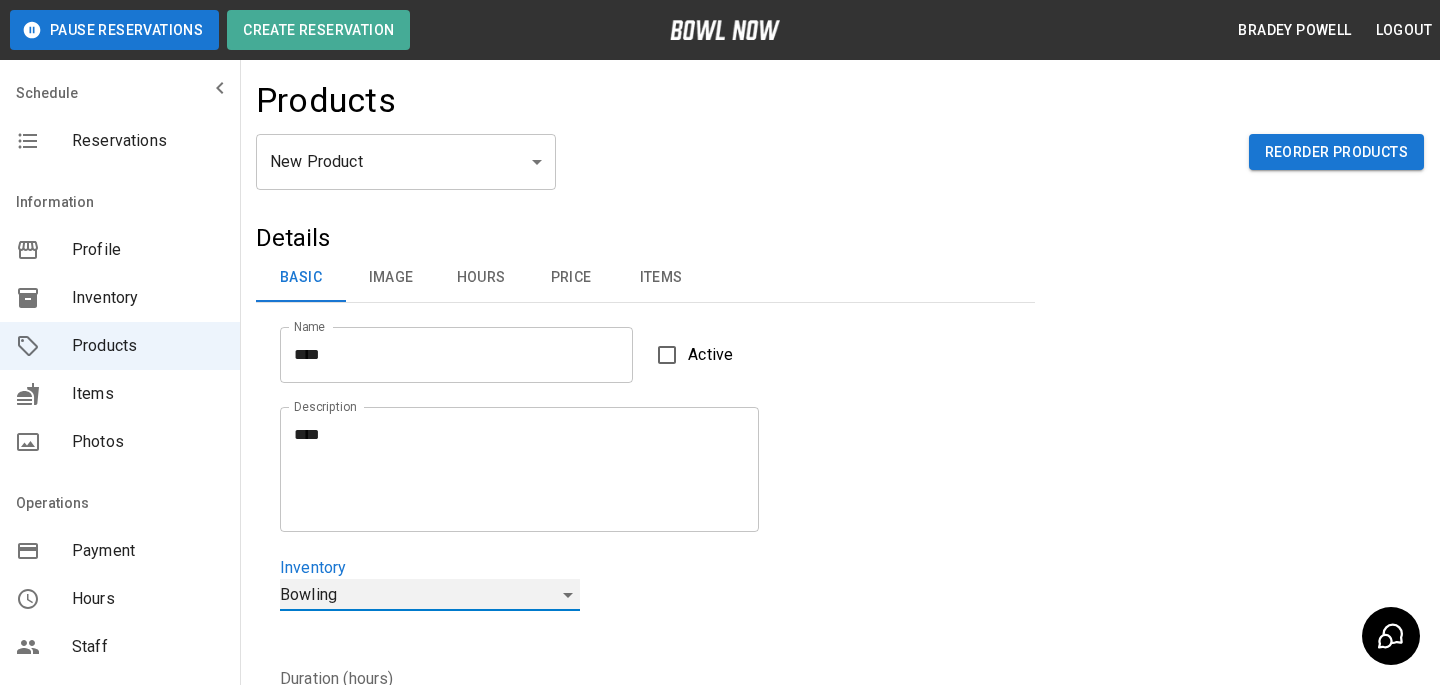 scroll, scrollTop: 244, scrollLeft: 0, axis: vertical 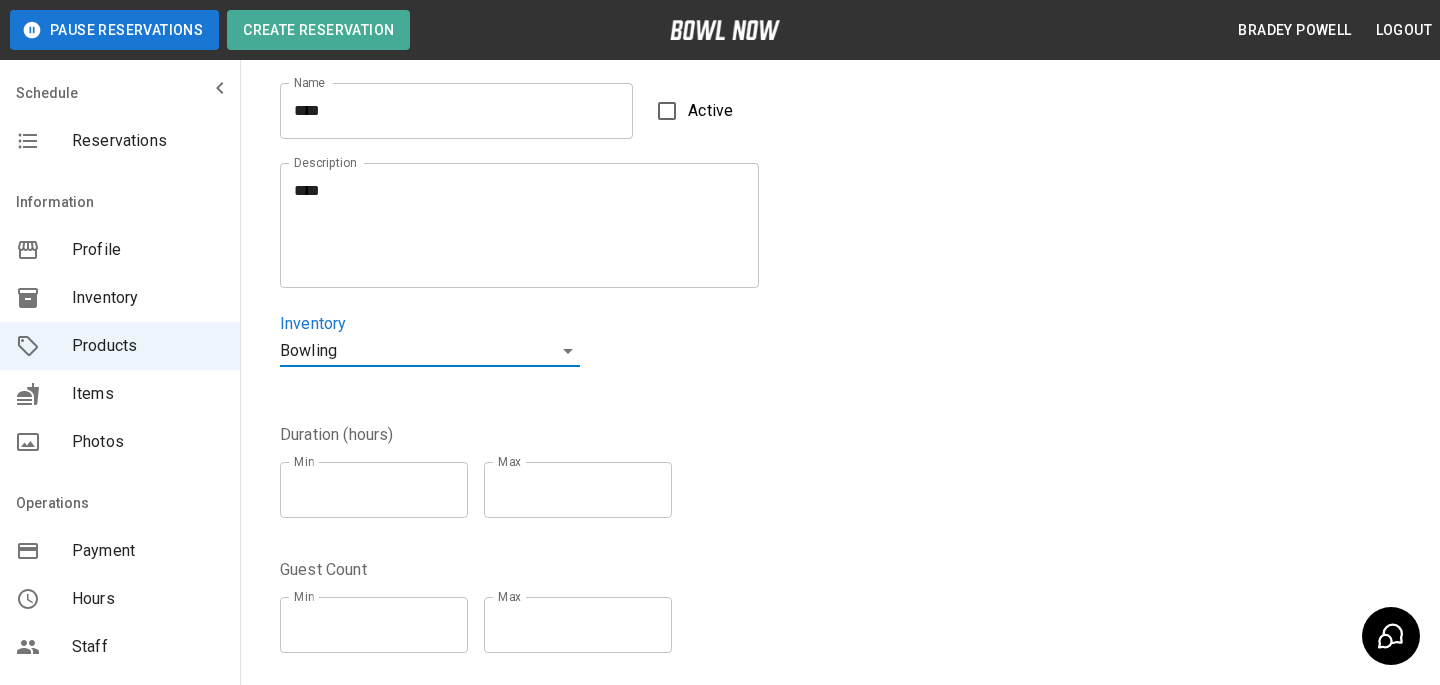 type on "*" 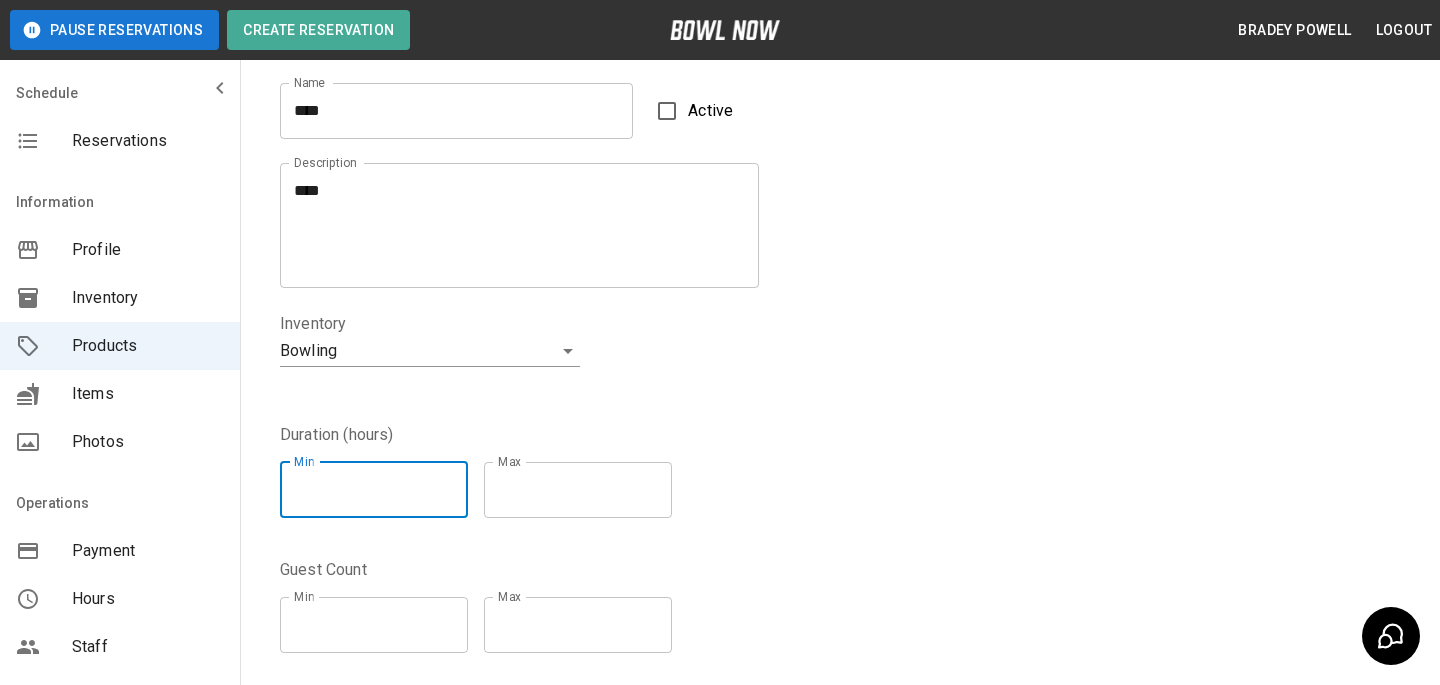 type on "*" 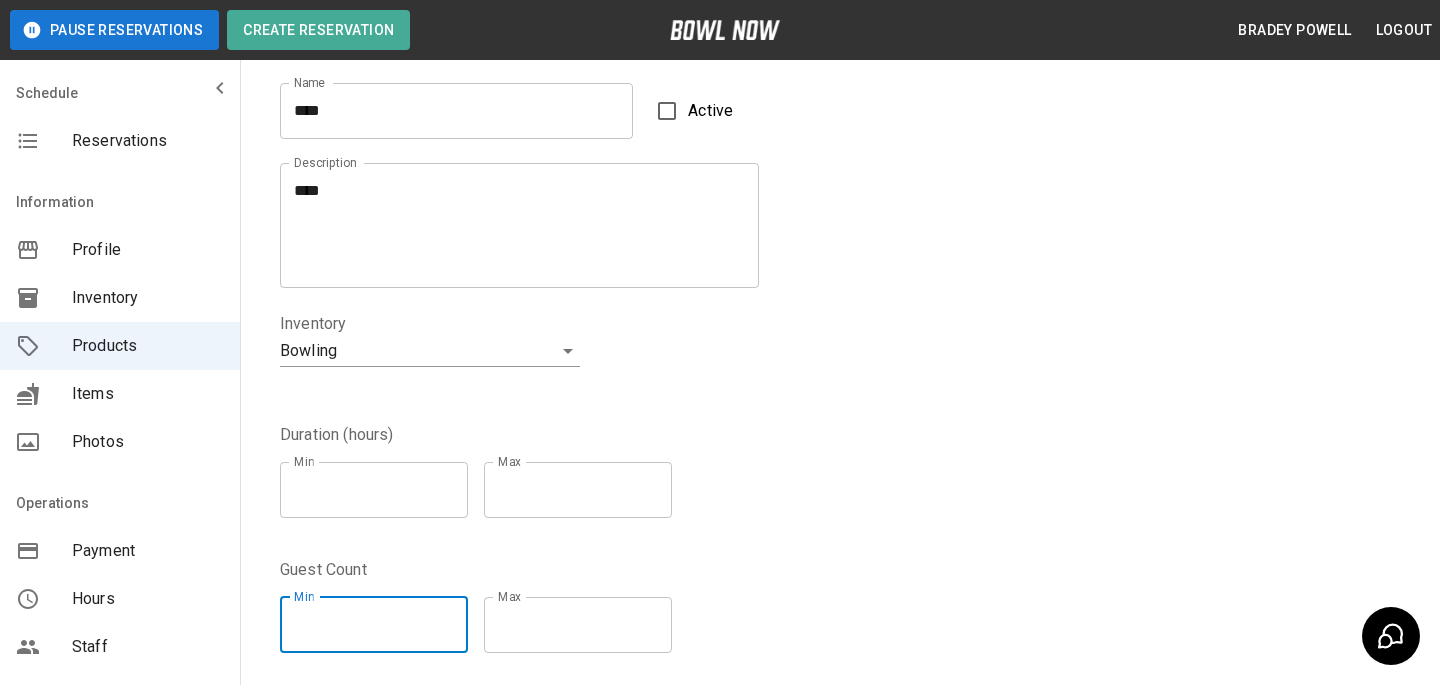 type on "*" 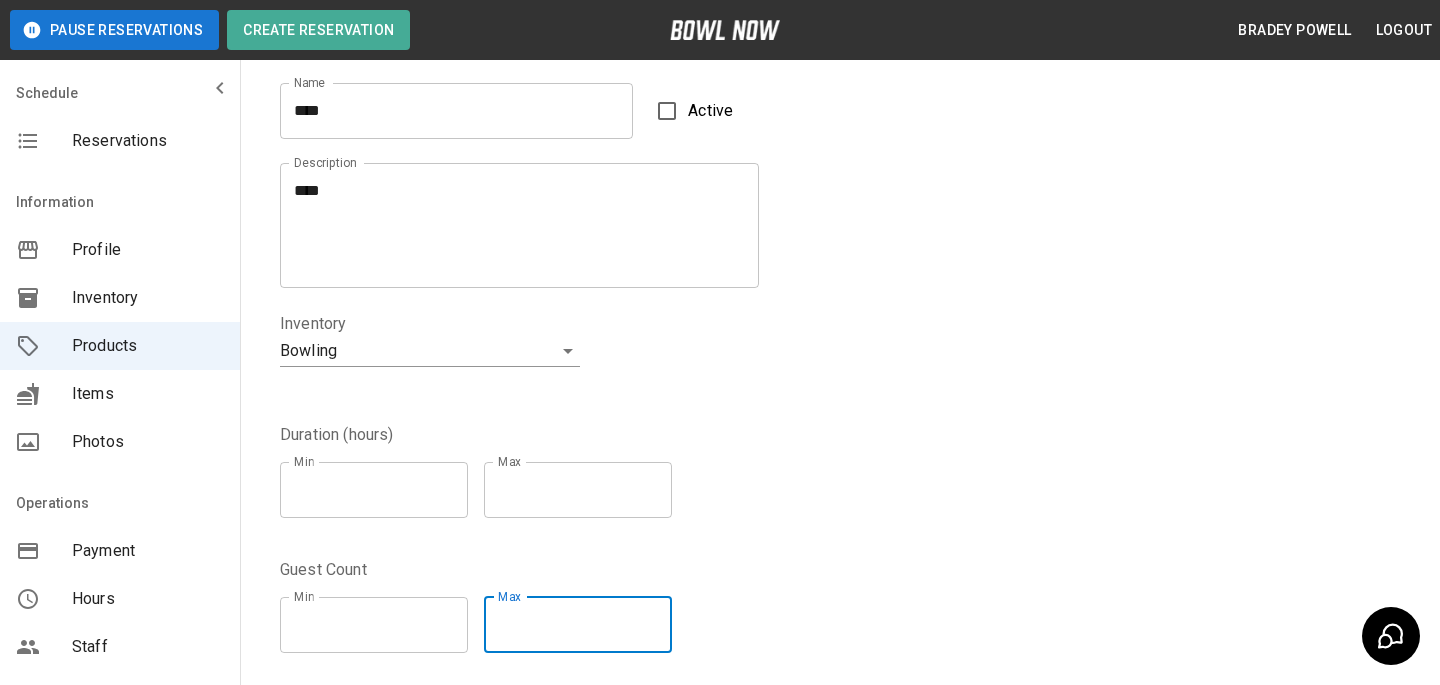 type on "*" 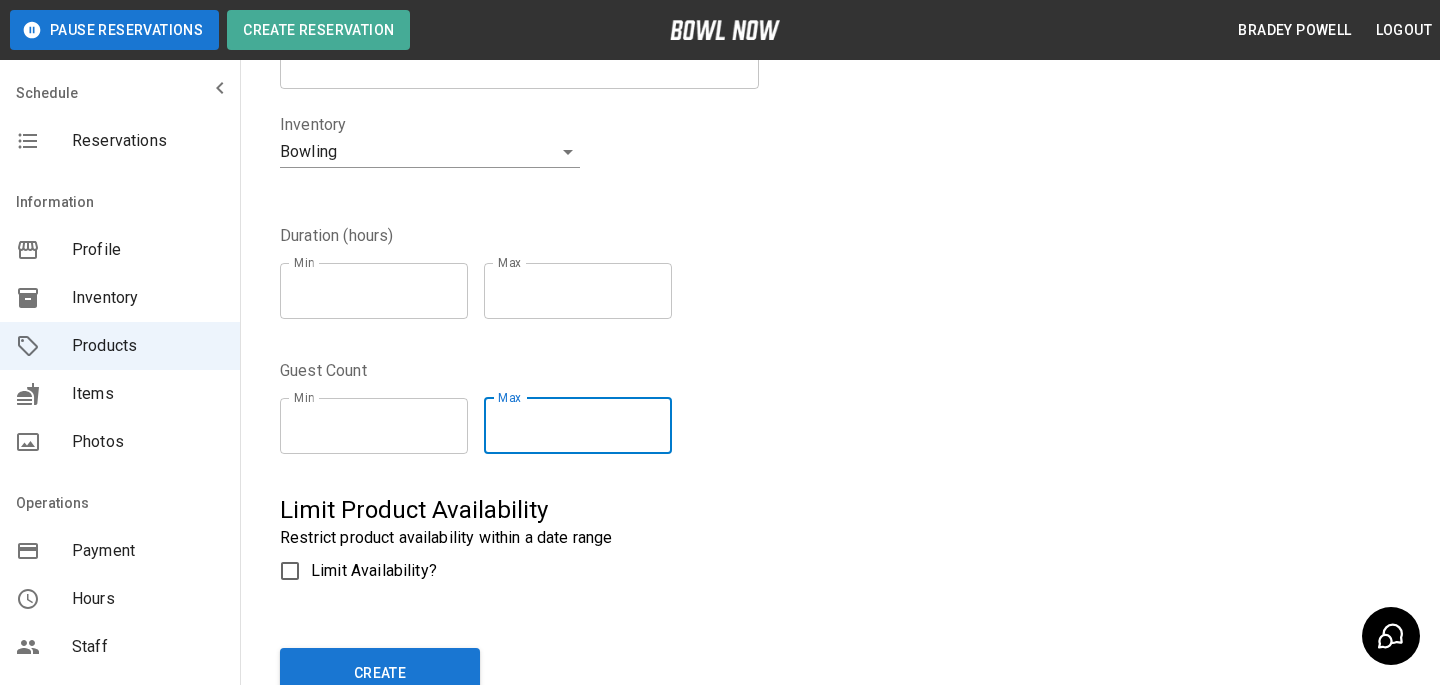 click on "Limit Availability?" at bounding box center (632, 571) 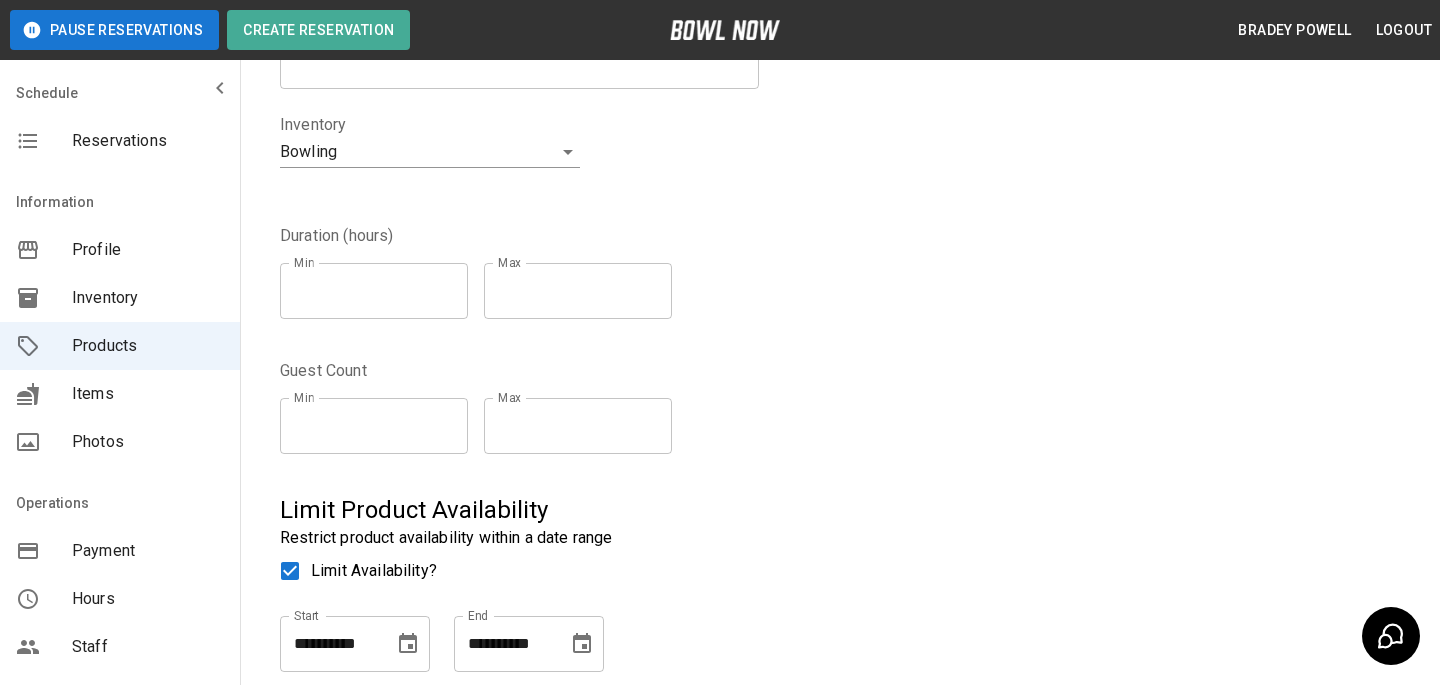 click on "Limit Availability?" at bounding box center [632, 571] 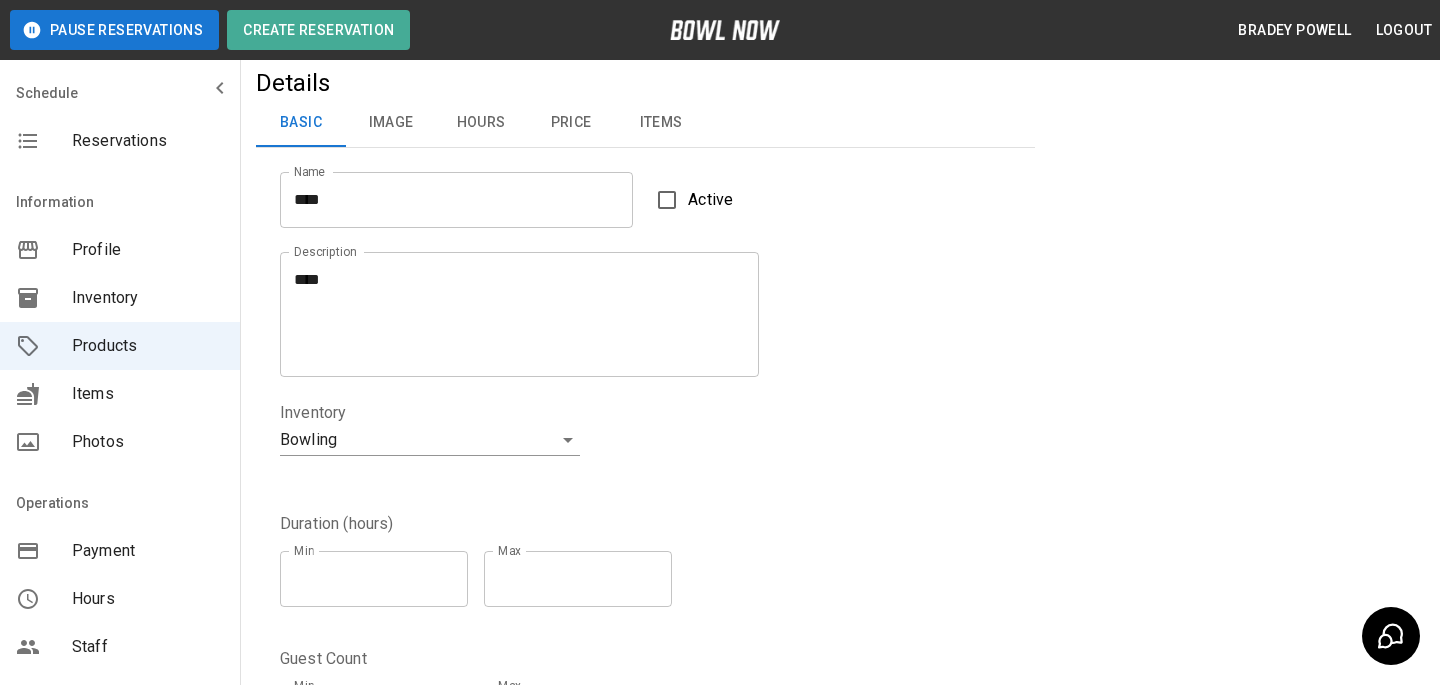 scroll, scrollTop: 0, scrollLeft: 0, axis: both 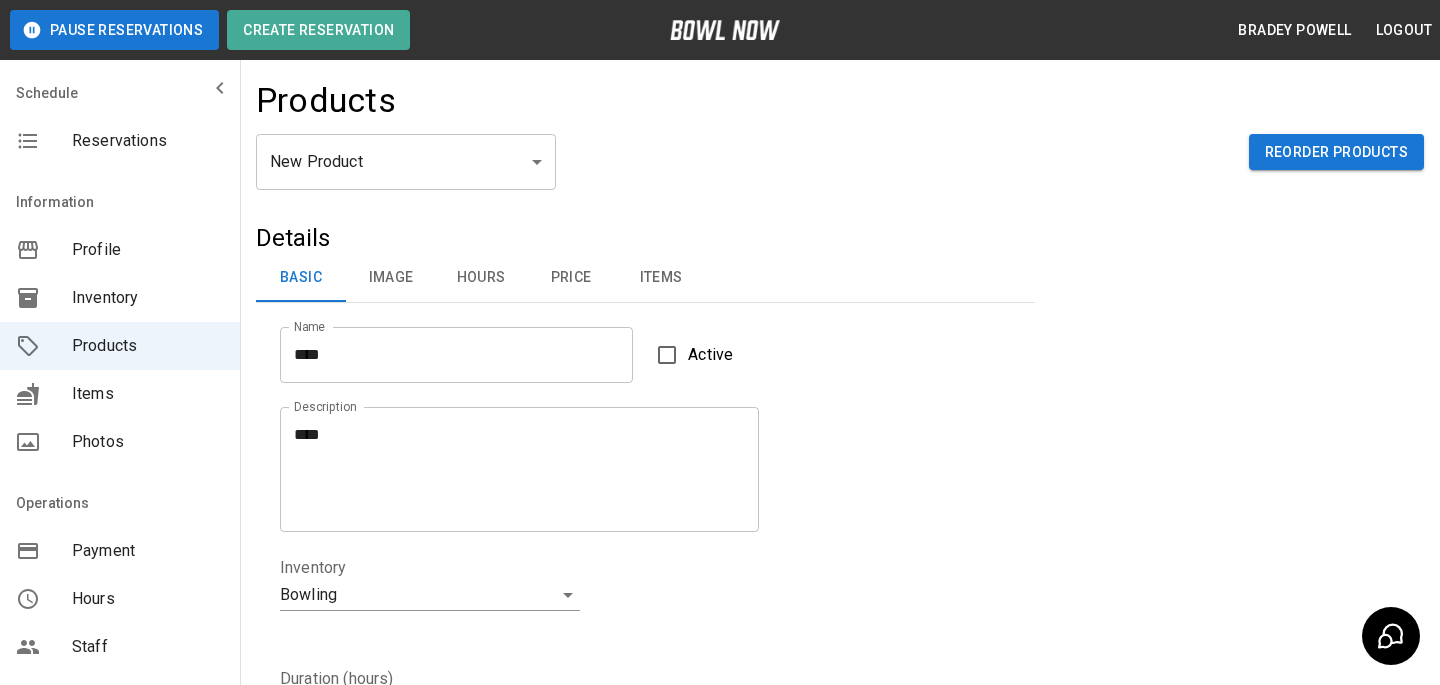 click on "Image" at bounding box center (391, 278) 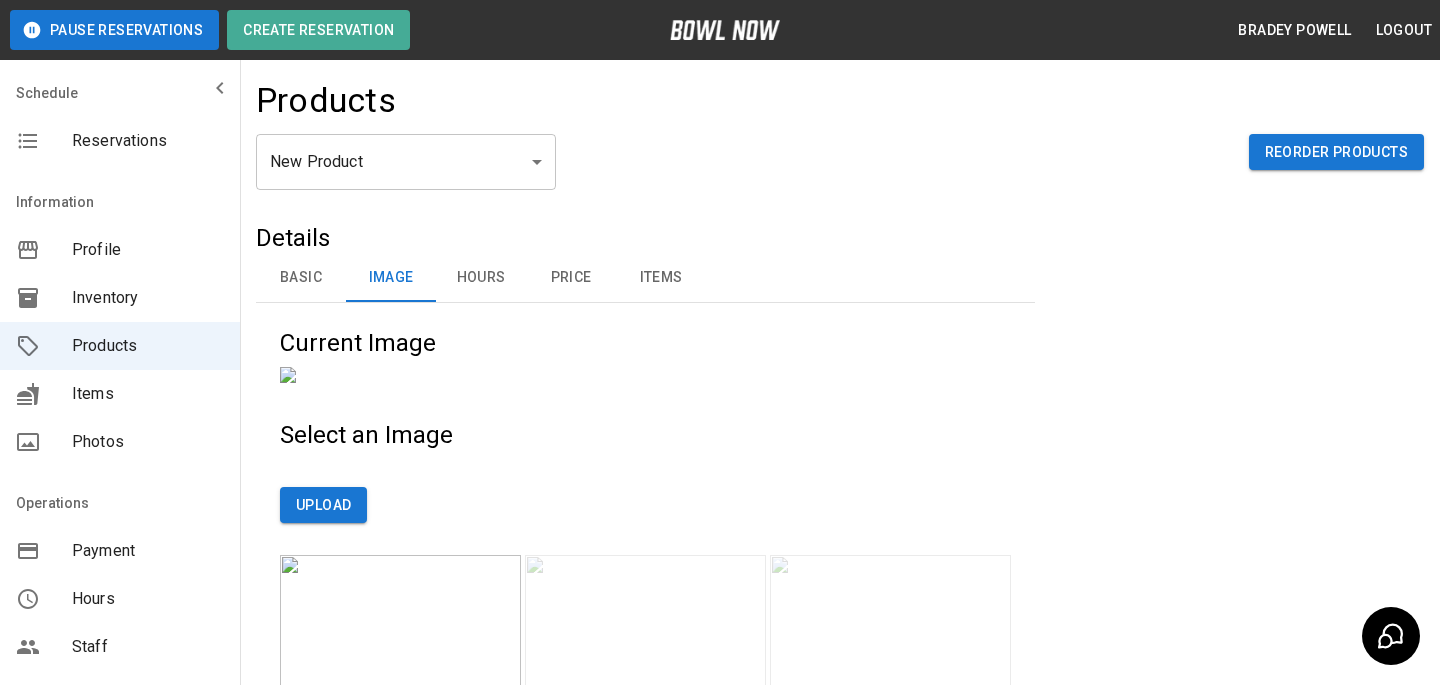 click on "Hours" at bounding box center [481, 278] 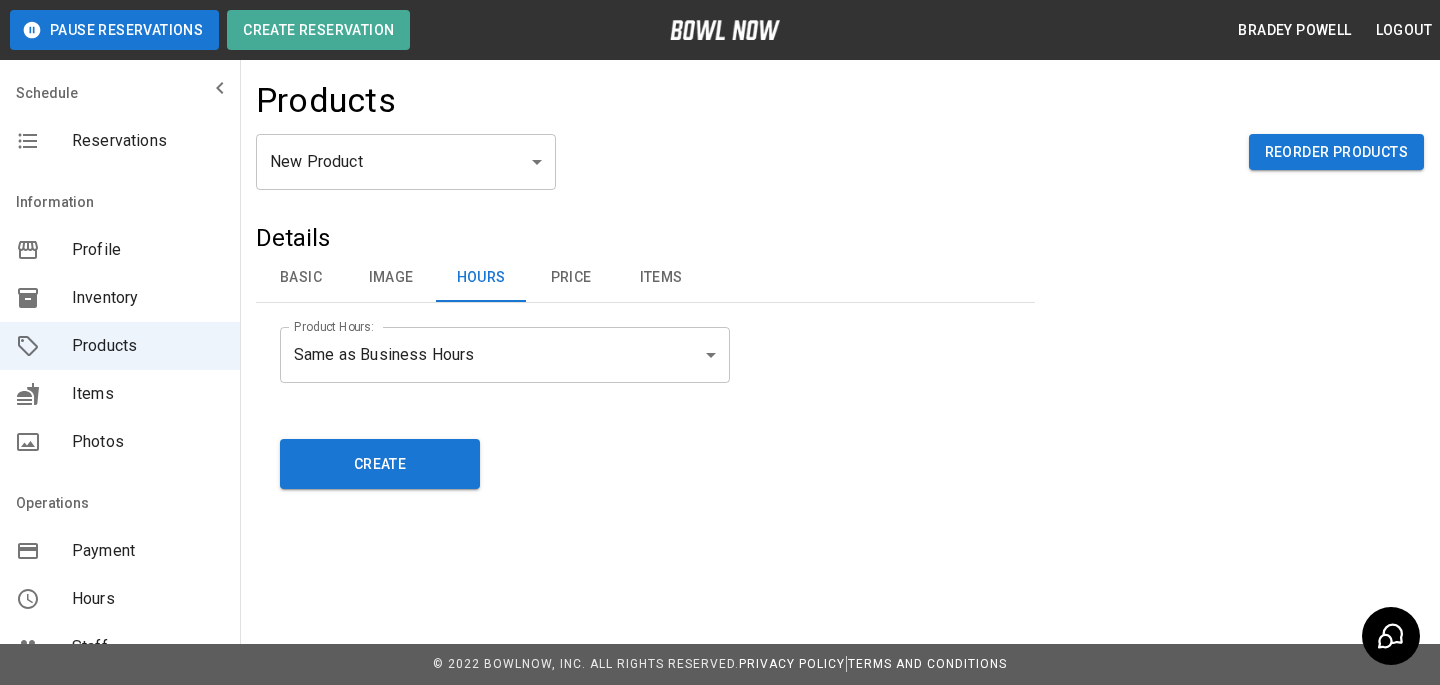 click on "Price" at bounding box center (571, 278) 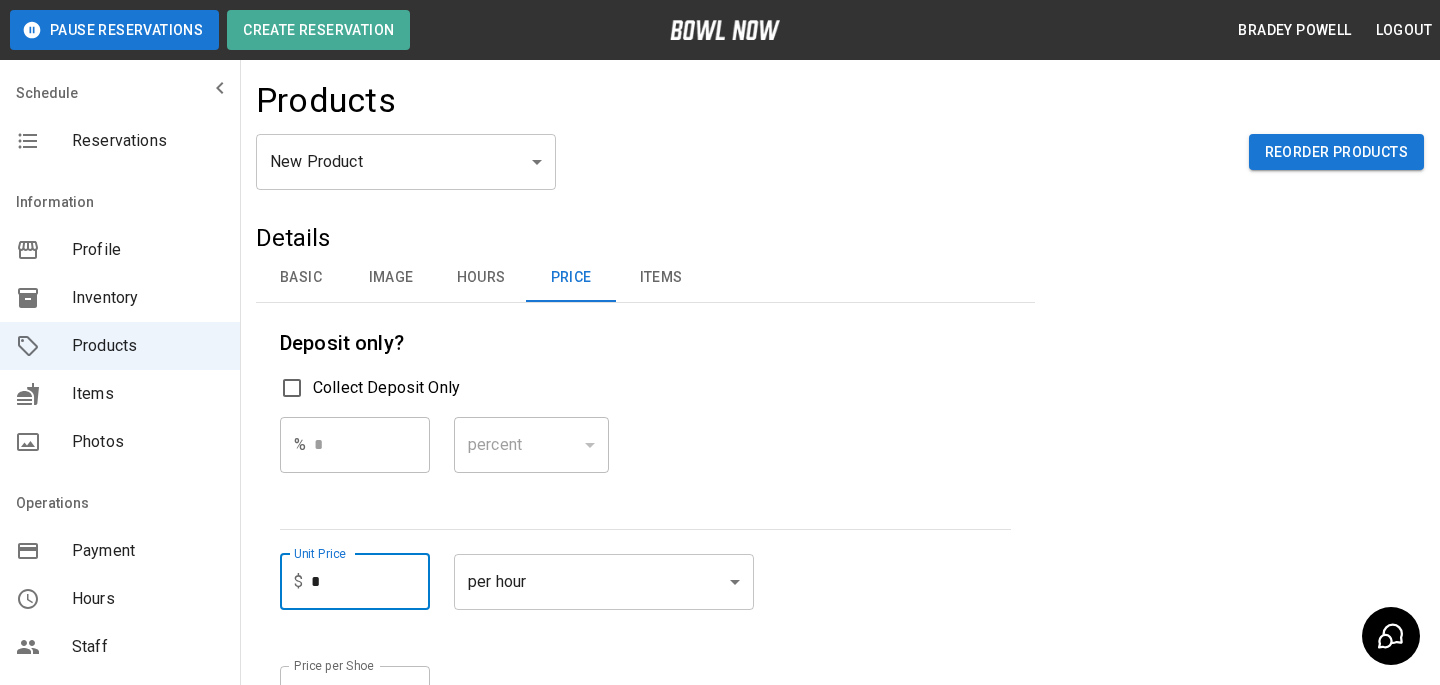 click on "*" at bounding box center (370, 582) 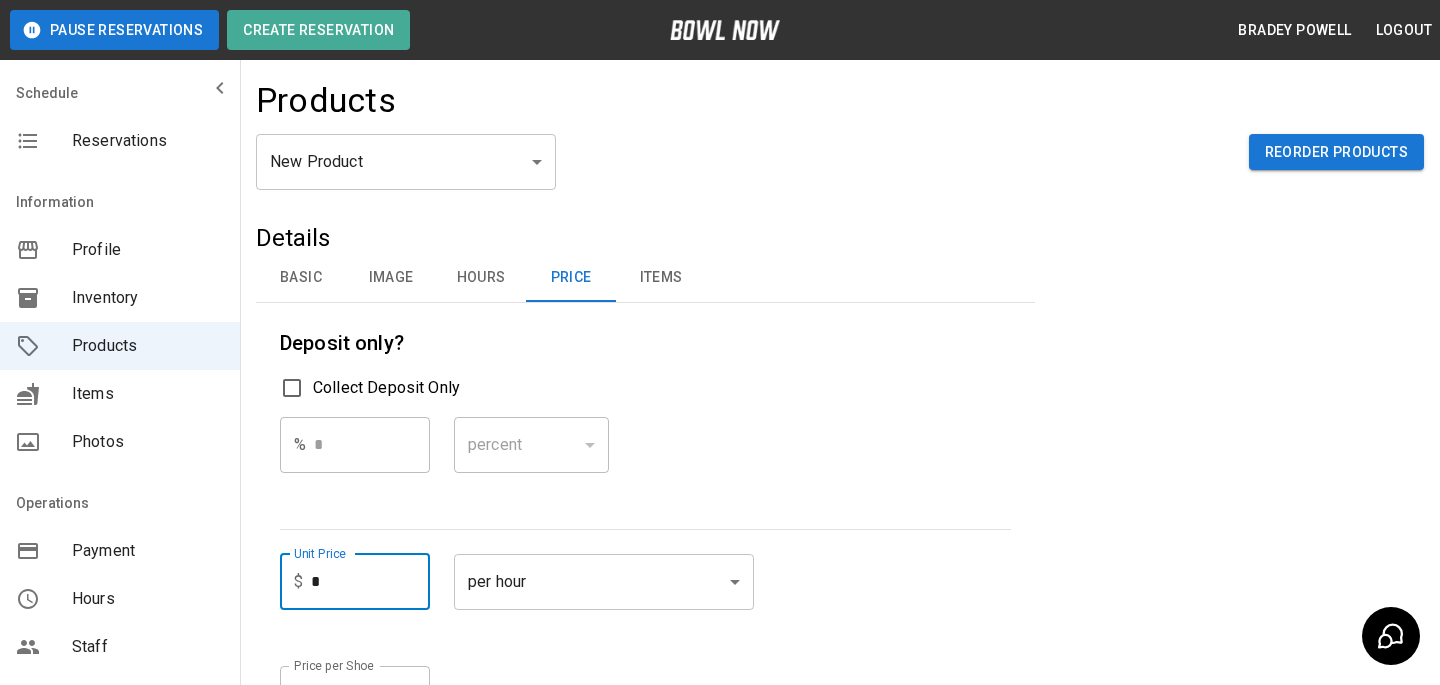type on "*" 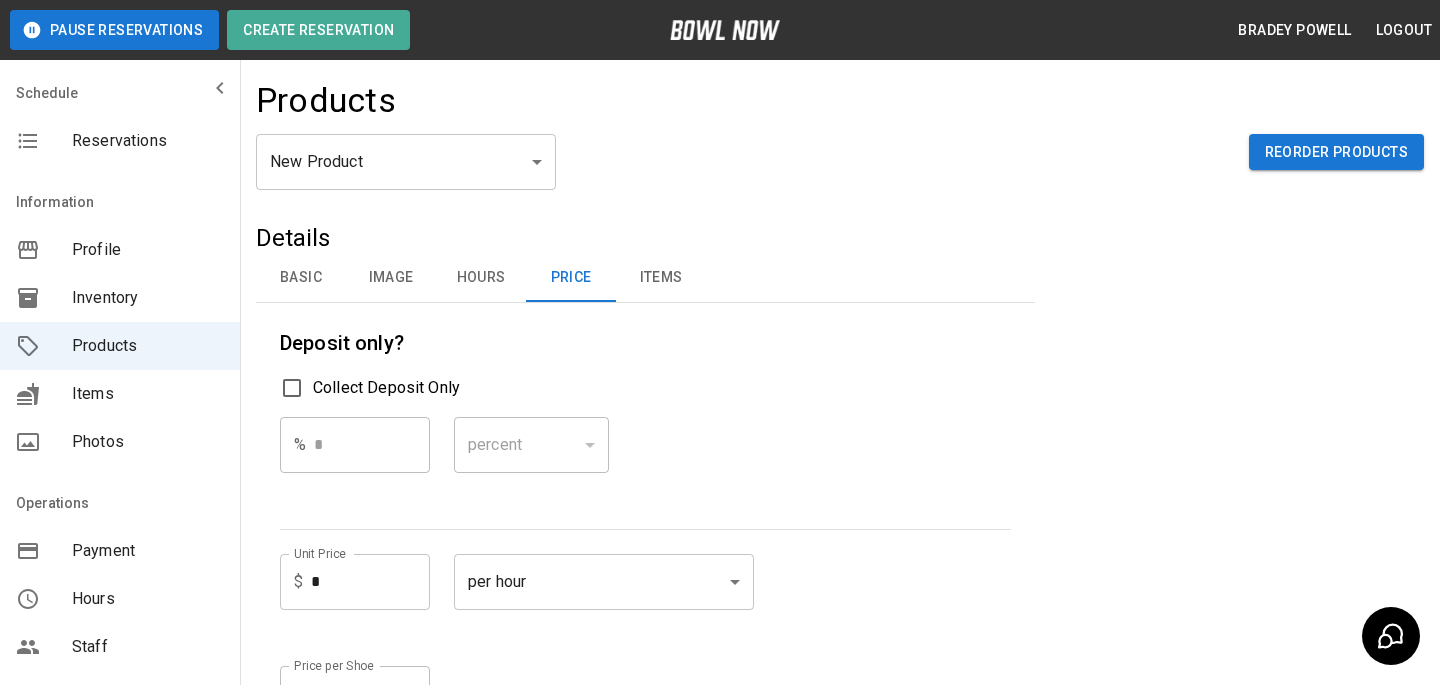 click on "% * ​ percent ******* ​" at bounding box center (645, 461) 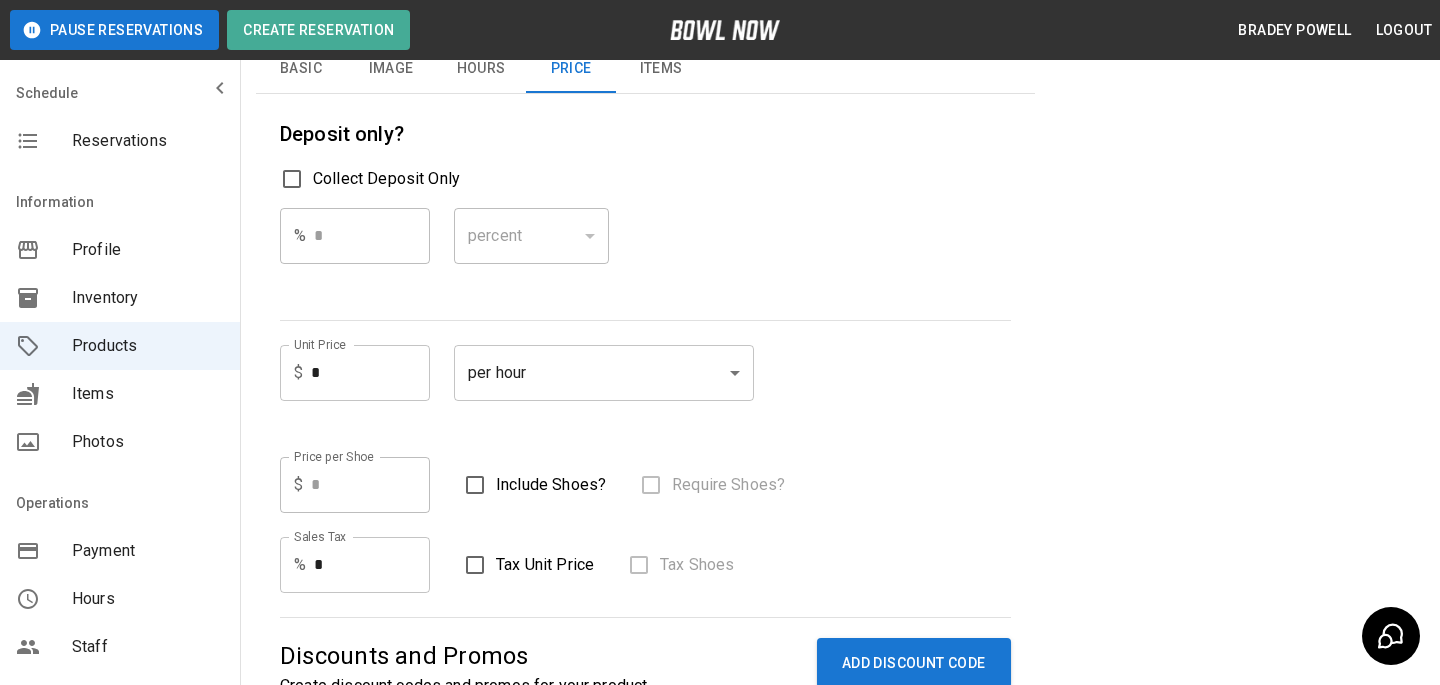 scroll, scrollTop: 0, scrollLeft: 0, axis: both 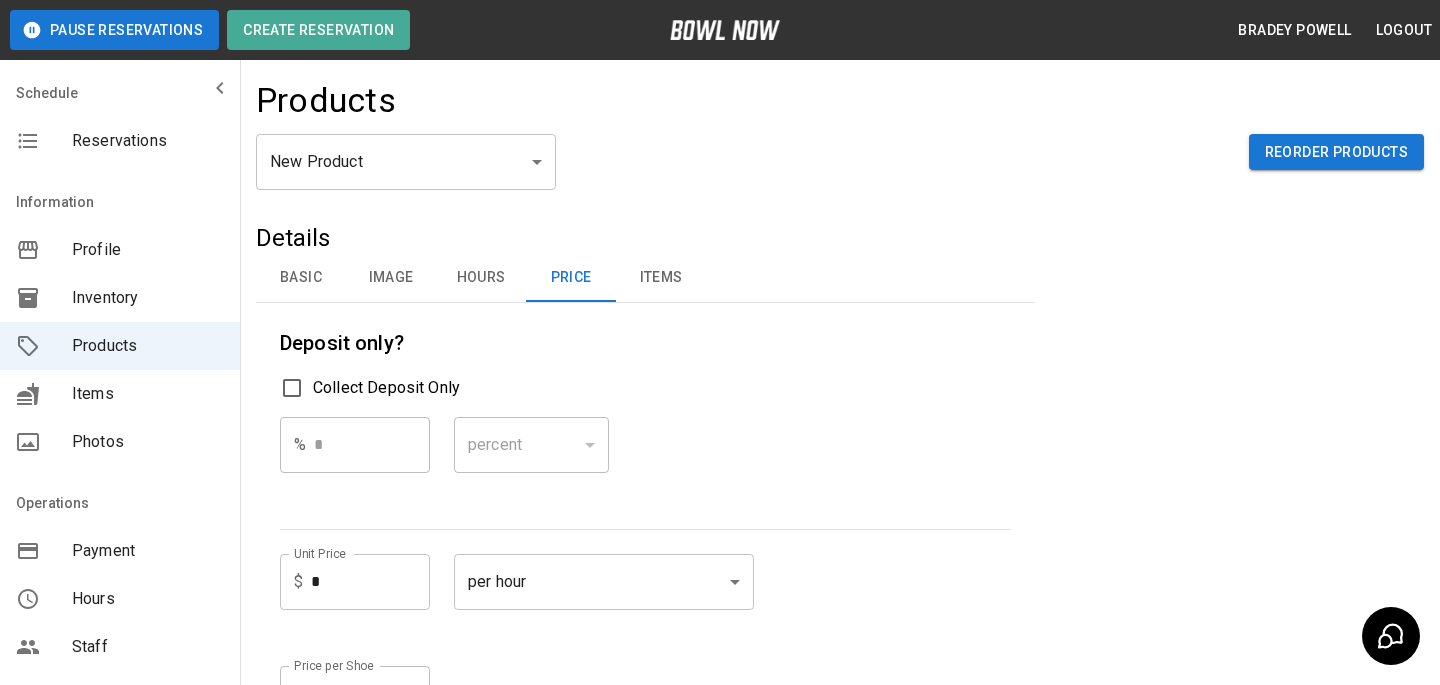 click on "Basic" at bounding box center (301, 278) 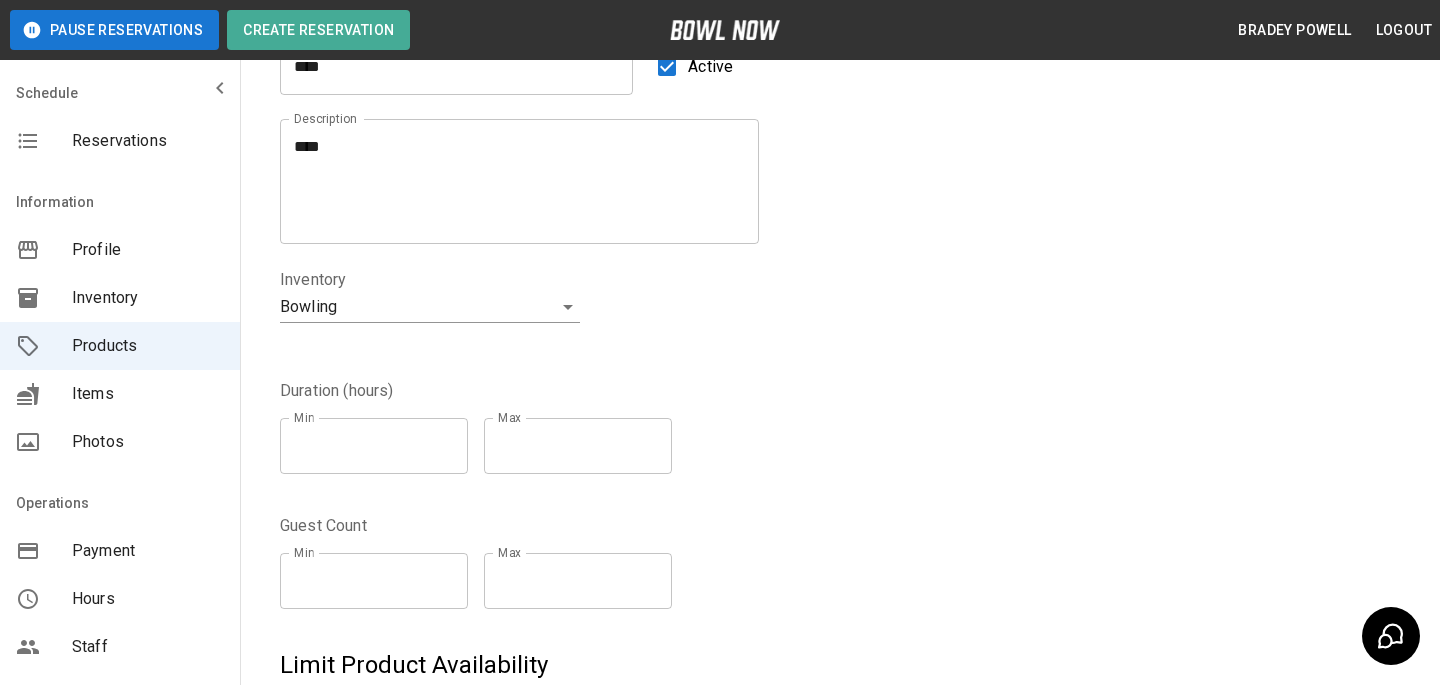 scroll, scrollTop: 604, scrollLeft: 0, axis: vertical 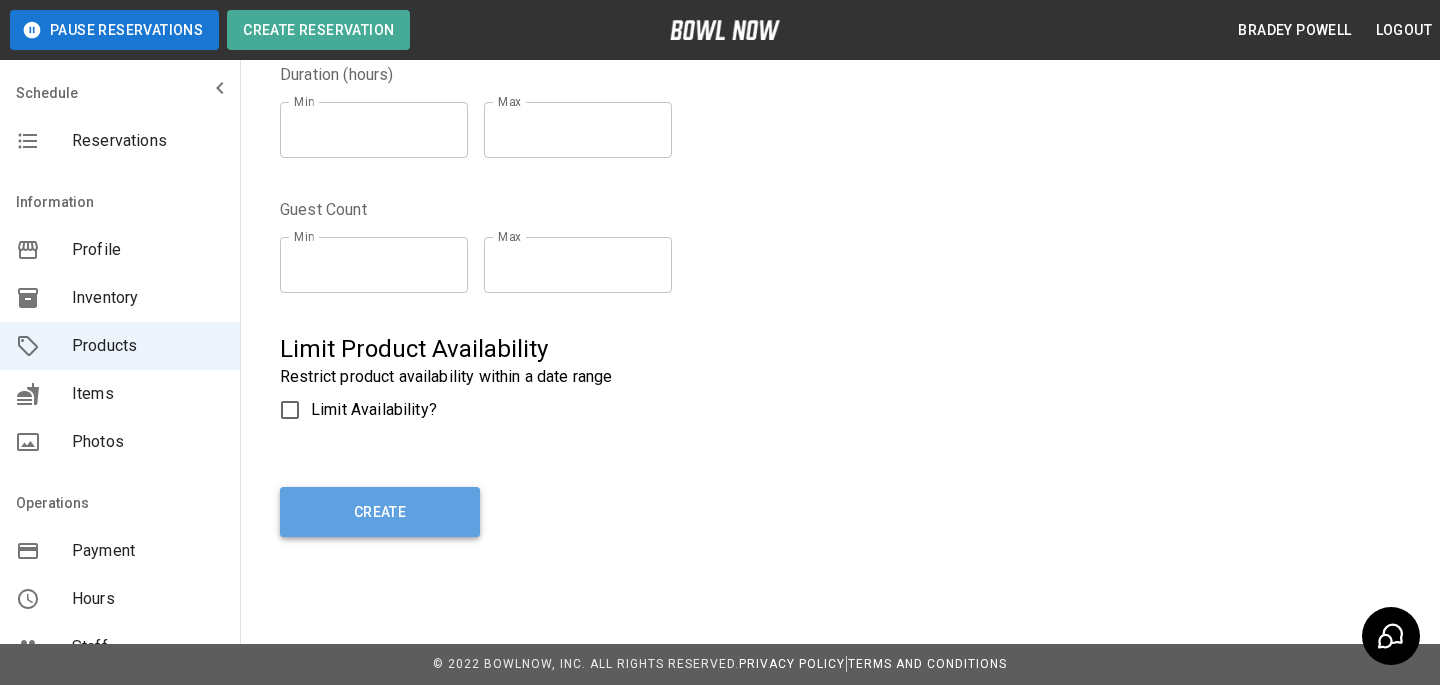 click on "Create" at bounding box center [380, 512] 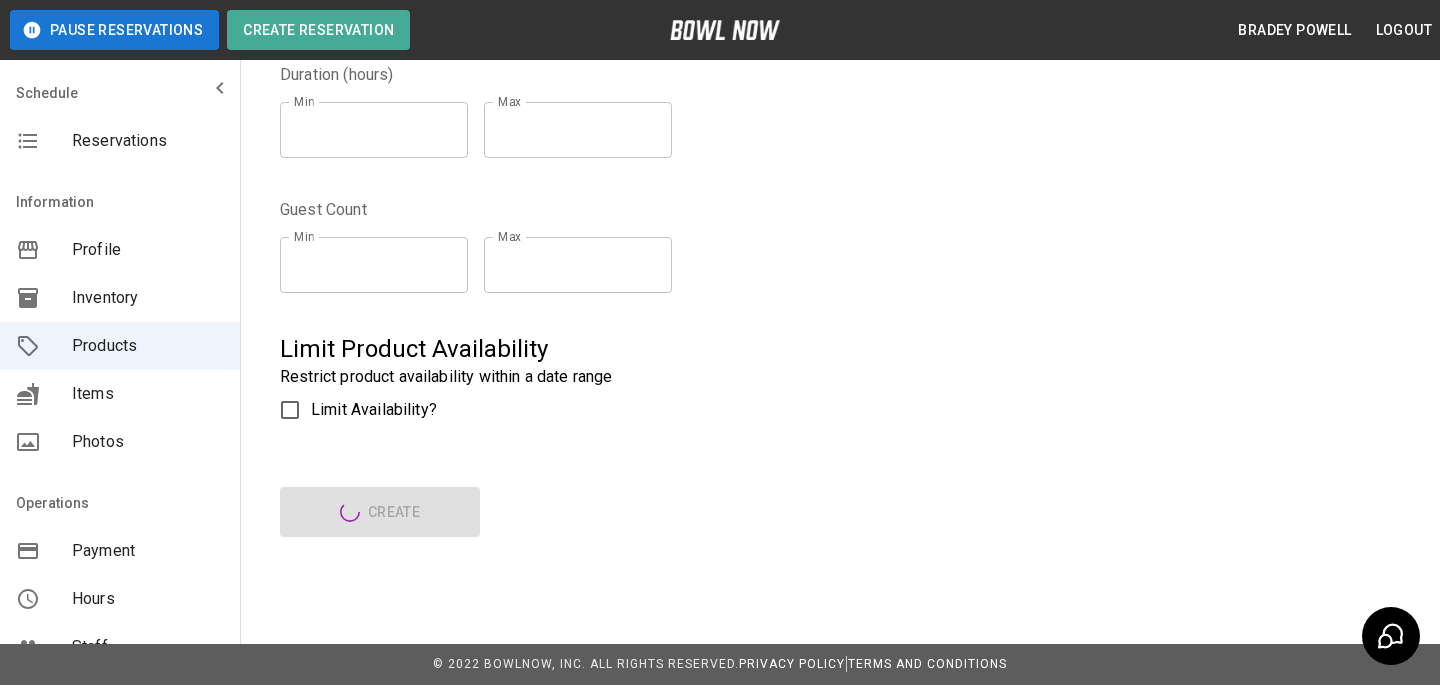 type on "*" 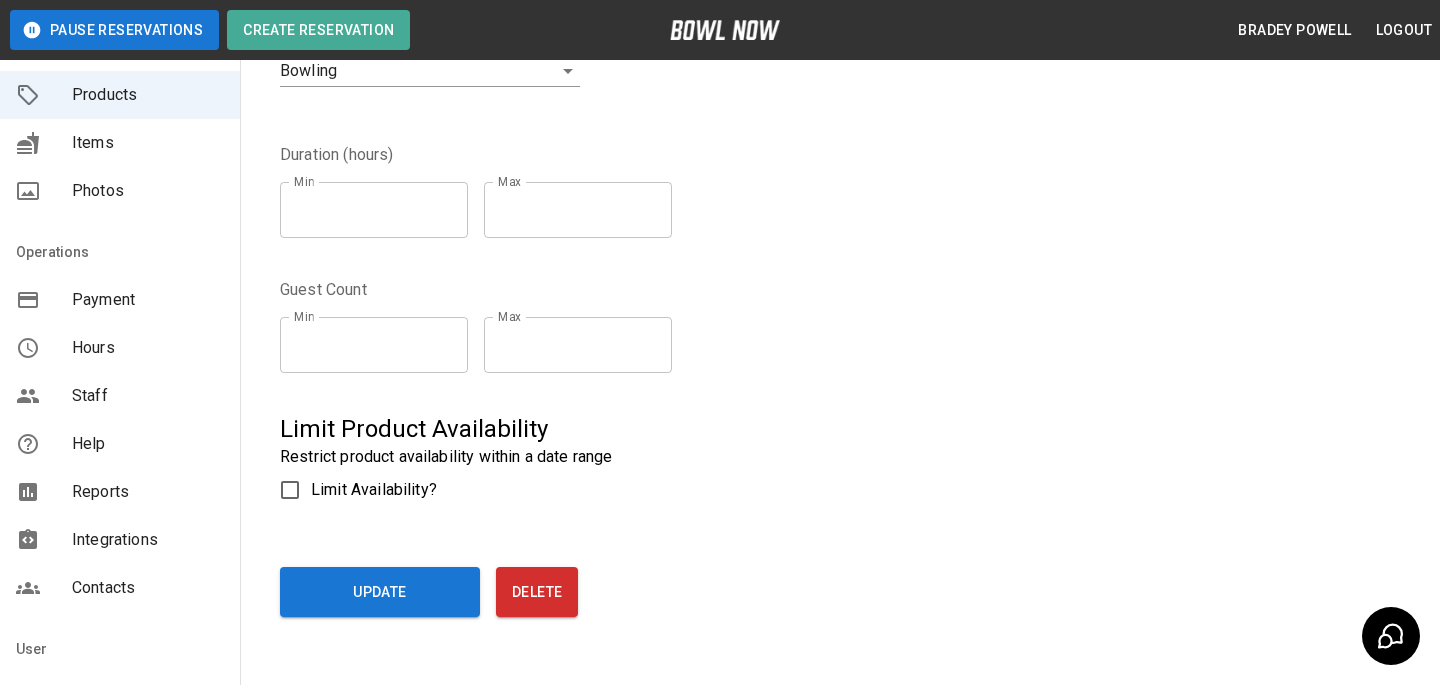 scroll, scrollTop: 252, scrollLeft: 0, axis: vertical 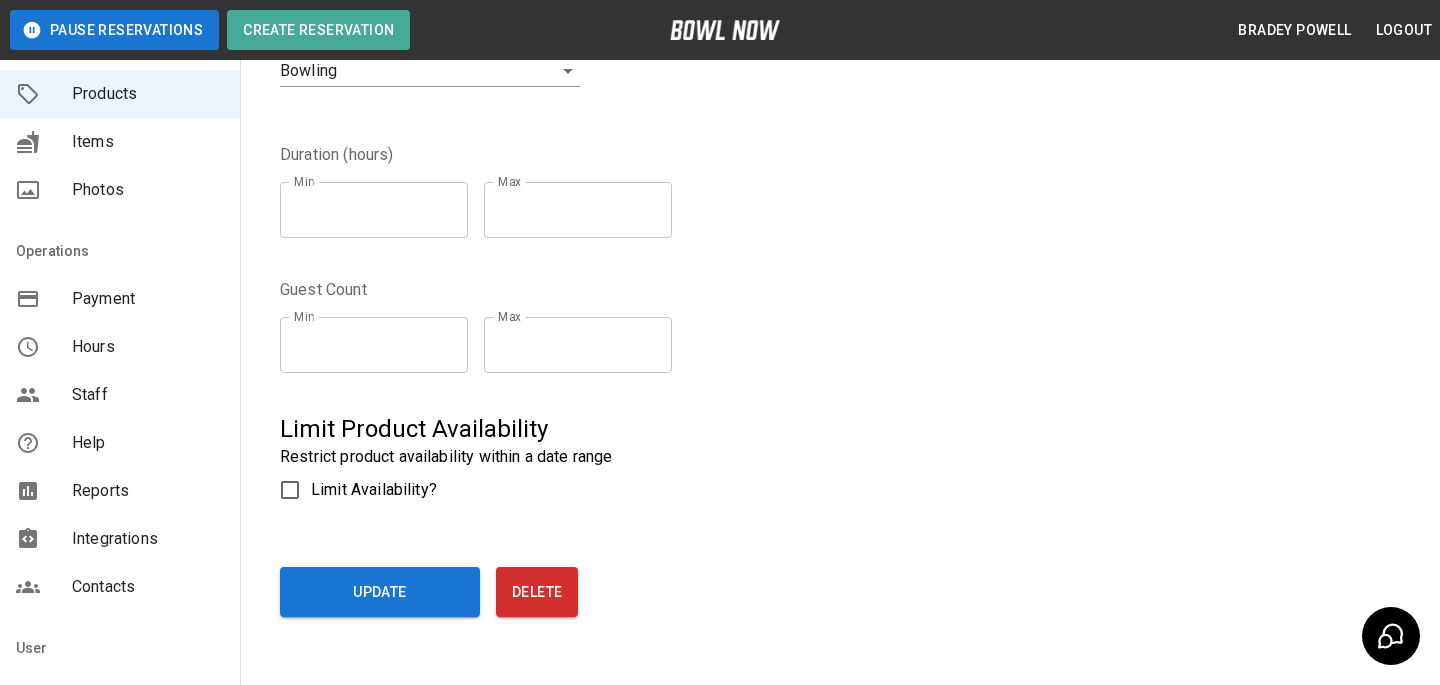 click on "Integrations" at bounding box center (148, 539) 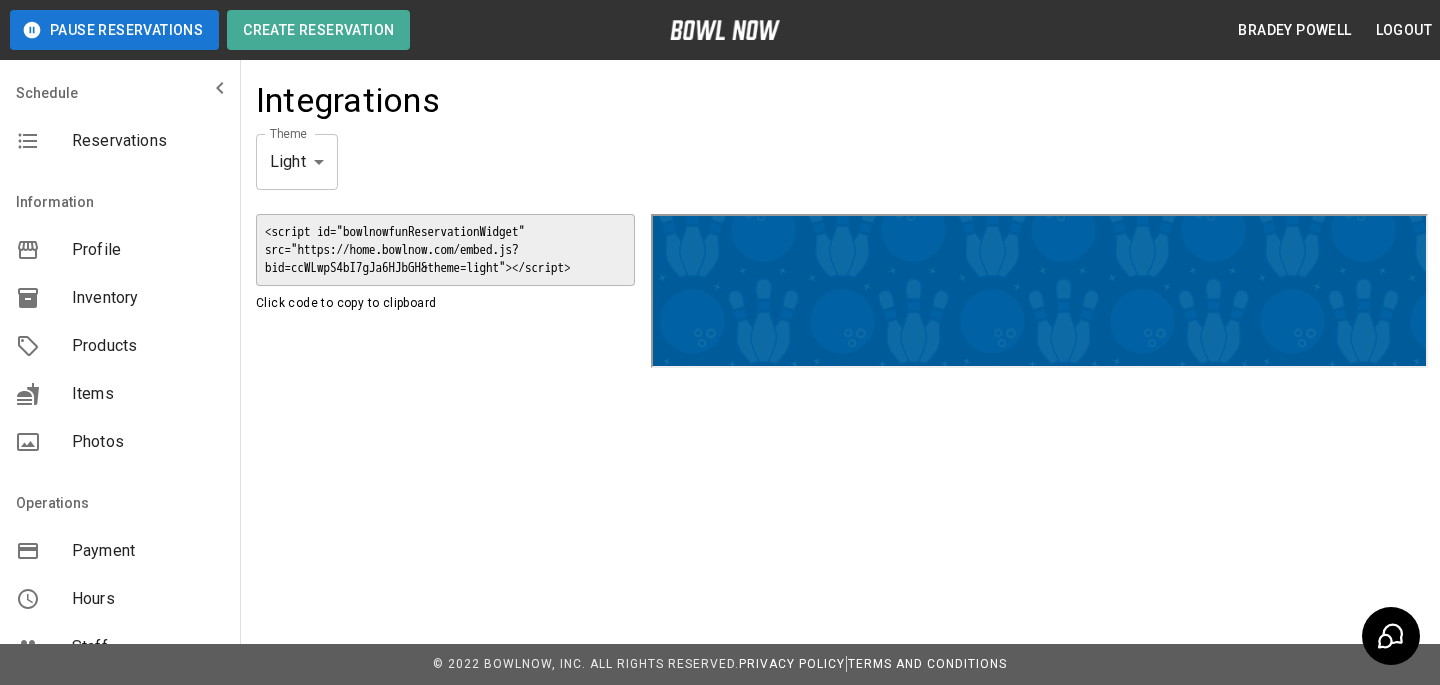 scroll, scrollTop: 0, scrollLeft: 0, axis: both 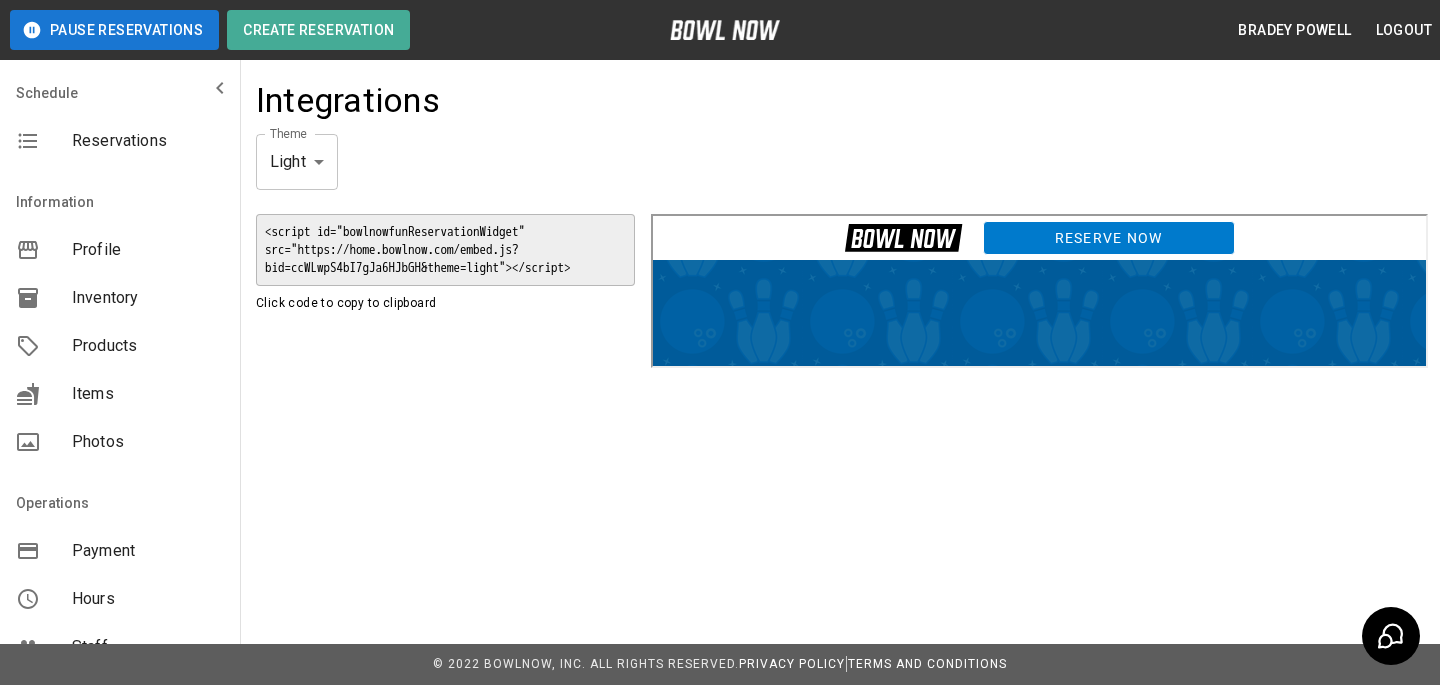 click on "Reserve Now" at bounding box center [1106, 235] 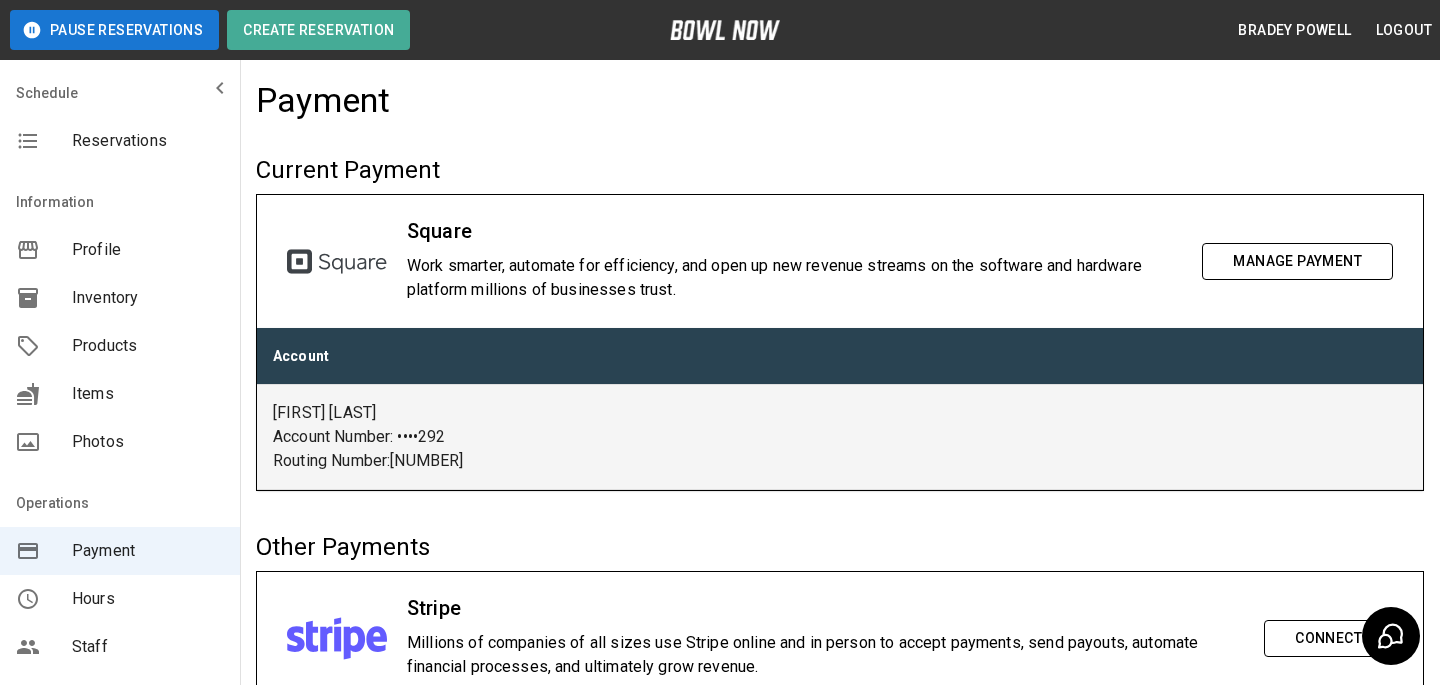 scroll, scrollTop: 395, scrollLeft: 0, axis: vertical 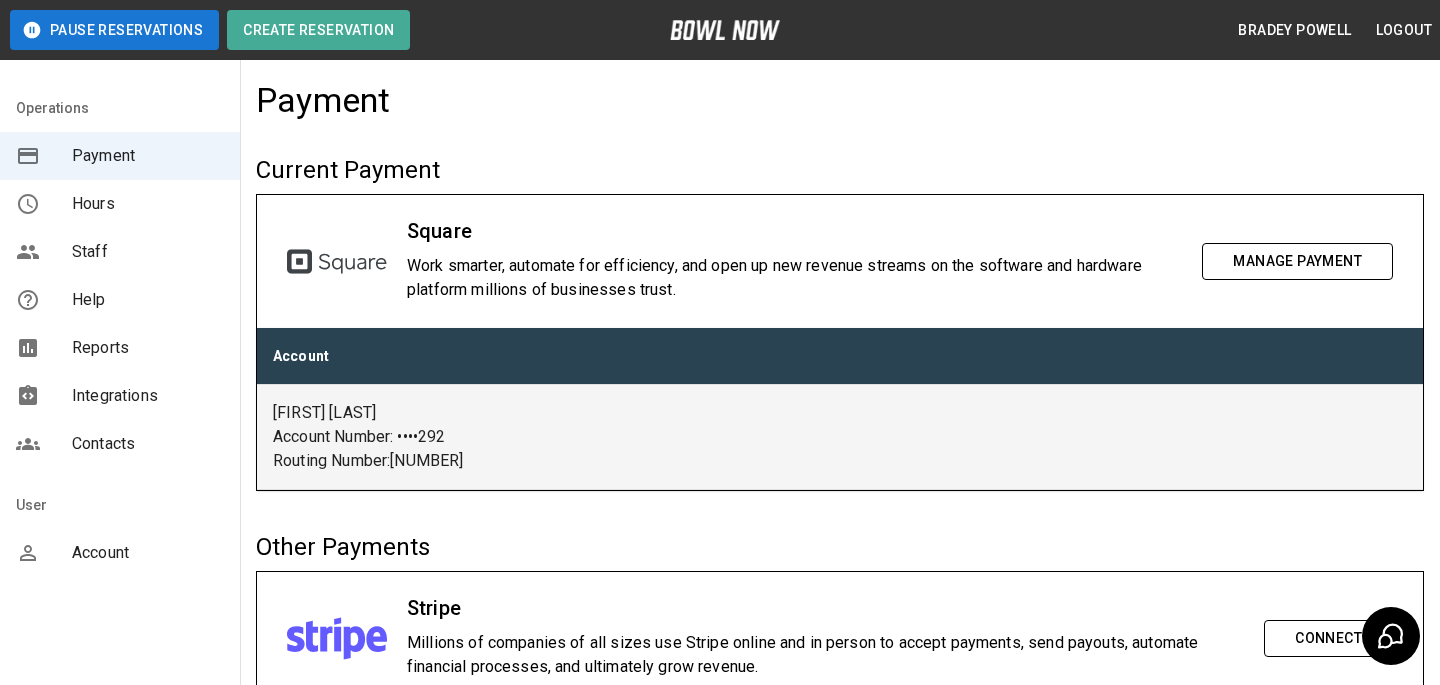 click on "Account" at bounding box center (120, 553) 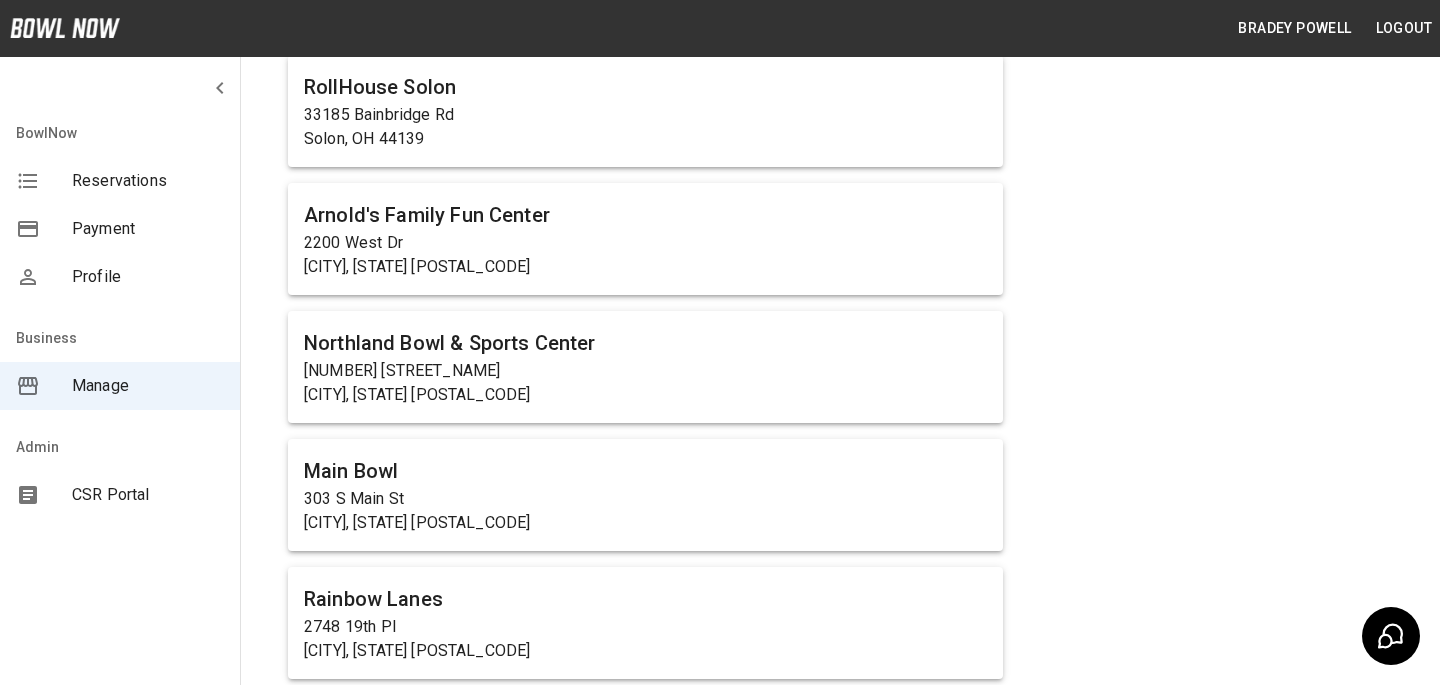 scroll, scrollTop: 12663, scrollLeft: 0, axis: vertical 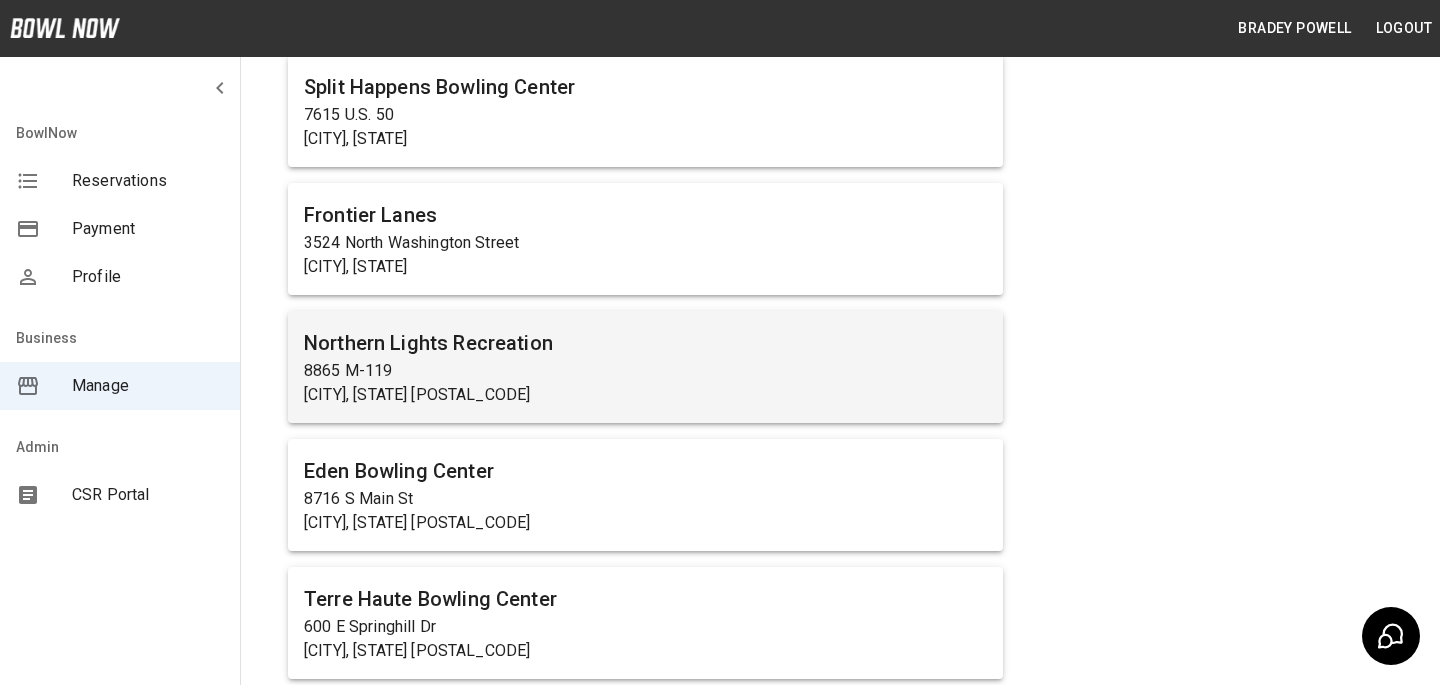 click on "Harbor Springs, MI 49740" at bounding box center (645, 395) 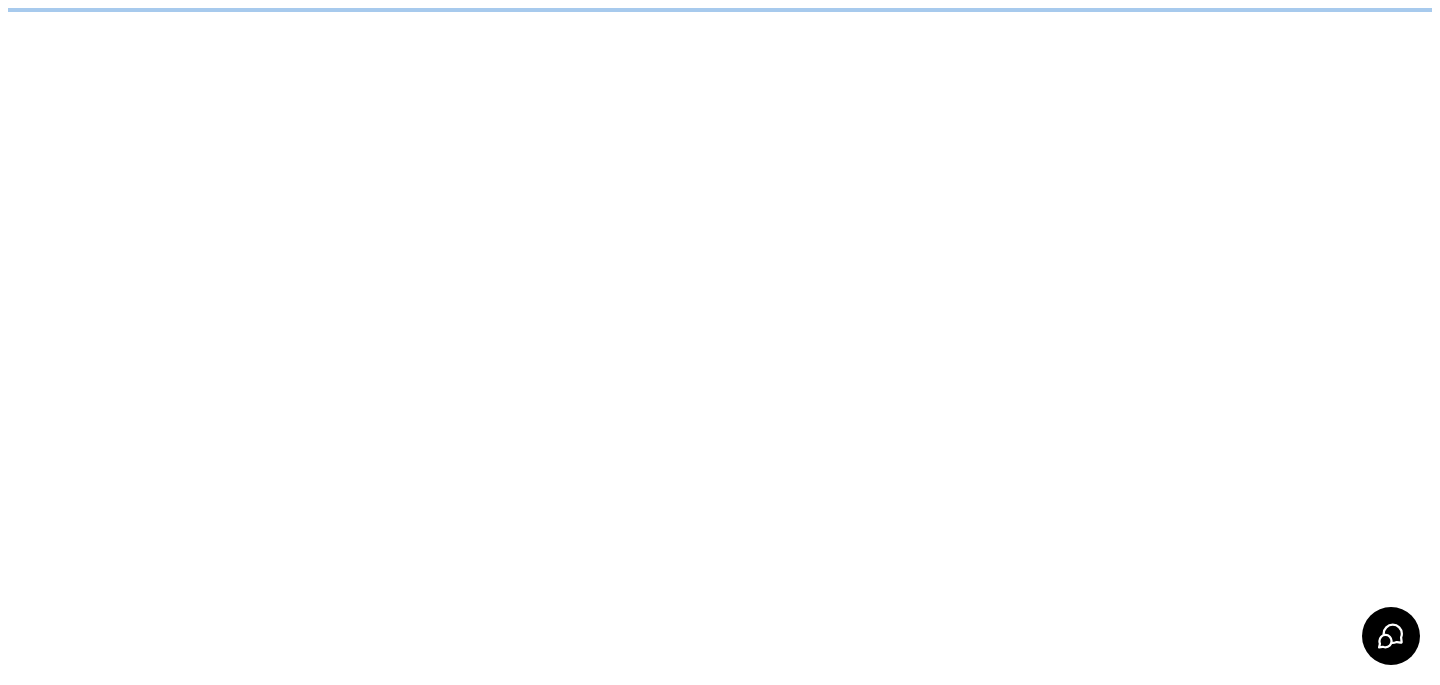 scroll, scrollTop: 0, scrollLeft: 0, axis: both 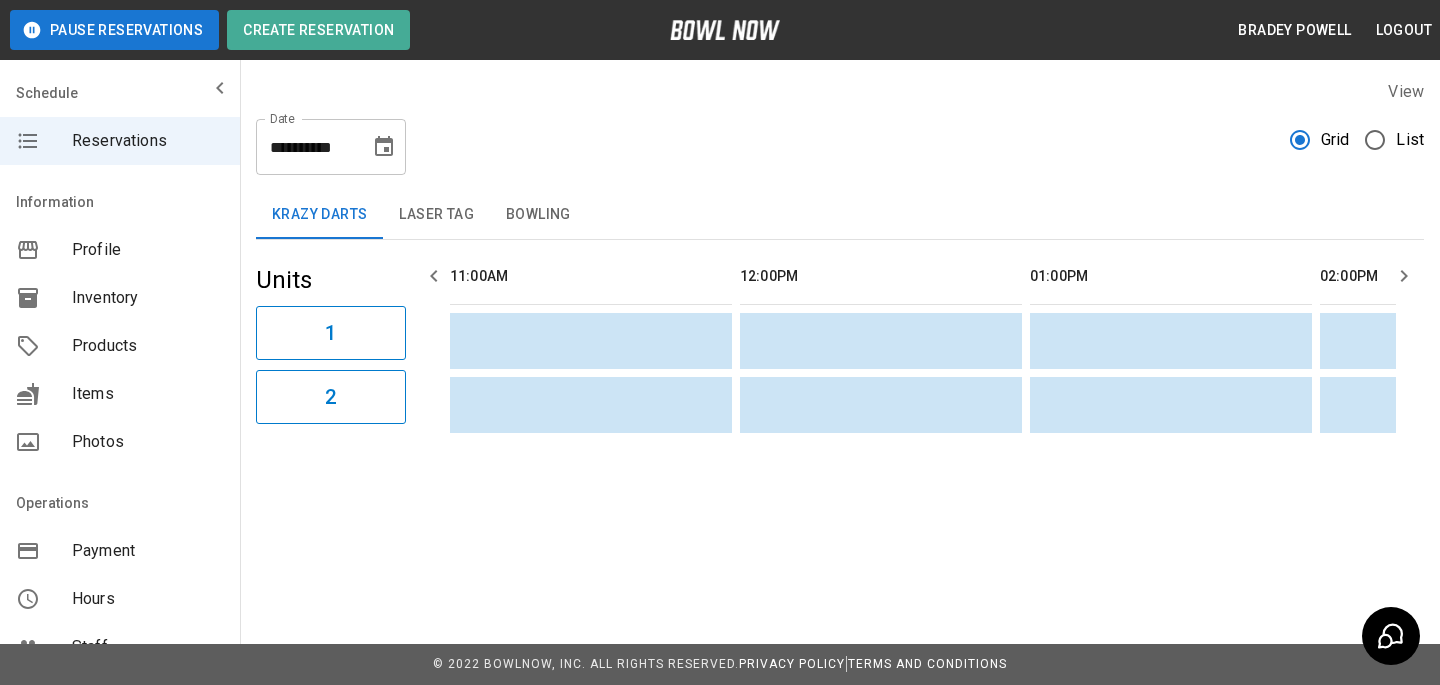 click on "Operations" at bounding box center [120, 93] 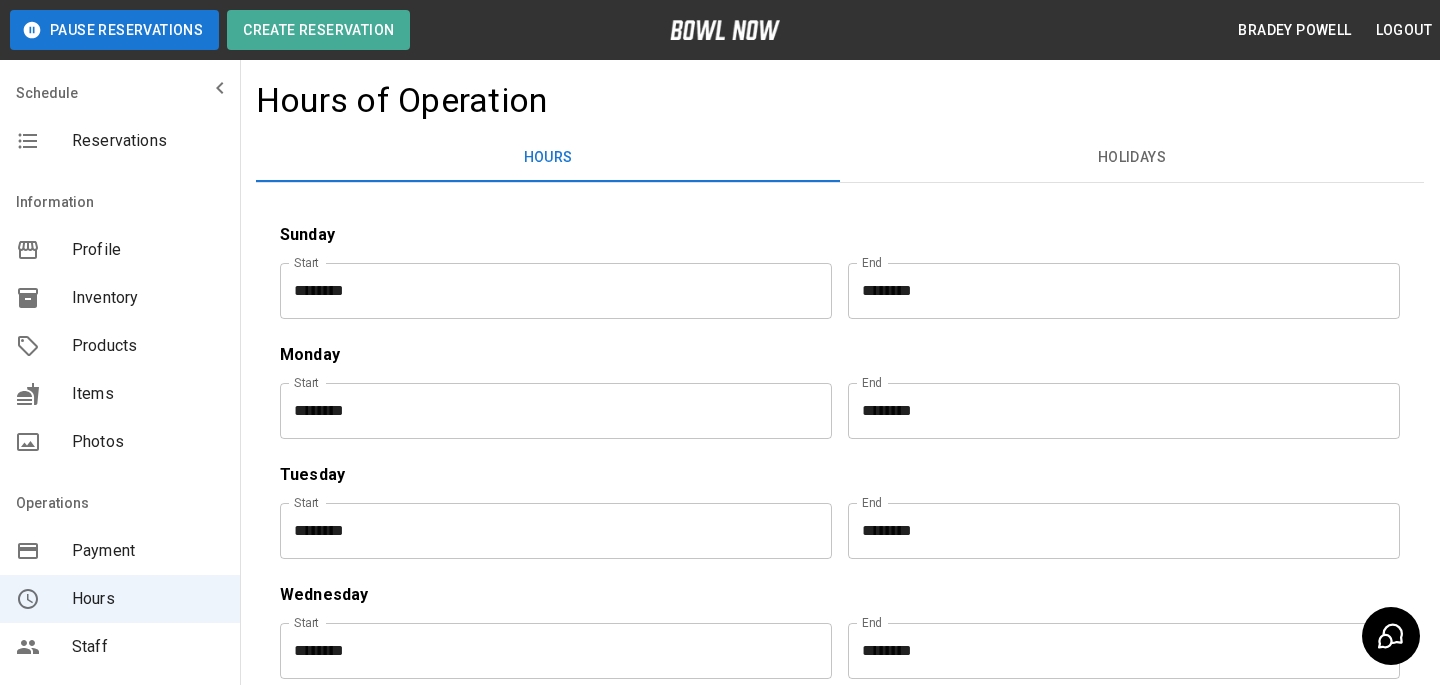 click on "Payment" at bounding box center (148, 551) 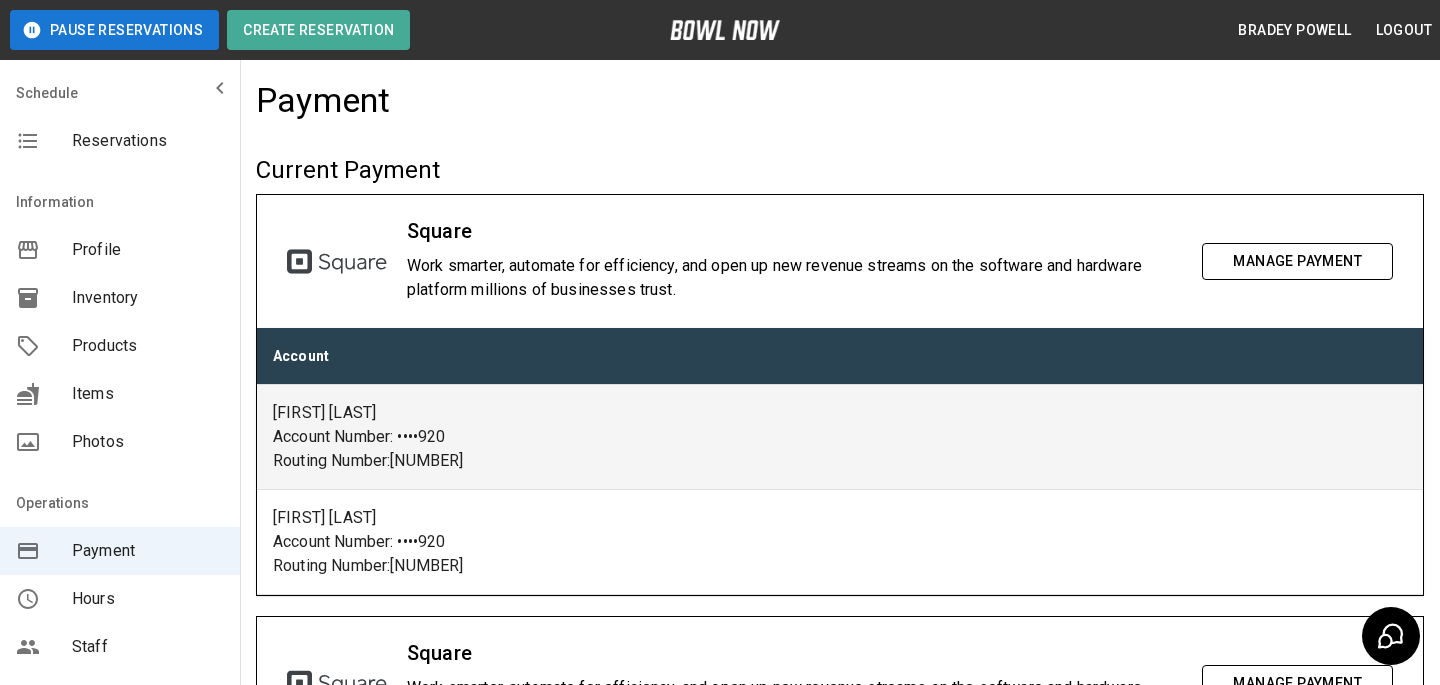 click on "William M Lloyd" at bounding box center (840, 413) 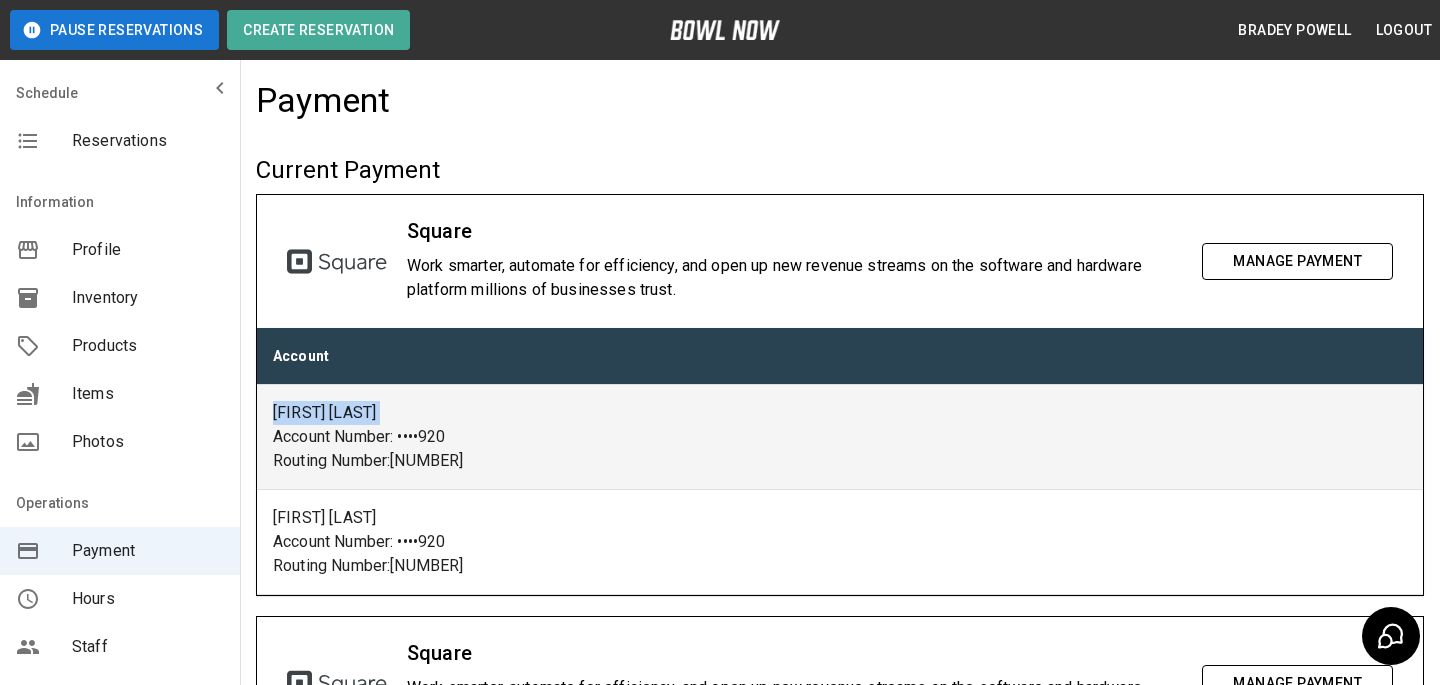 click on "William M Lloyd" at bounding box center (840, 413) 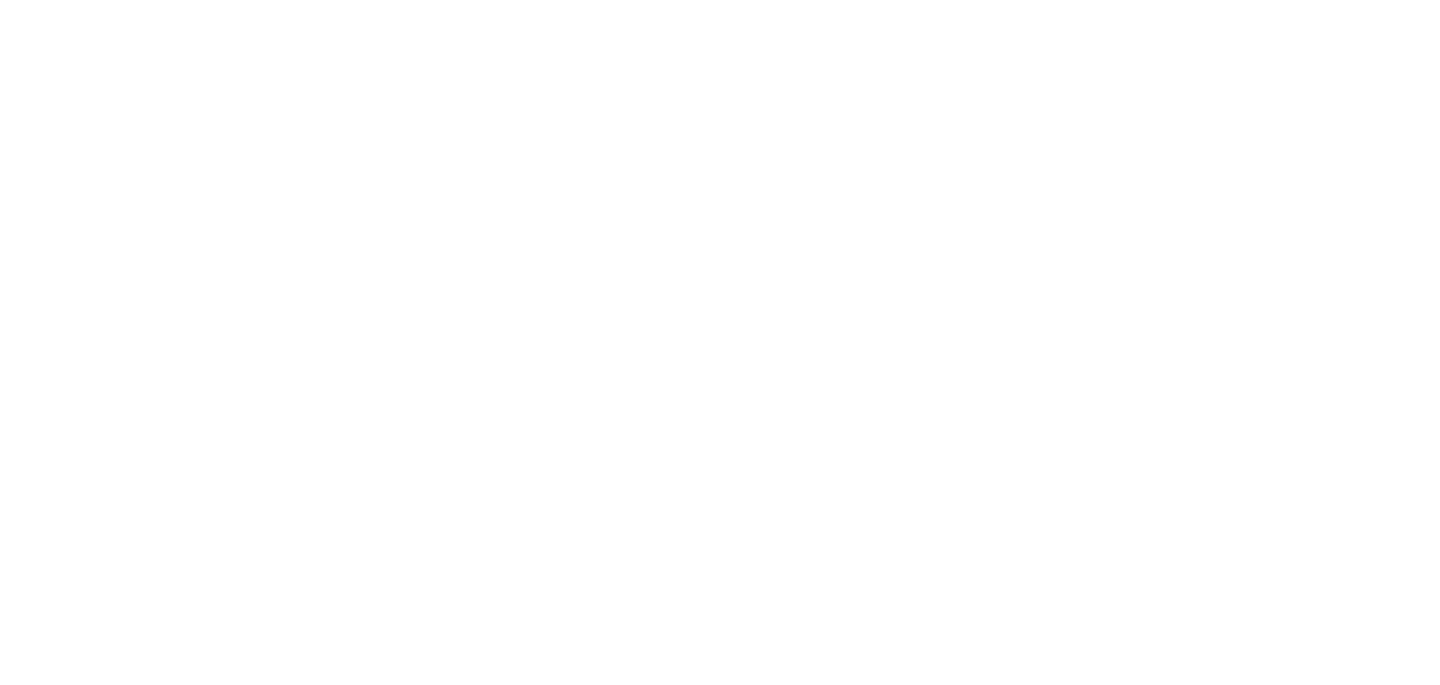 scroll, scrollTop: 0, scrollLeft: 0, axis: both 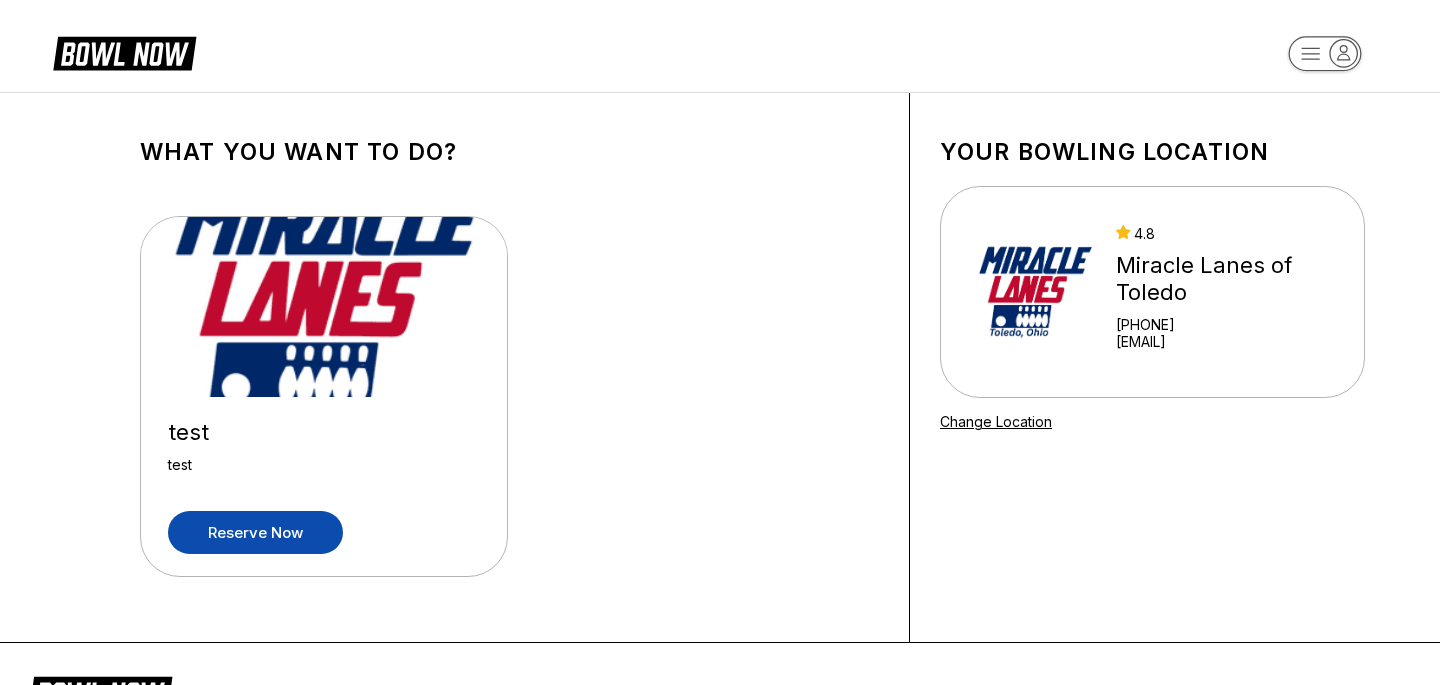 click on "Reserve now" at bounding box center (255, 532) 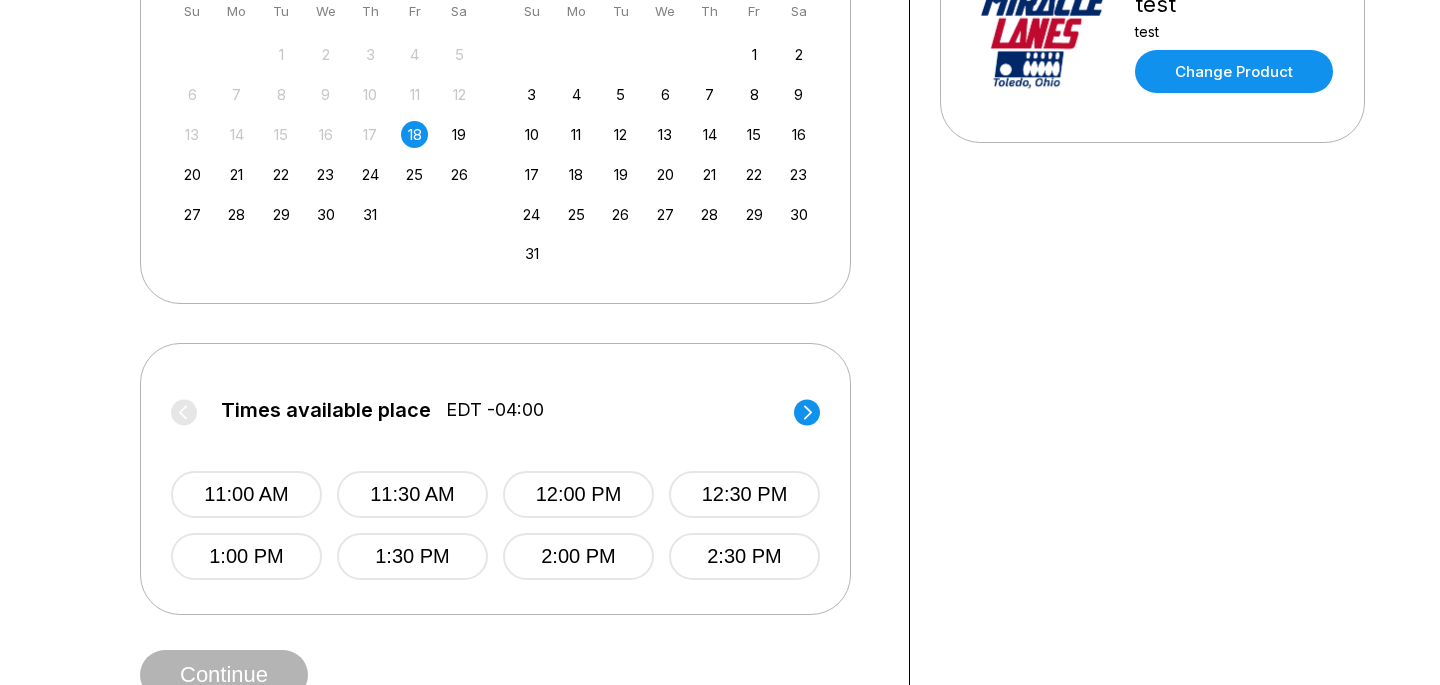 scroll, scrollTop: 571, scrollLeft: 0, axis: vertical 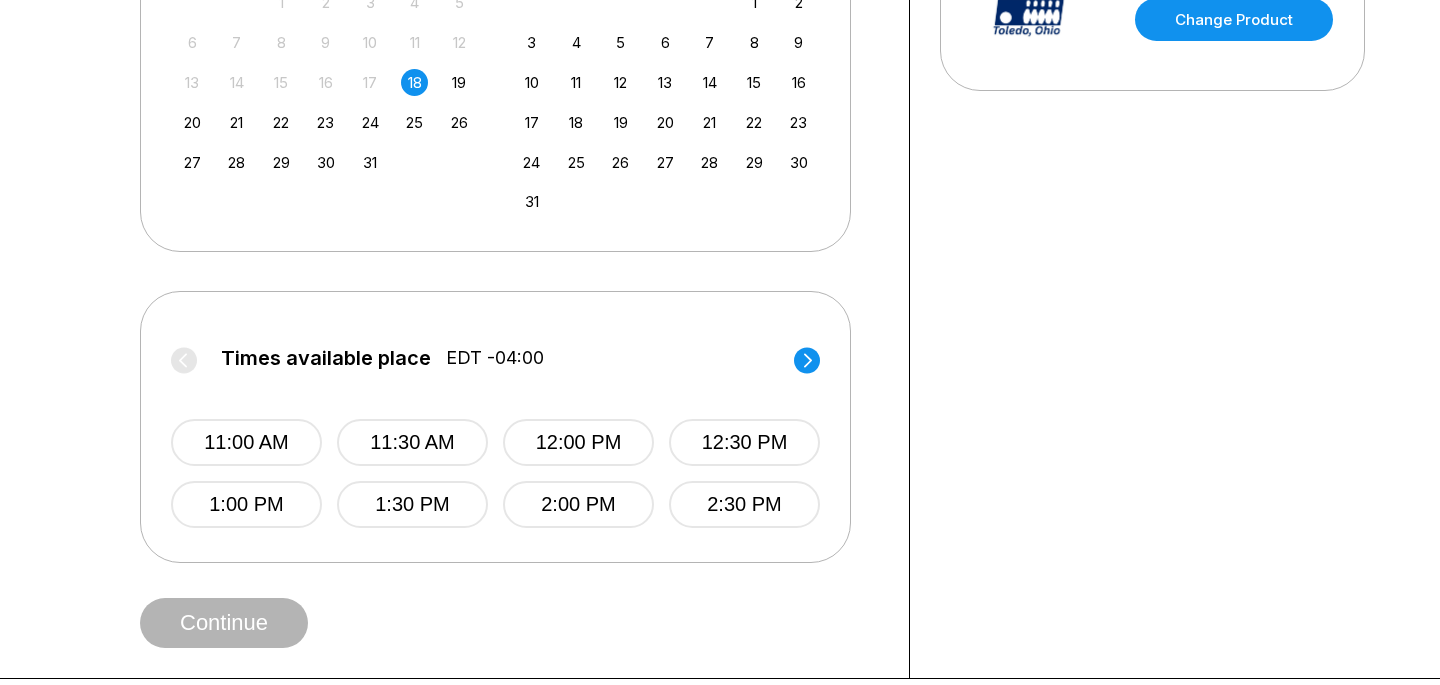 click on "11:00 AM 11:30 AM 12:00 PM 12:30 PM 1:00 PM 1:30 PM 2:00 PM 2:30 PM" at bounding box center (495, 453) 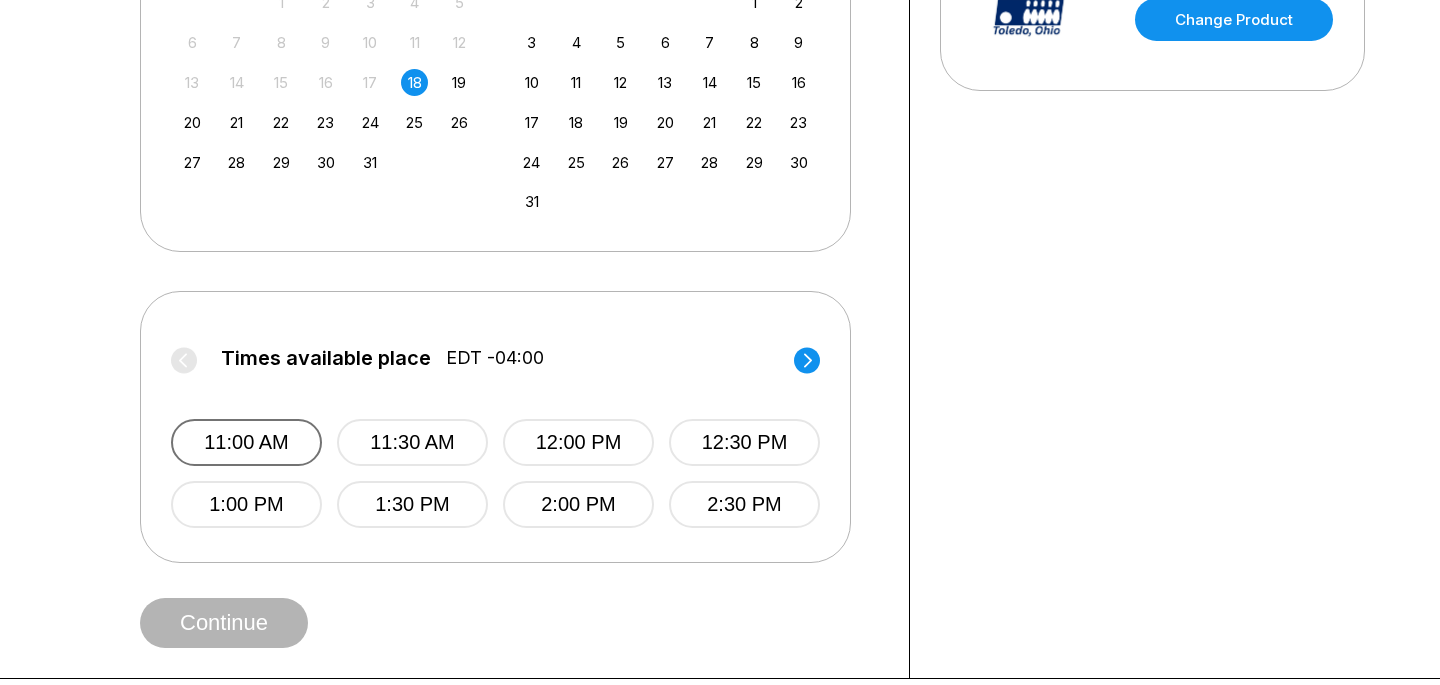 click on "11:00 AM" at bounding box center [246, 442] 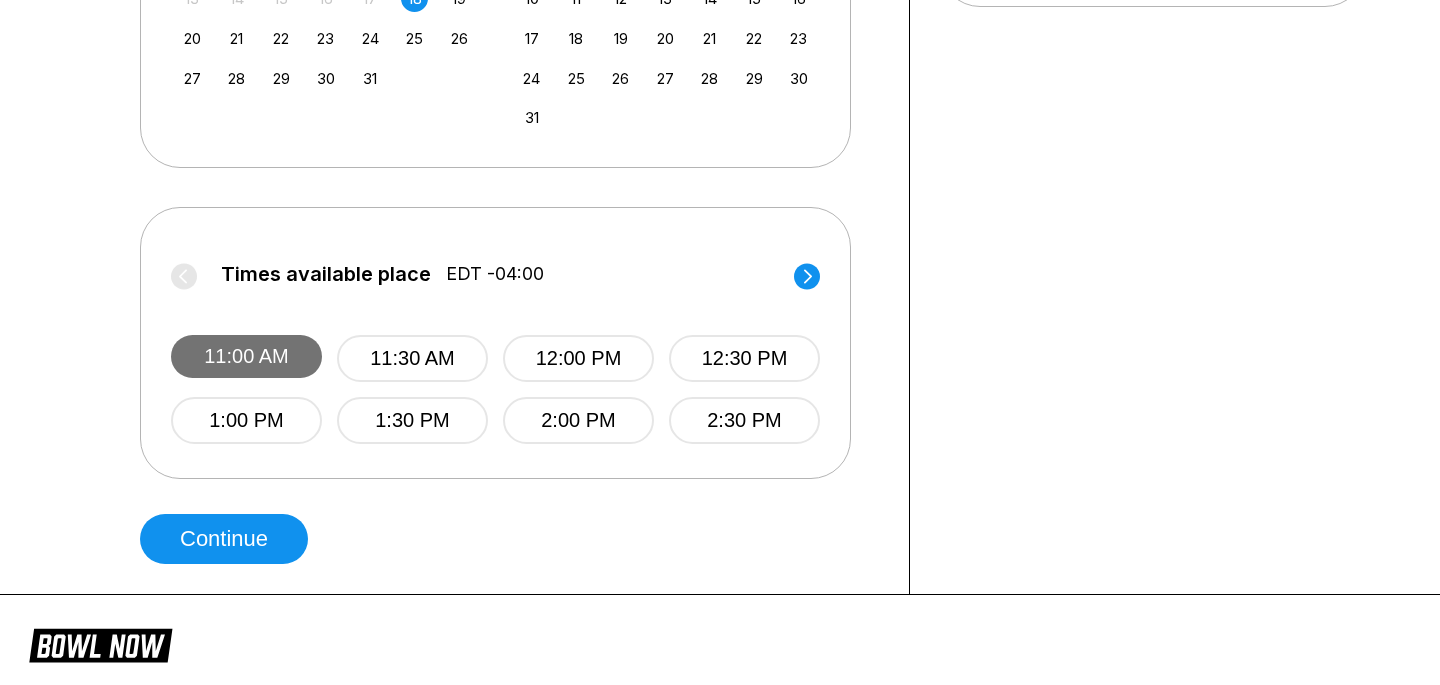 scroll, scrollTop: 657, scrollLeft: 0, axis: vertical 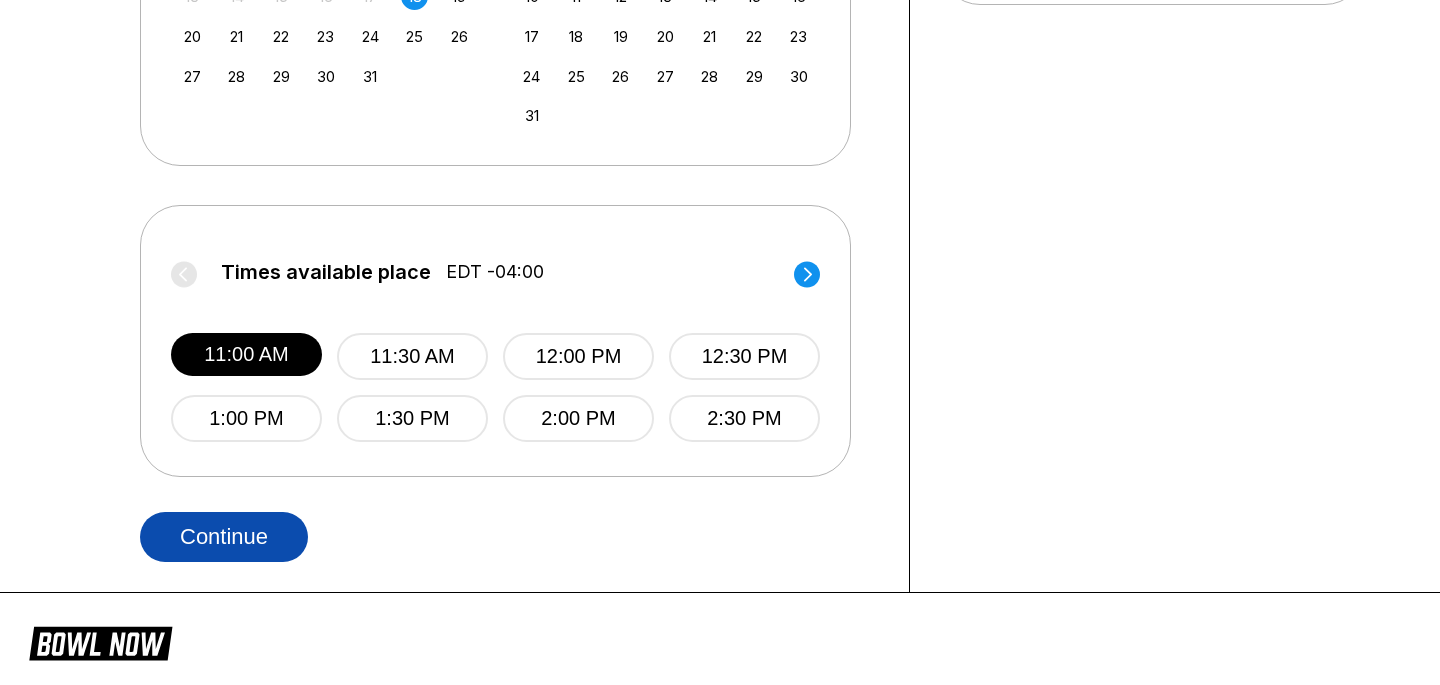 click on "Continue" at bounding box center (224, 537) 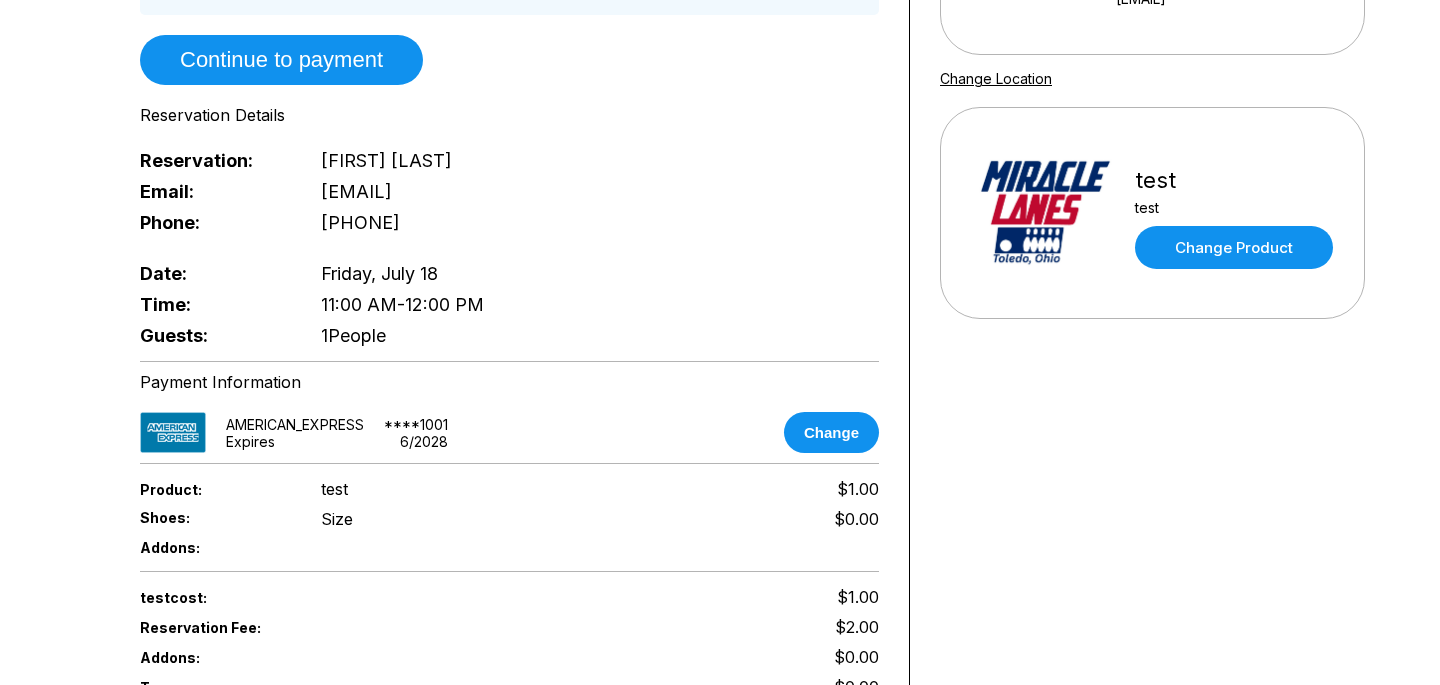scroll, scrollTop: 0, scrollLeft: 0, axis: both 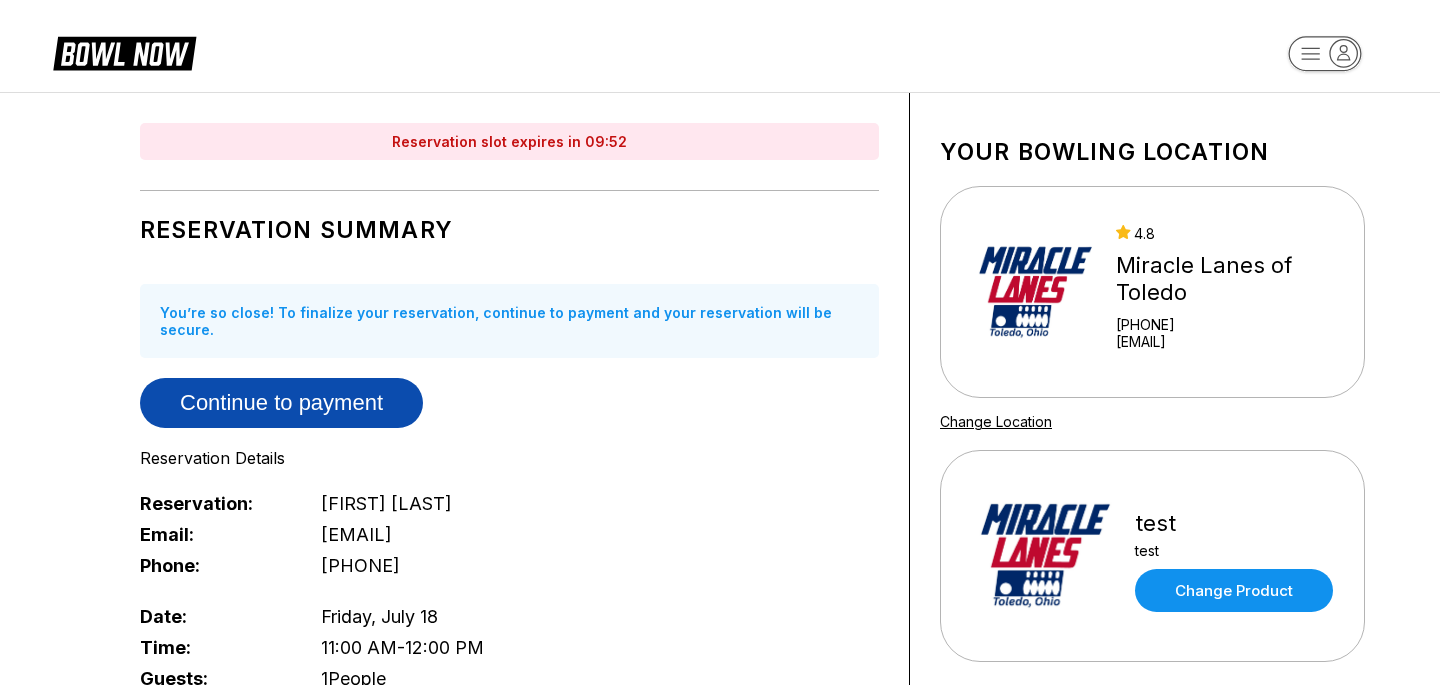 click on "Continue to payment" at bounding box center [281, 403] 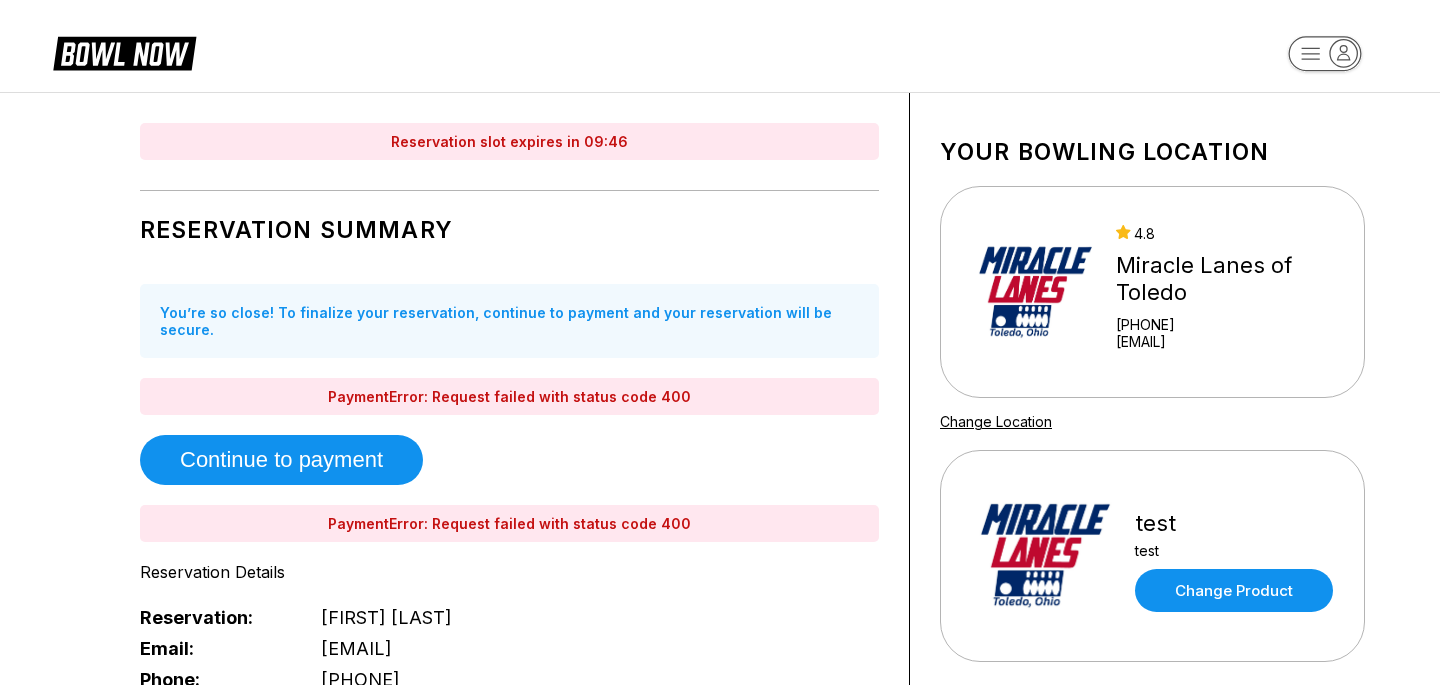 click on "PaymentError: Request failed with status code 400" at bounding box center (509, 396) 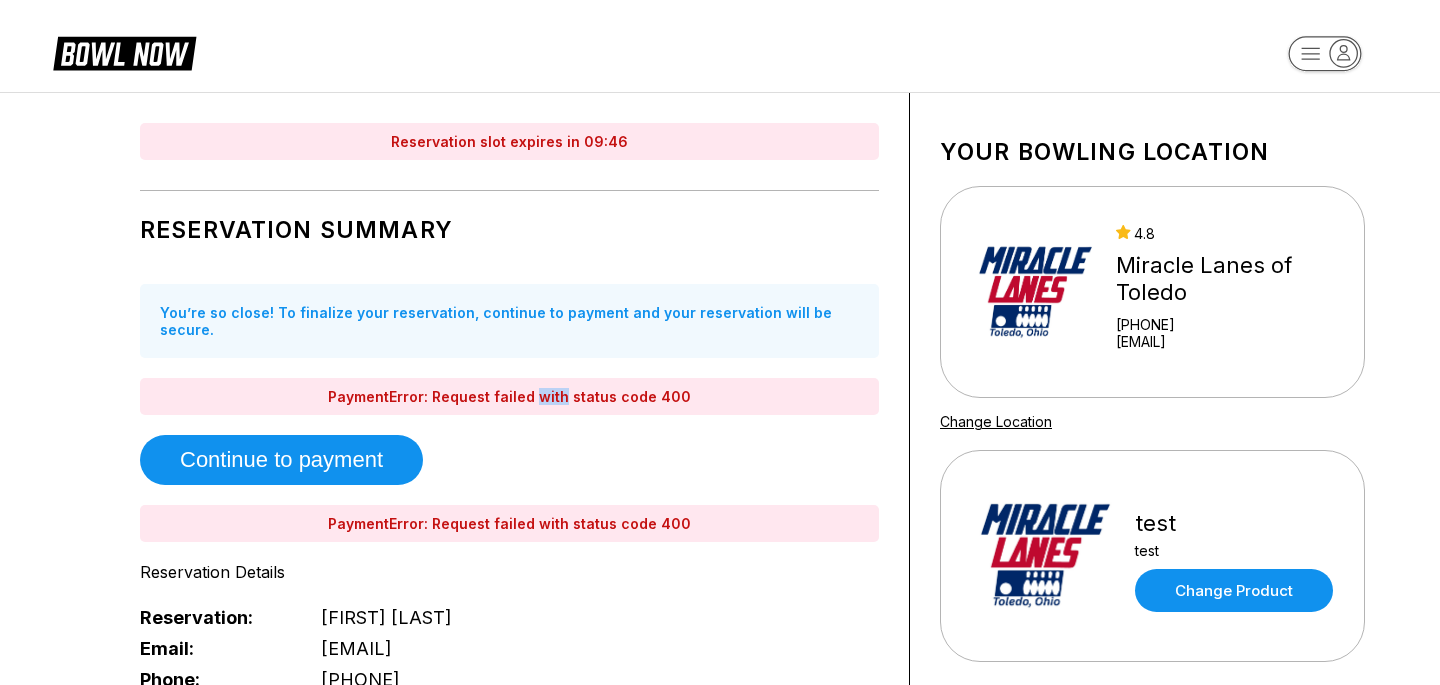 click on "PaymentError: Request failed with status code 400" at bounding box center [509, 396] 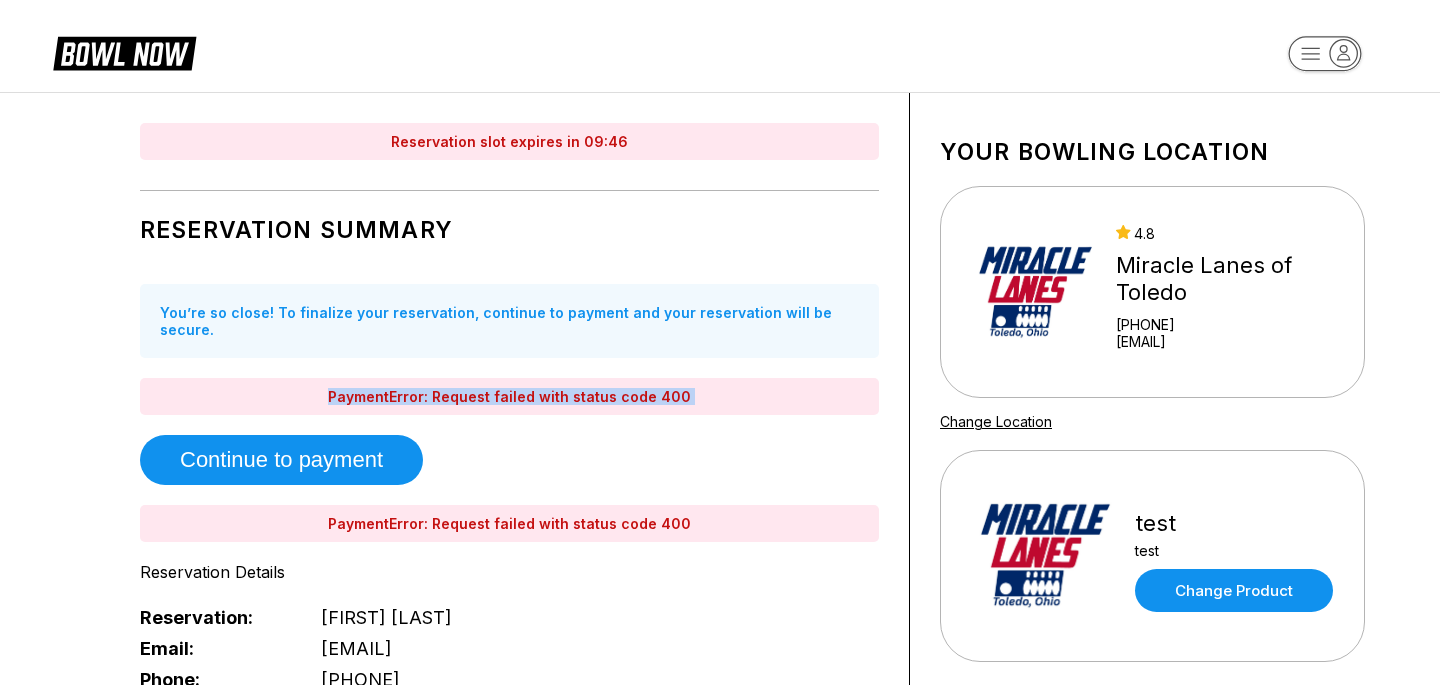 click on "PaymentError: Request failed with status code 400" at bounding box center [509, 396] 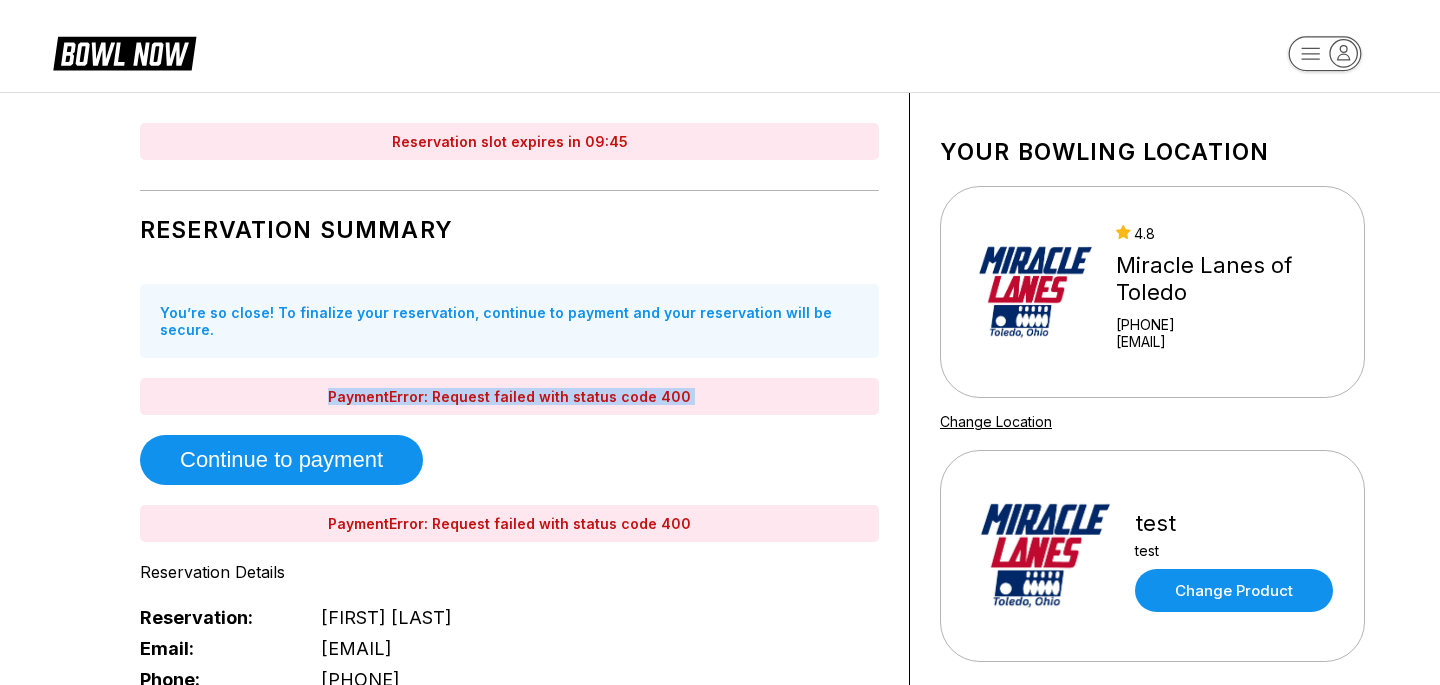 copy on "PaymentError: Request failed with status code 400" 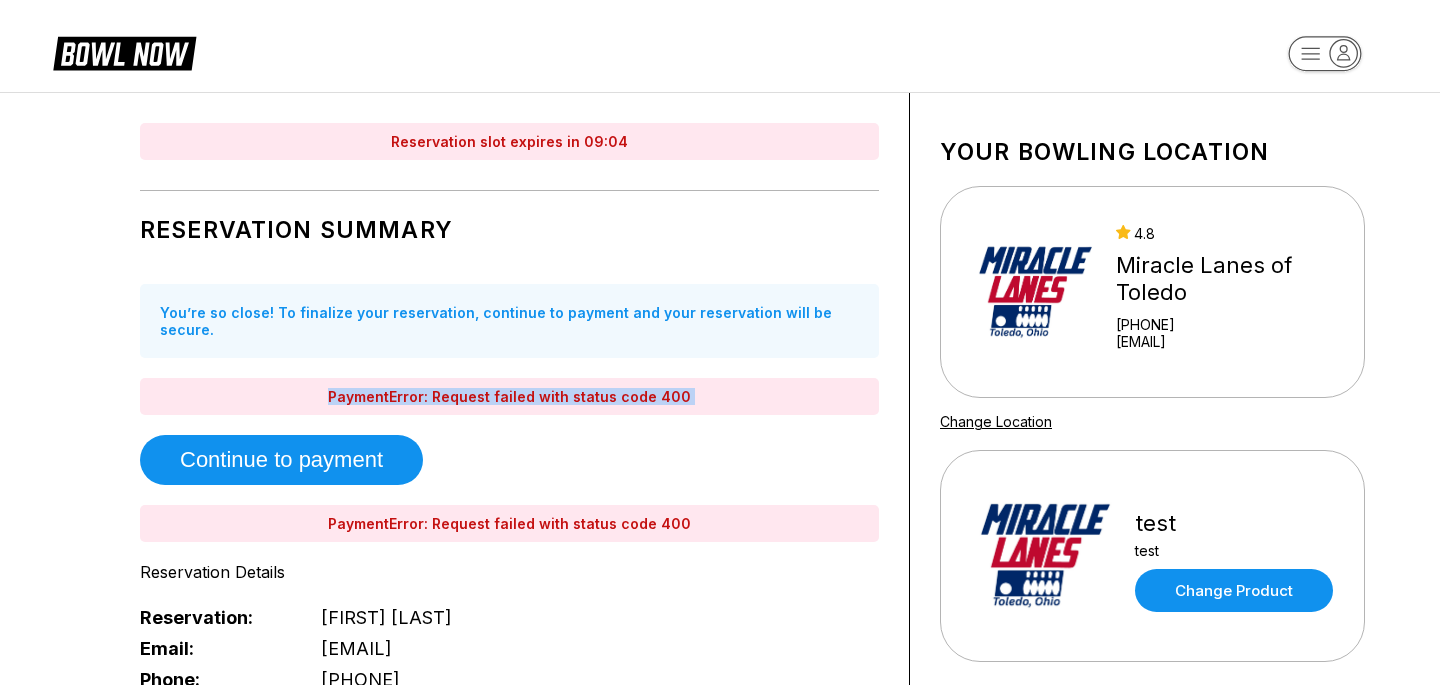 click on "Reservation Summary You’re so close! To finalize your reservation, continue to payment and your reservation will be secure. PaymentError: Request failed with status code 400 Continue to payment PaymentError: Request failed with status code 400 Reservation Details Reservation: Bradey   Powell Email:   bradey@bowlnow.com Phone:   7179267465 Date: Friday, July 18 Time:  11:00 AM  -  12:00 PM Guests: 1  People" at bounding box center (509, 504) 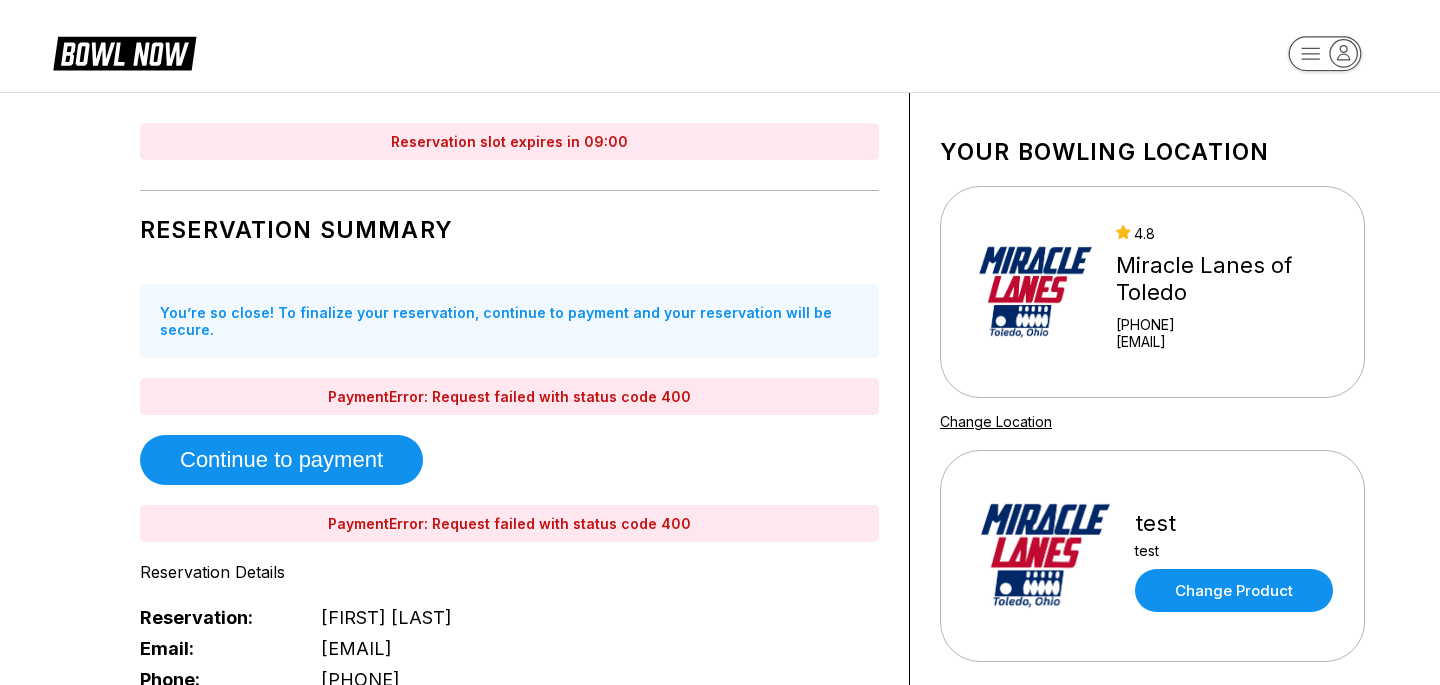 scroll, scrollTop: 180, scrollLeft: 0, axis: vertical 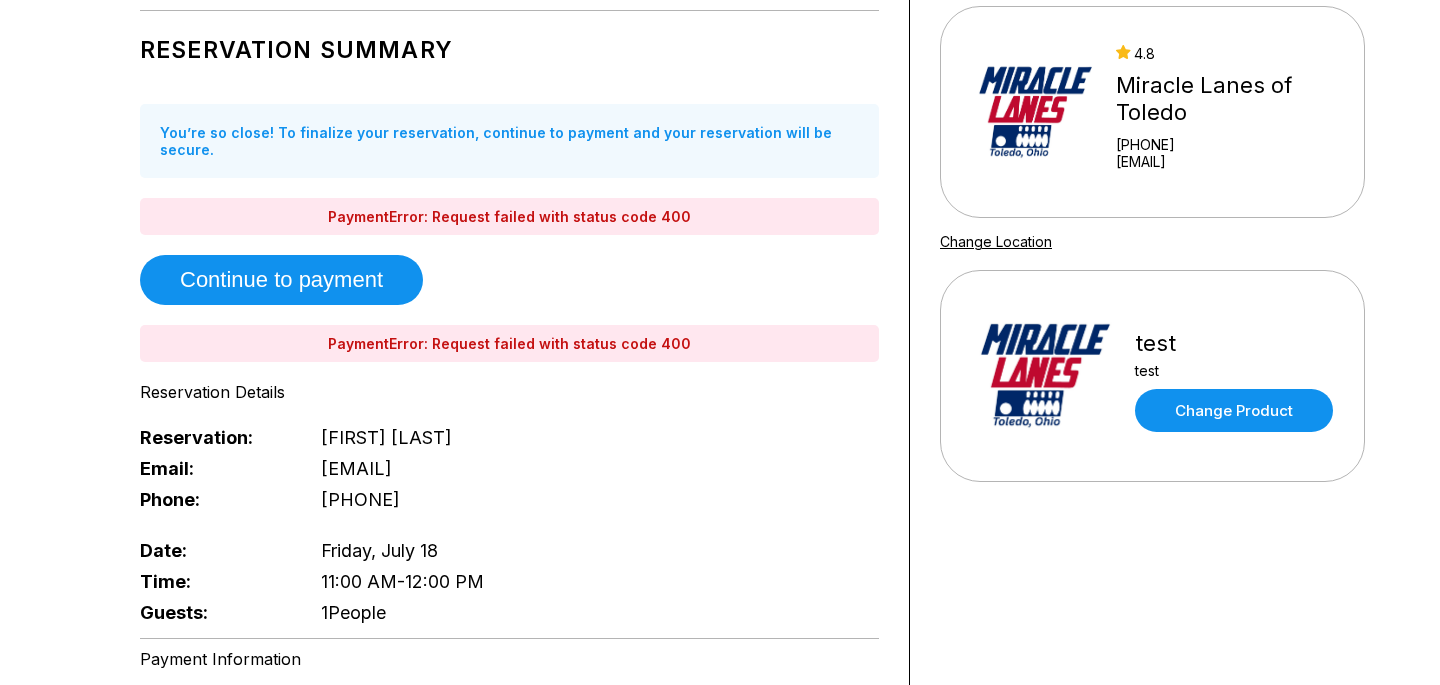 click on "PaymentError: Request failed with status code 400" at bounding box center (509, 343) 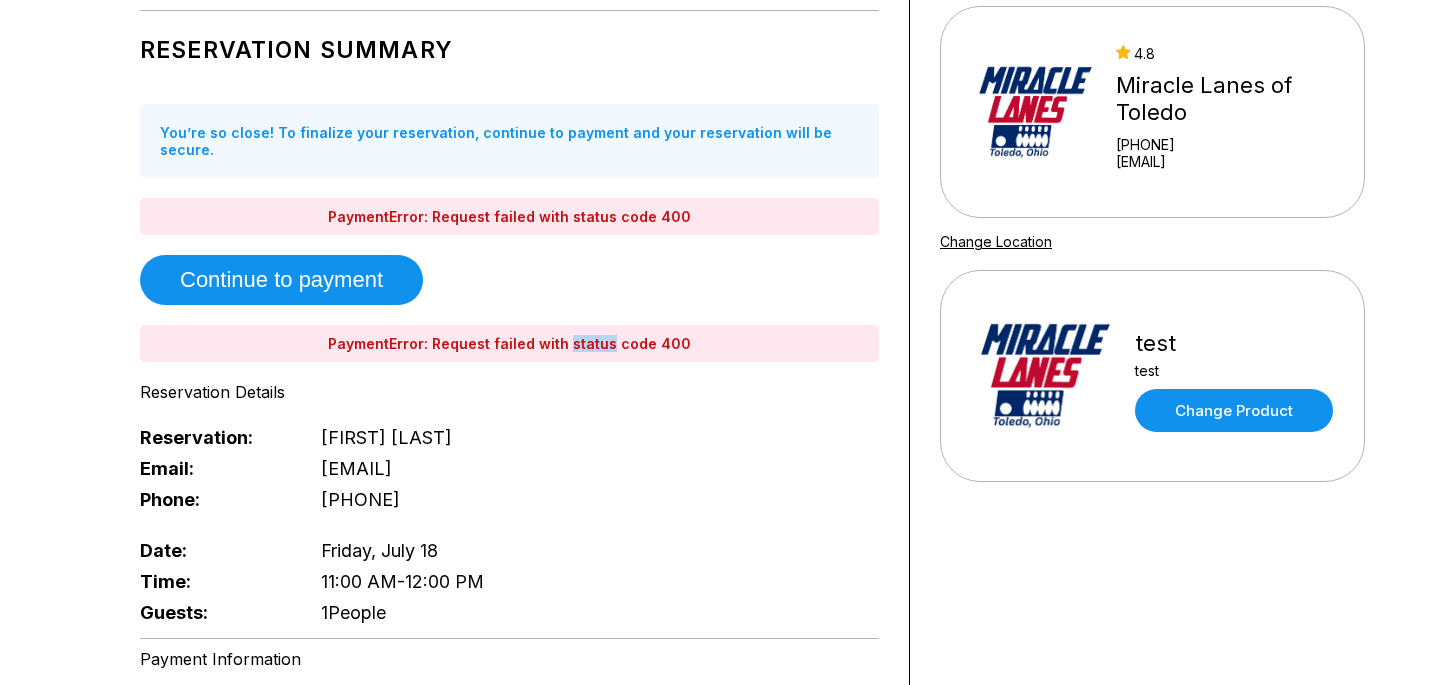 click on "PaymentError: Request failed with status code 400" at bounding box center [509, 343] 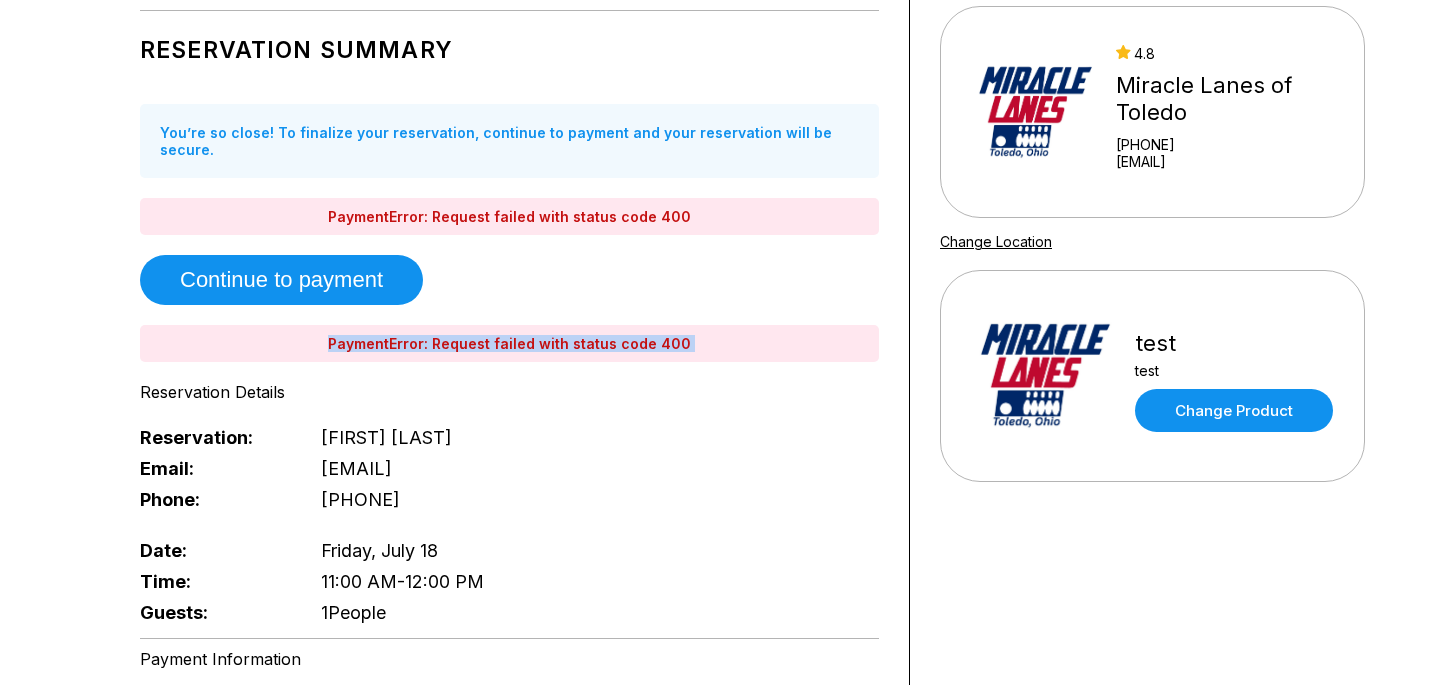 click on "PaymentError: Request failed with status code 400" at bounding box center (509, 343) 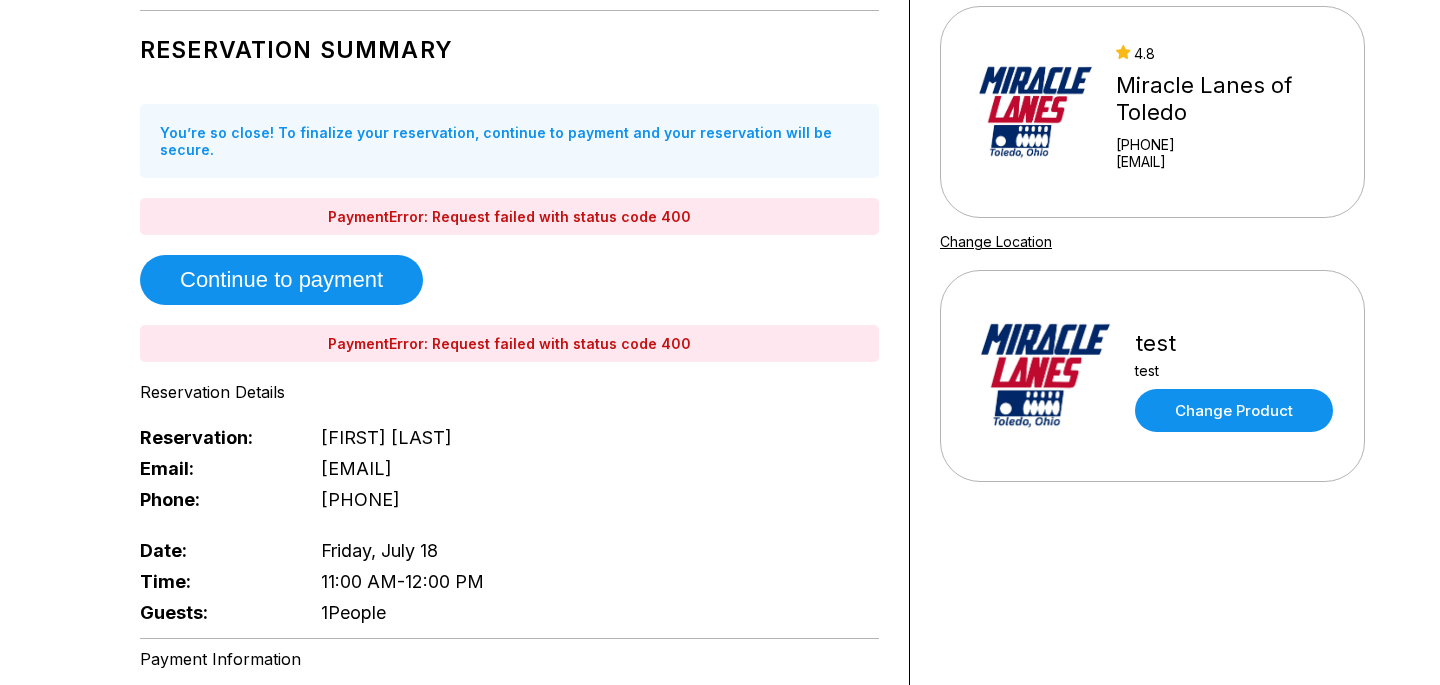 click on "Reservation Details" at bounding box center [509, 392] 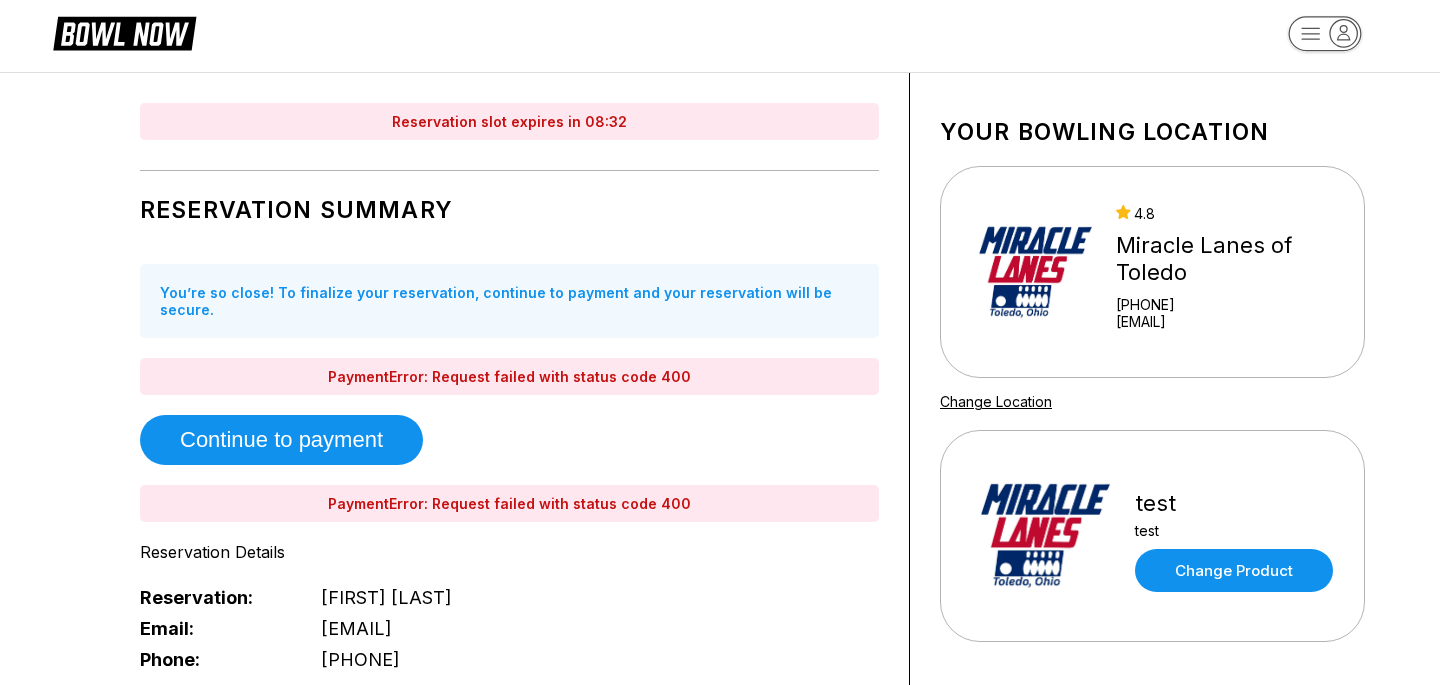 scroll, scrollTop: 25, scrollLeft: 0, axis: vertical 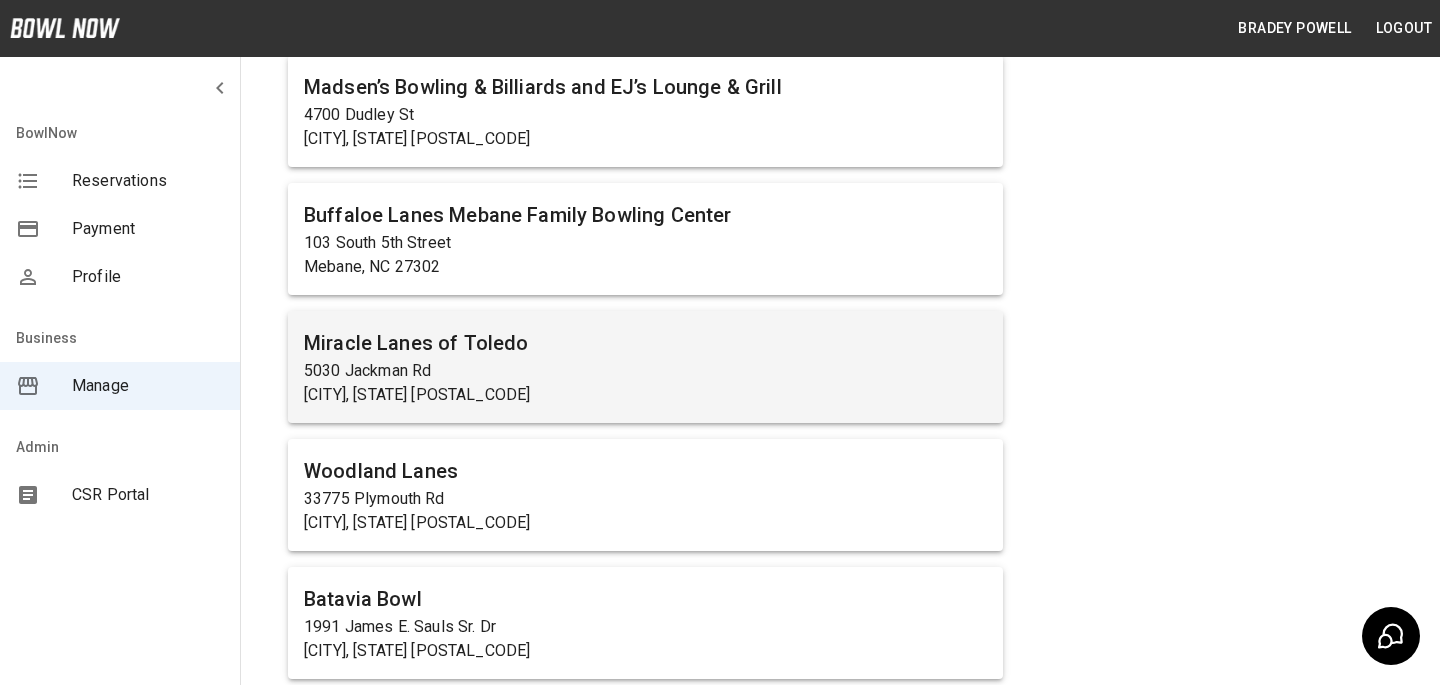 click on "[CITY], [STATE] [POSTAL_CODE]" at bounding box center [645, 395] 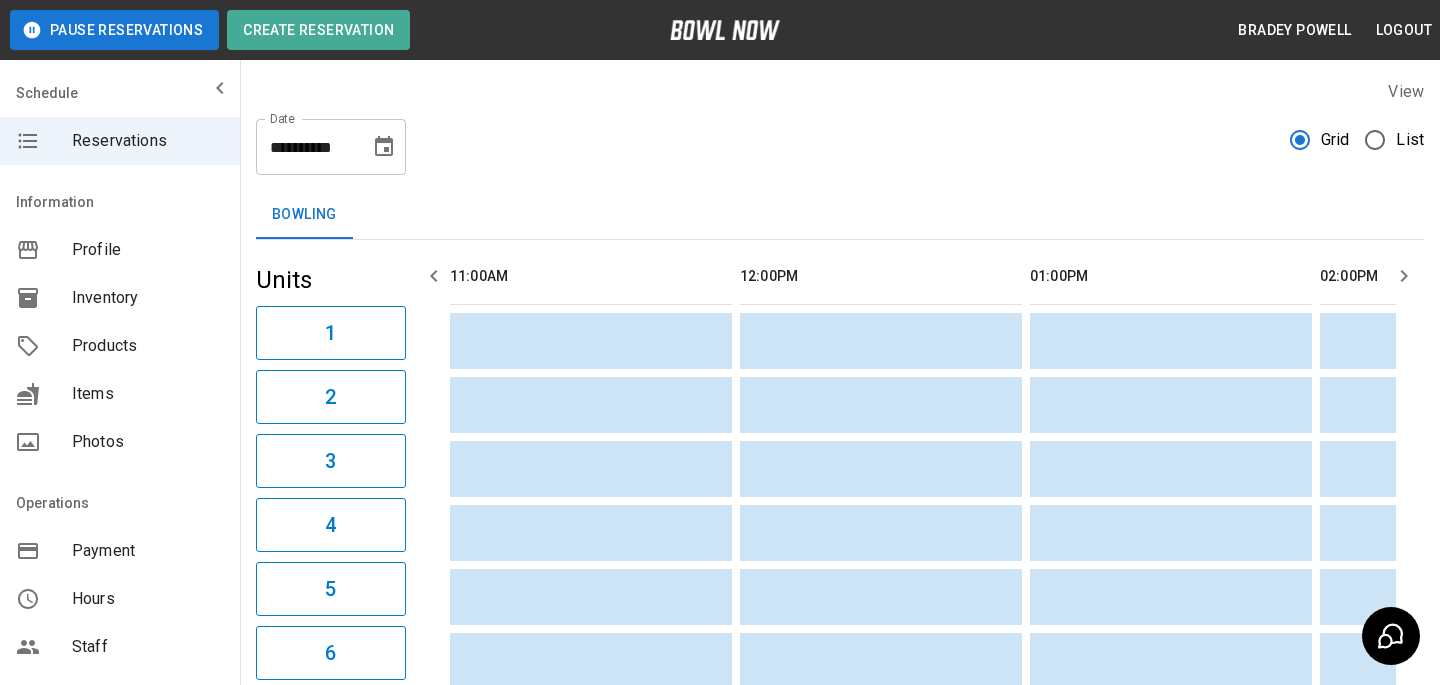 click on "Payment" at bounding box center [120, 551] 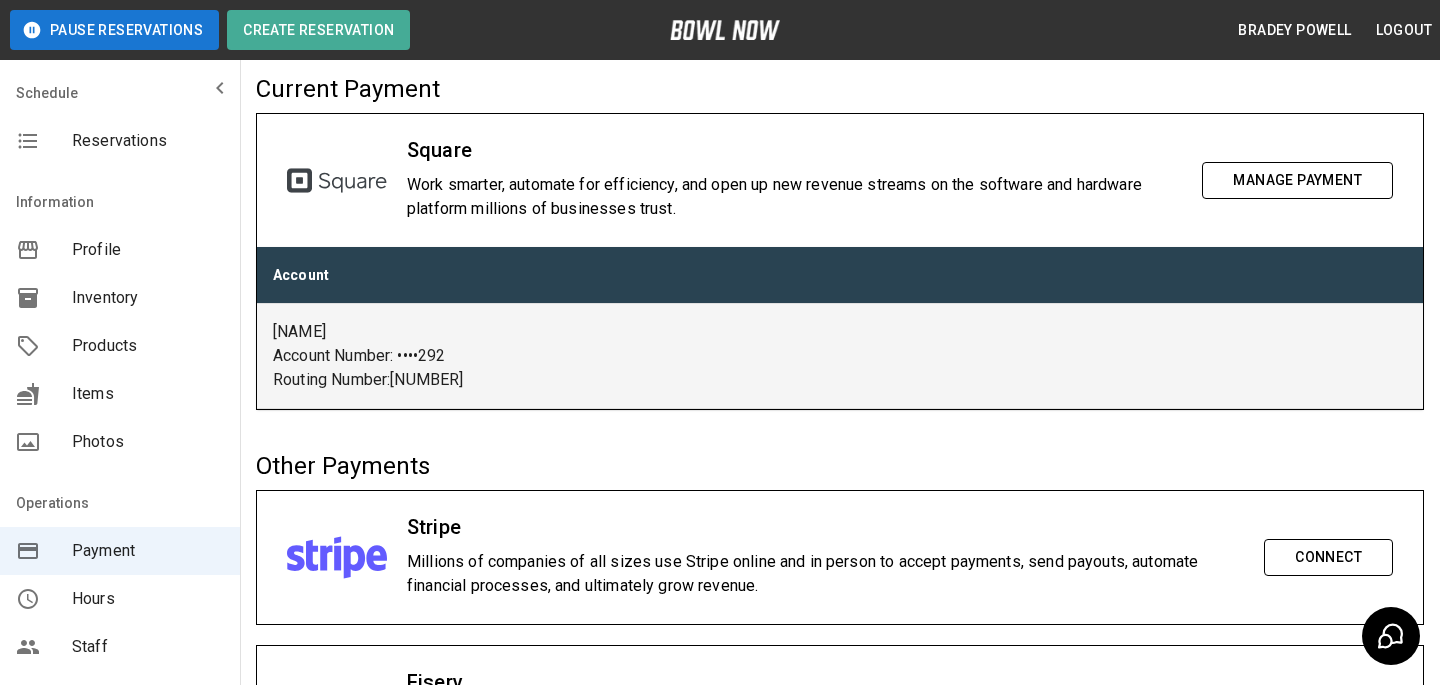 scroll, scrollTop: 0, scrollLeft: 0, axis: both 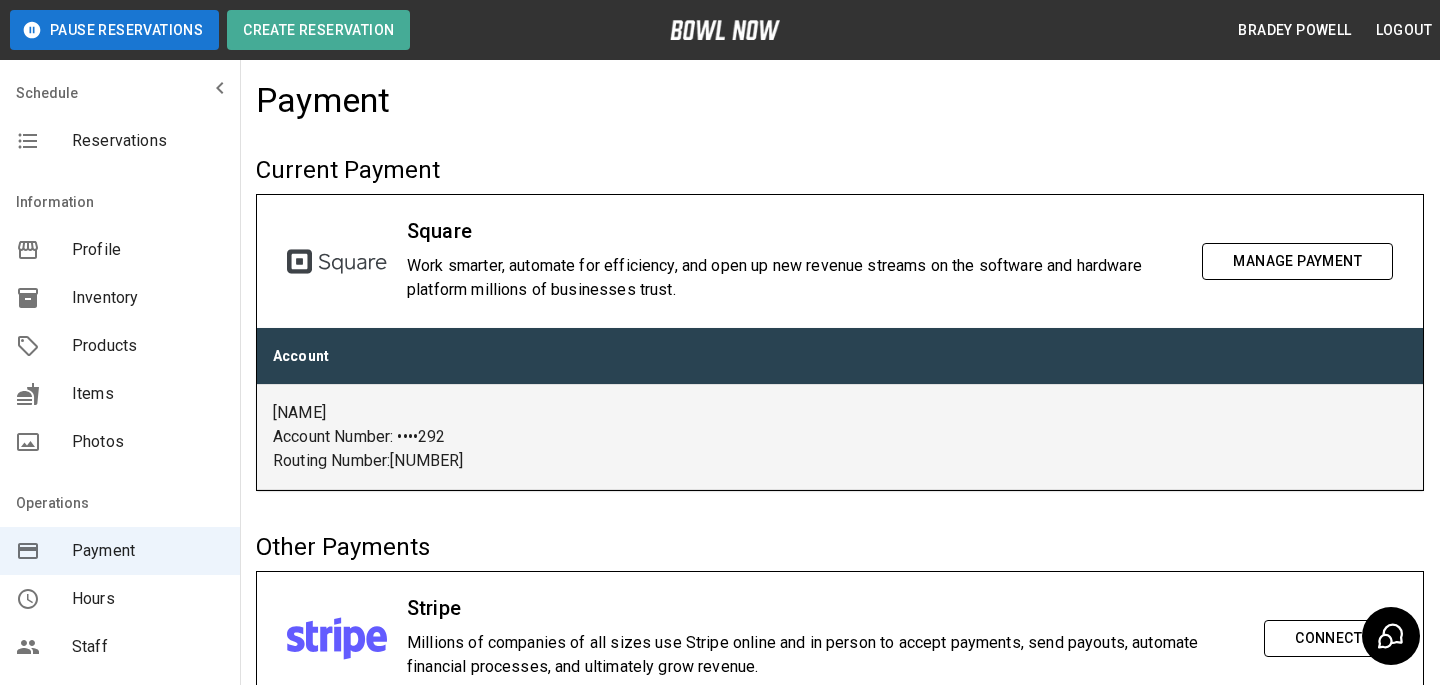 click on "Square Work smarter, automate for efficiency, and open up new revenue streams on the software and hardware platform millions of businesses trust. Manage Payment" at bounding box center (840, 261) 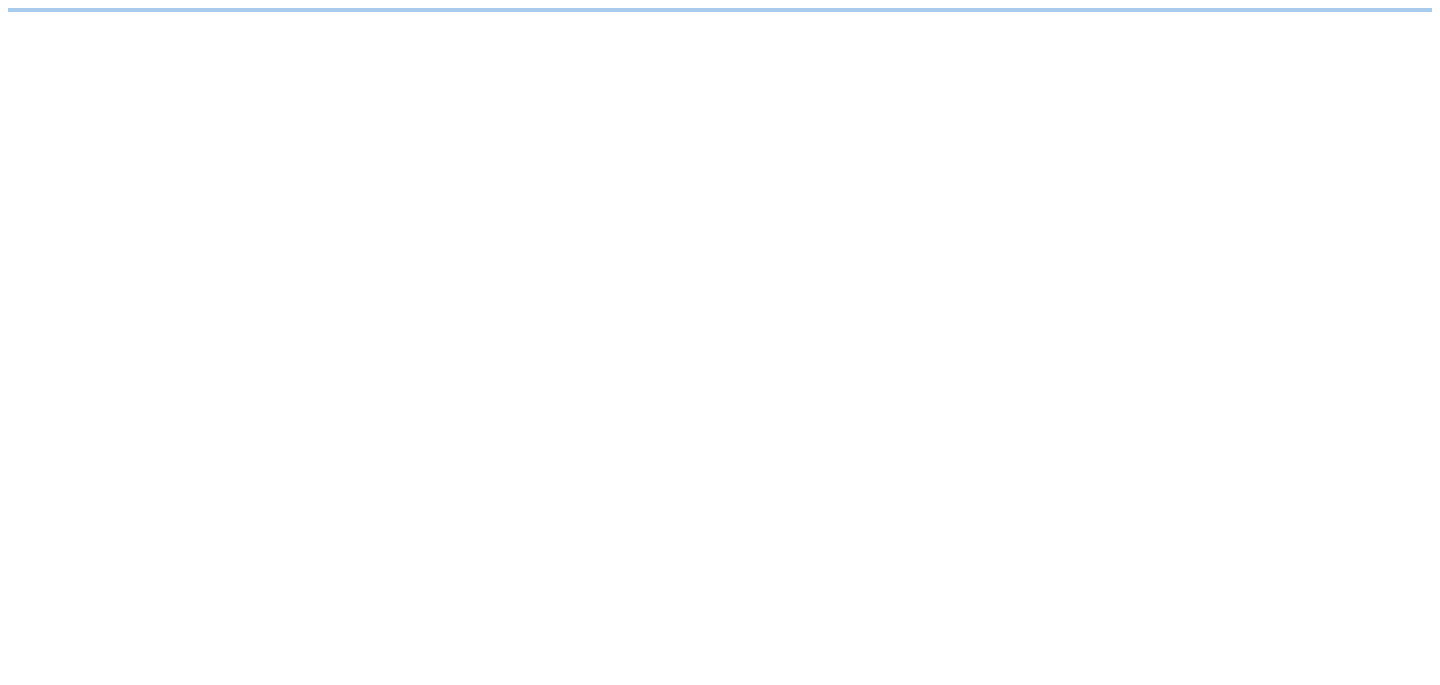 scroll, scrollTop: 0, scrollLeft: 0, axis: both 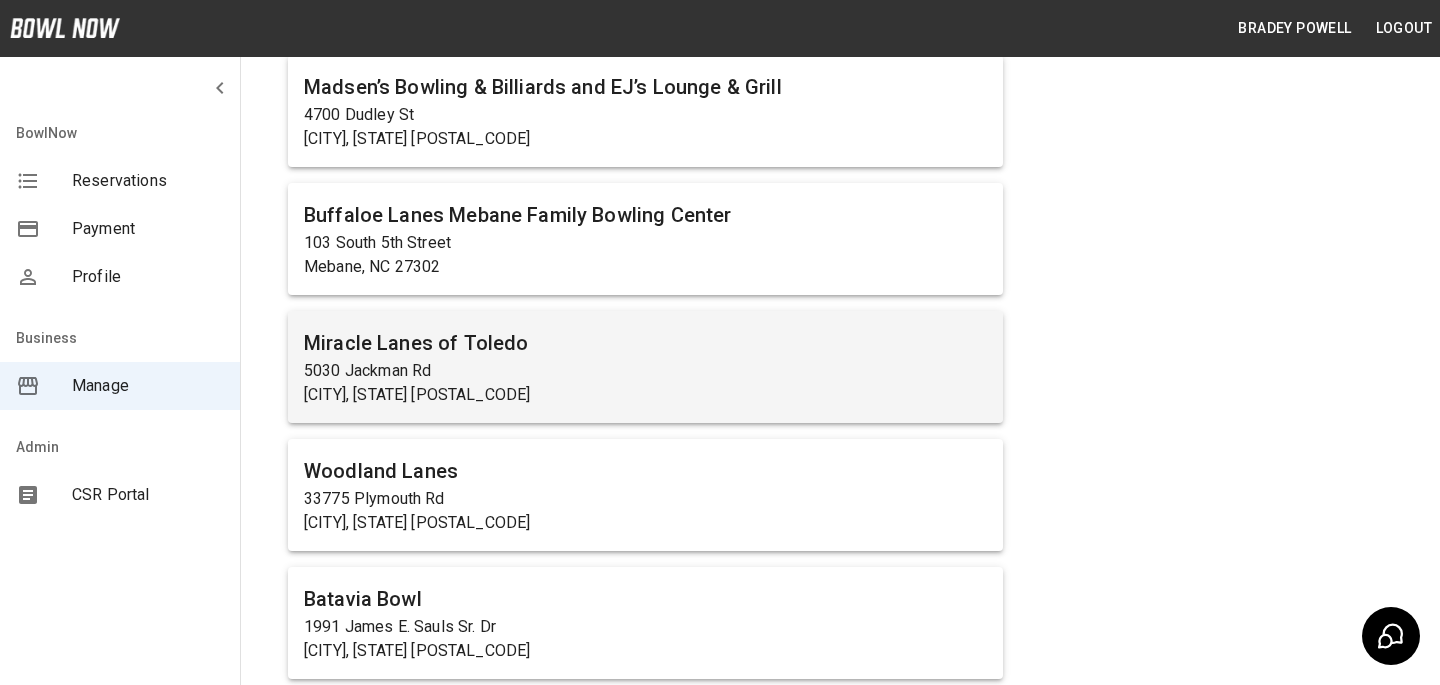 click on "[CITY], [STATE] [POSTAL_CODE]" at bounding box center [645, 395] 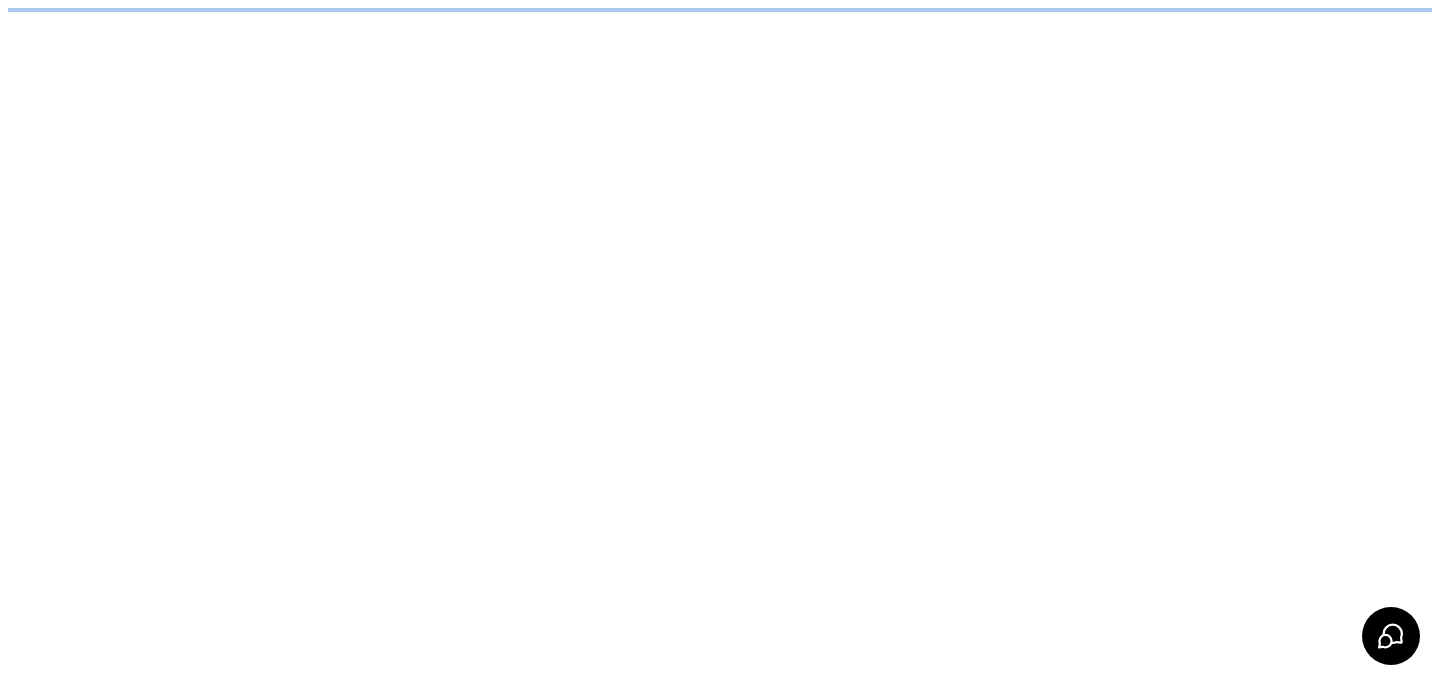scroll, scrollTop: 0, scrollLeft: 0, axis: both 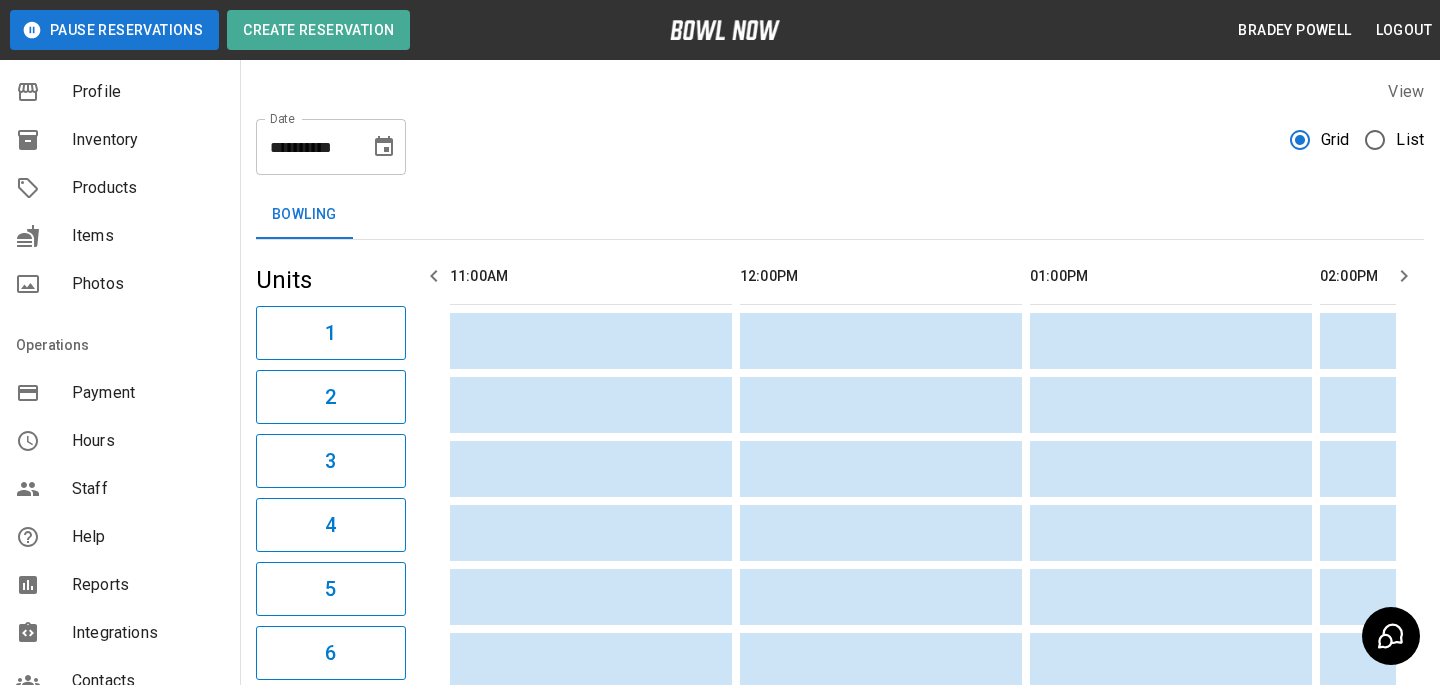 click on "Integrations" at bounding box center [120, 633] 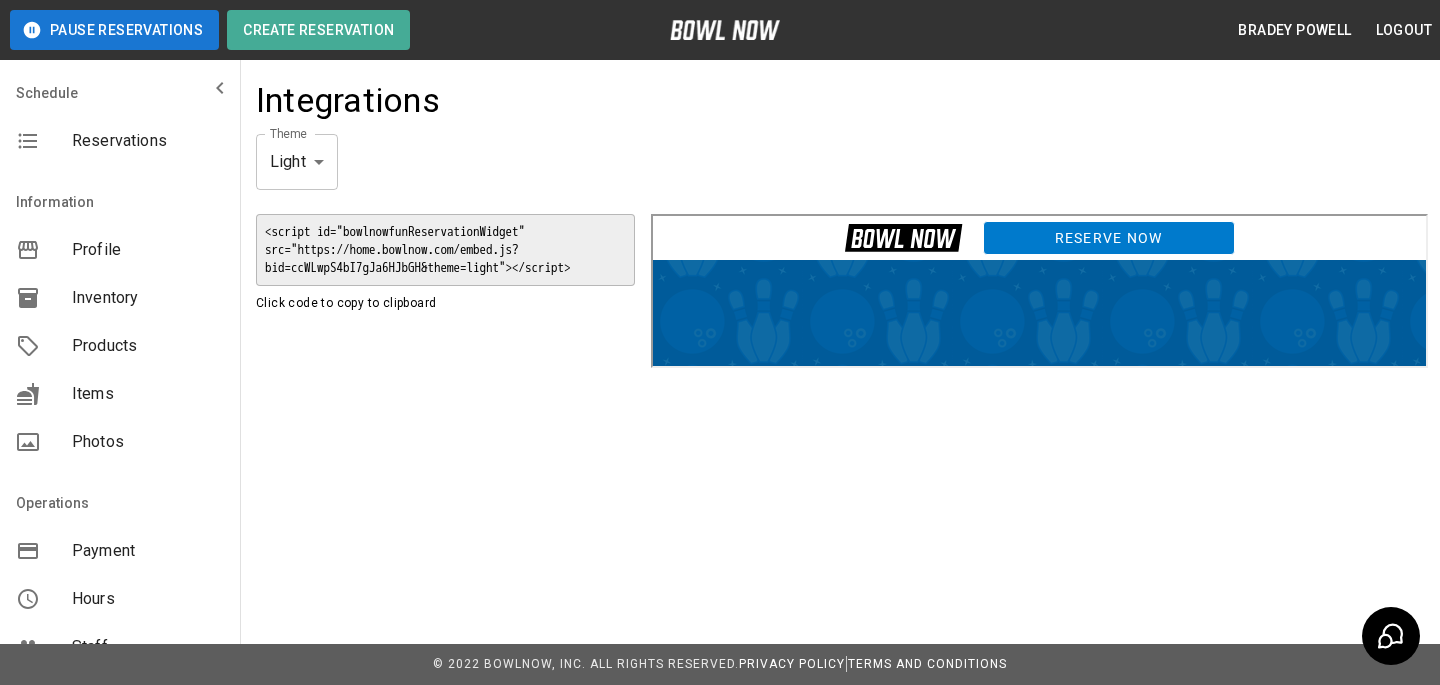 scroll, scrollTop: 0, scrollLeft: 0, axis: both 